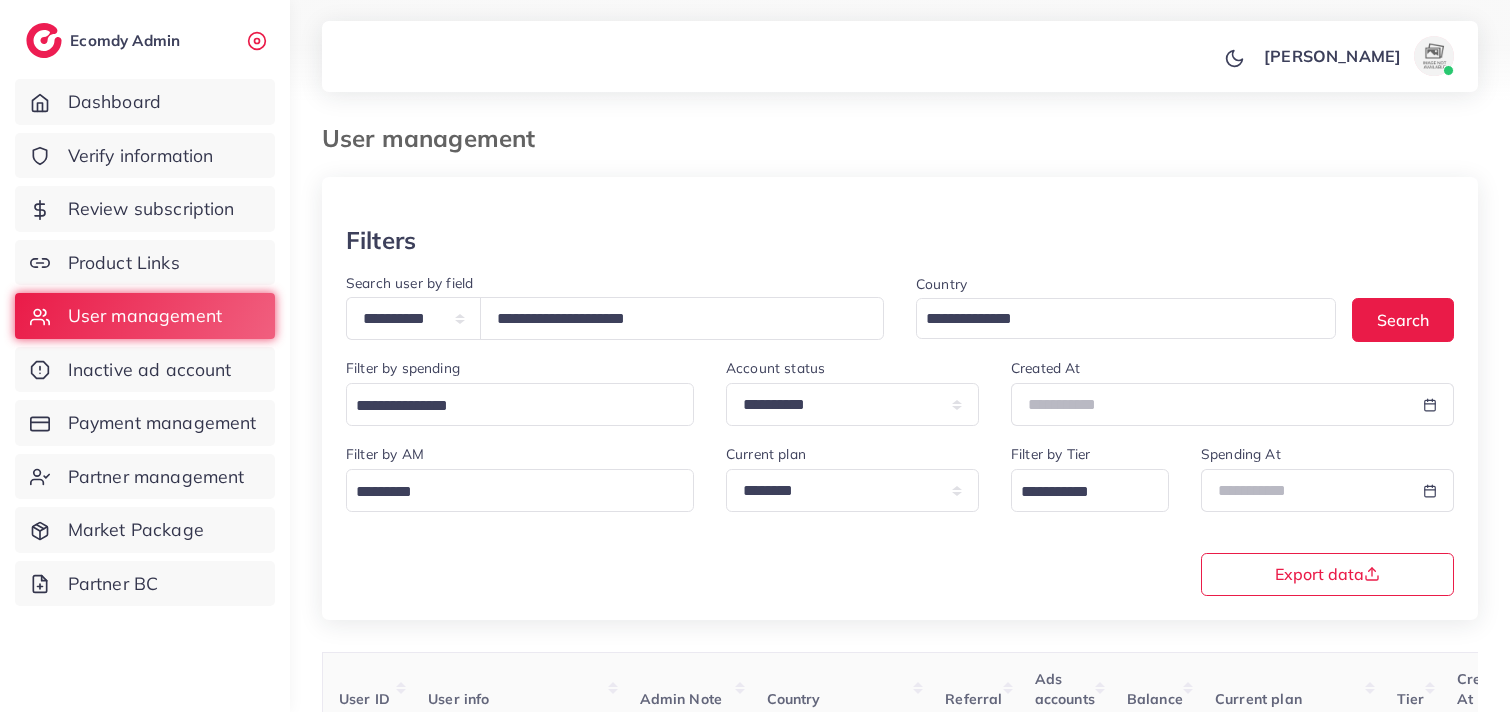 scroll, scrollTop: 233, scrollLeft: 0, axis: vertical 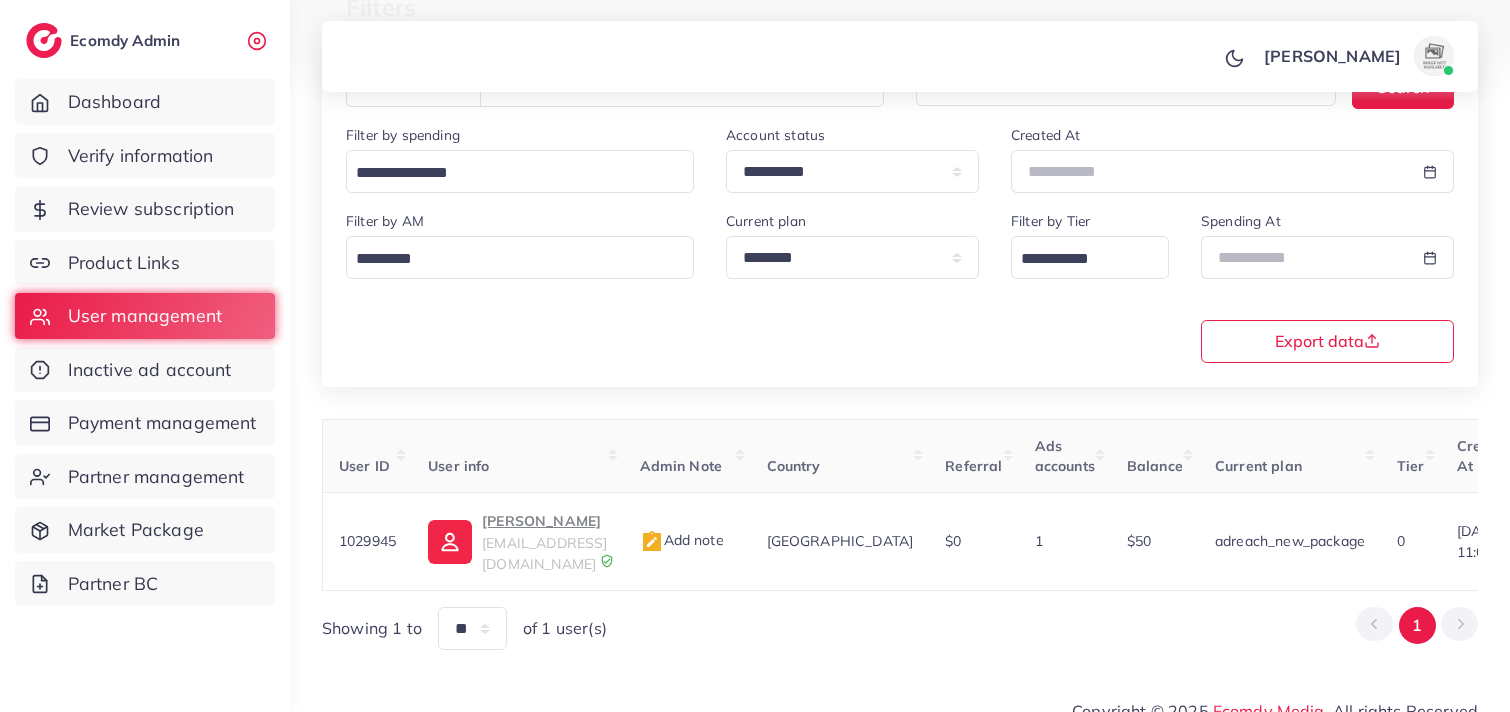 click on "[PERSON_NAME]  Profile Log out" at bounding box center (900, 57) 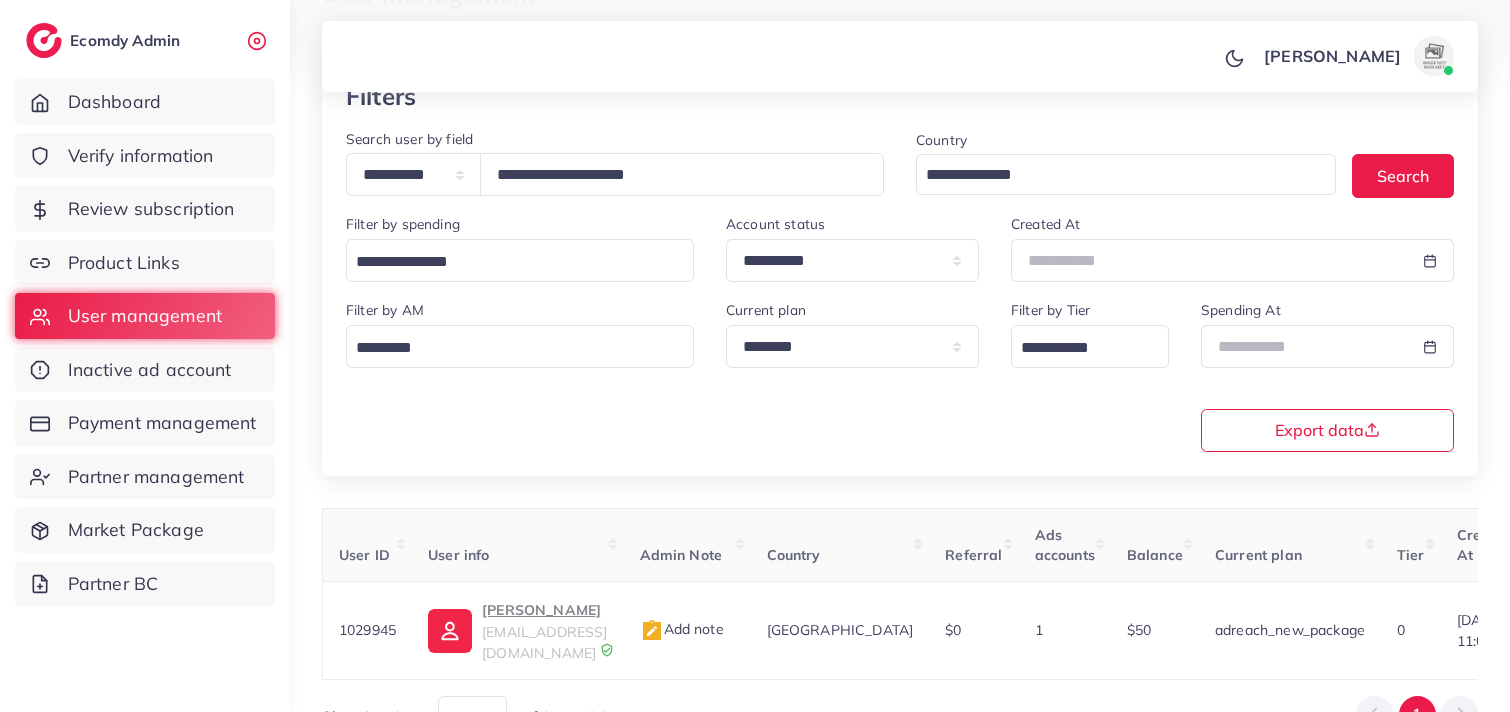 scroll, scrollTop: 100, scrollLeft: 0, axis: vertical 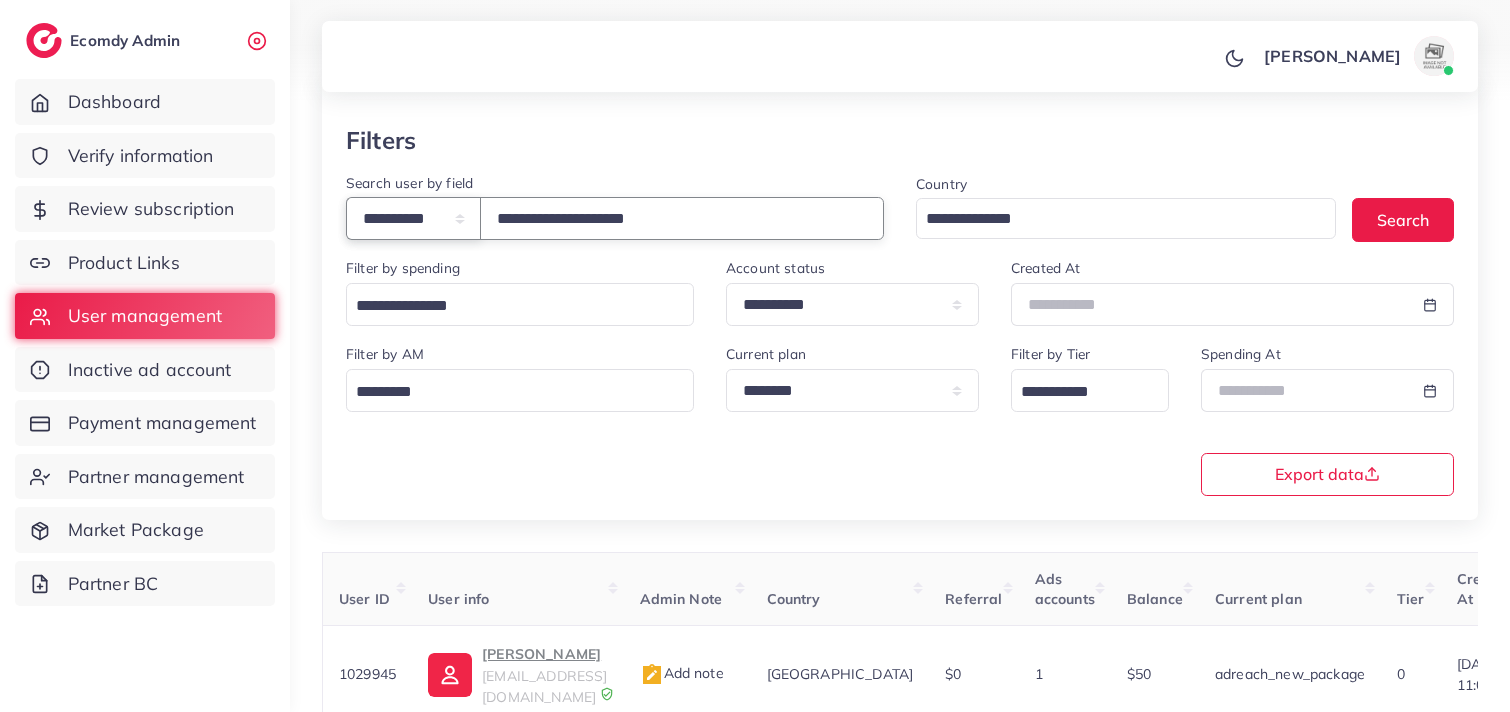 click on "**********" at bounding box center [413, 218] 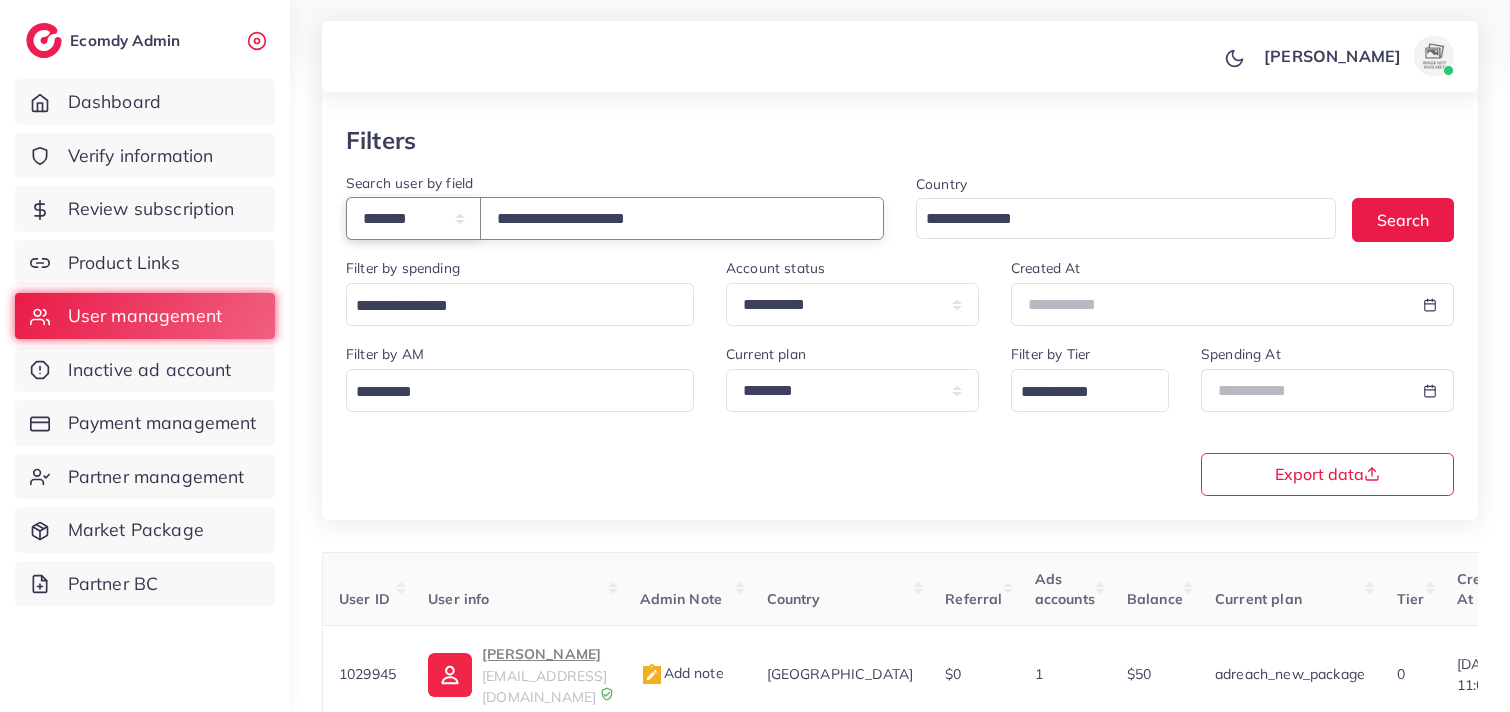 click on "**********" at bounding box center (413, 218) 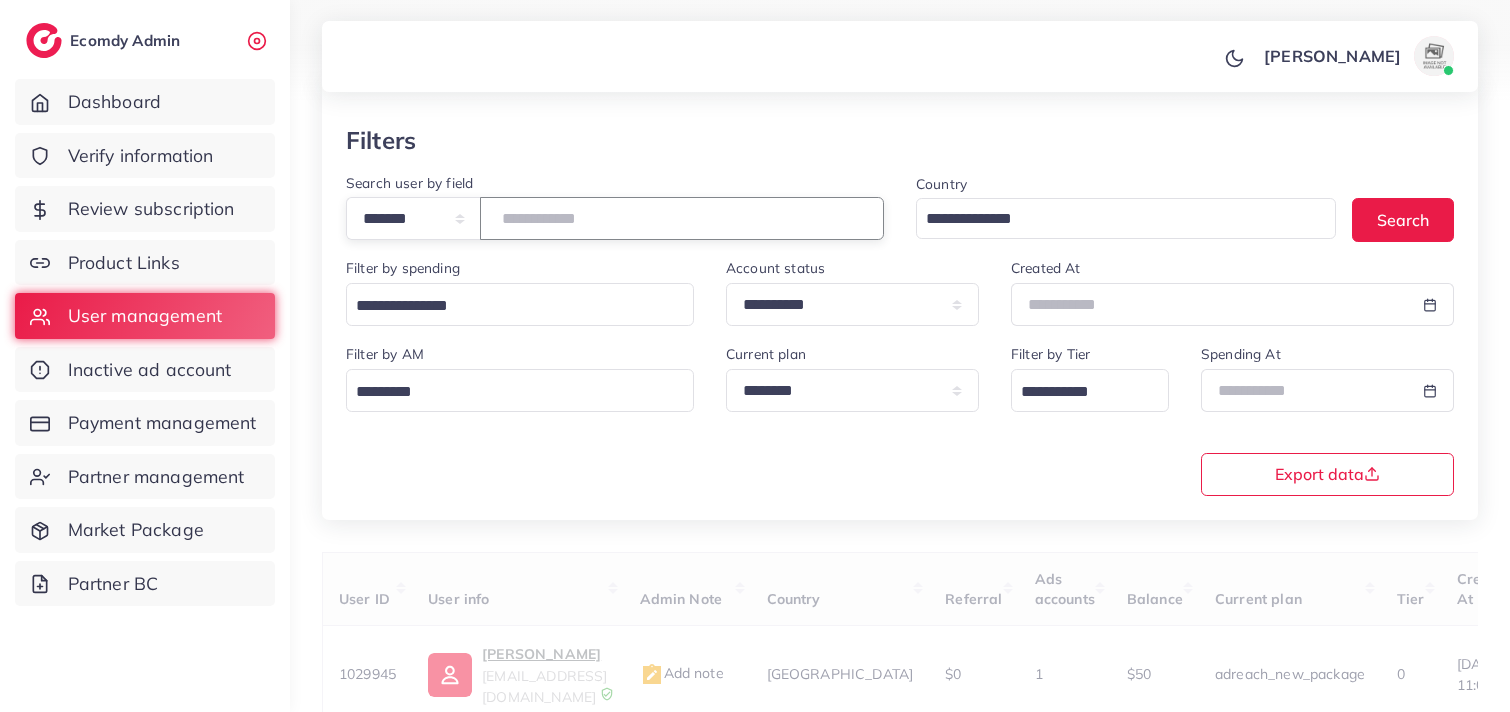 click on "**********" at bounding box center (682, 218) 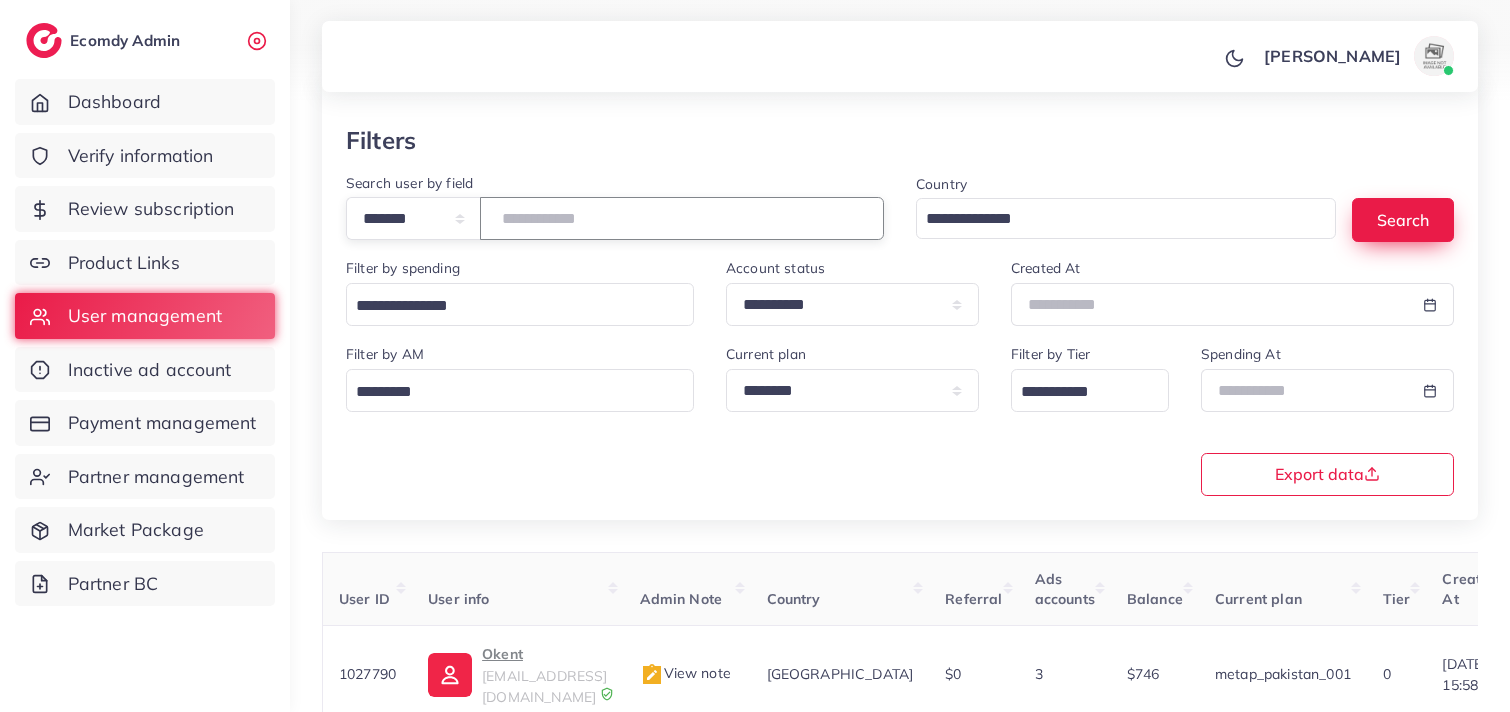 type on "*******" 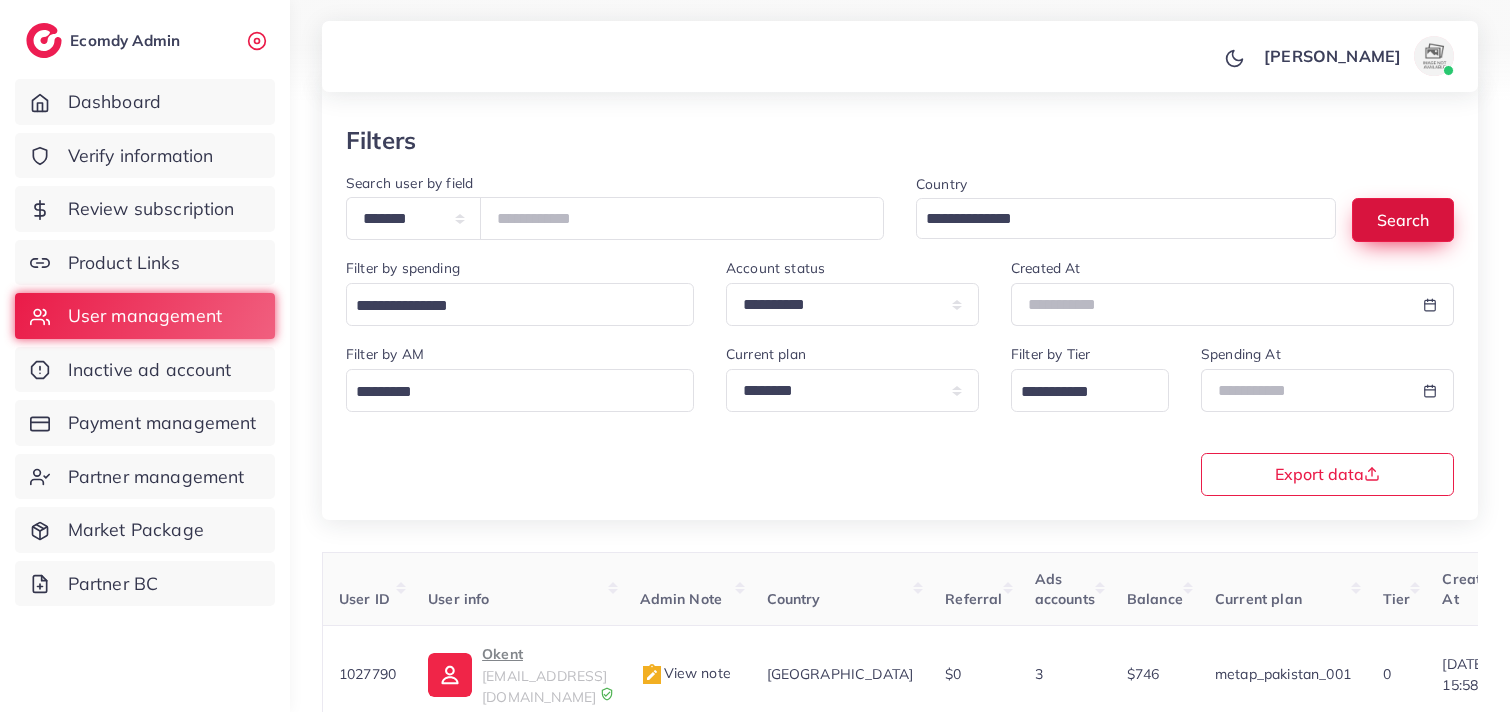 click on "Search" at bounding box center (1403, 219) 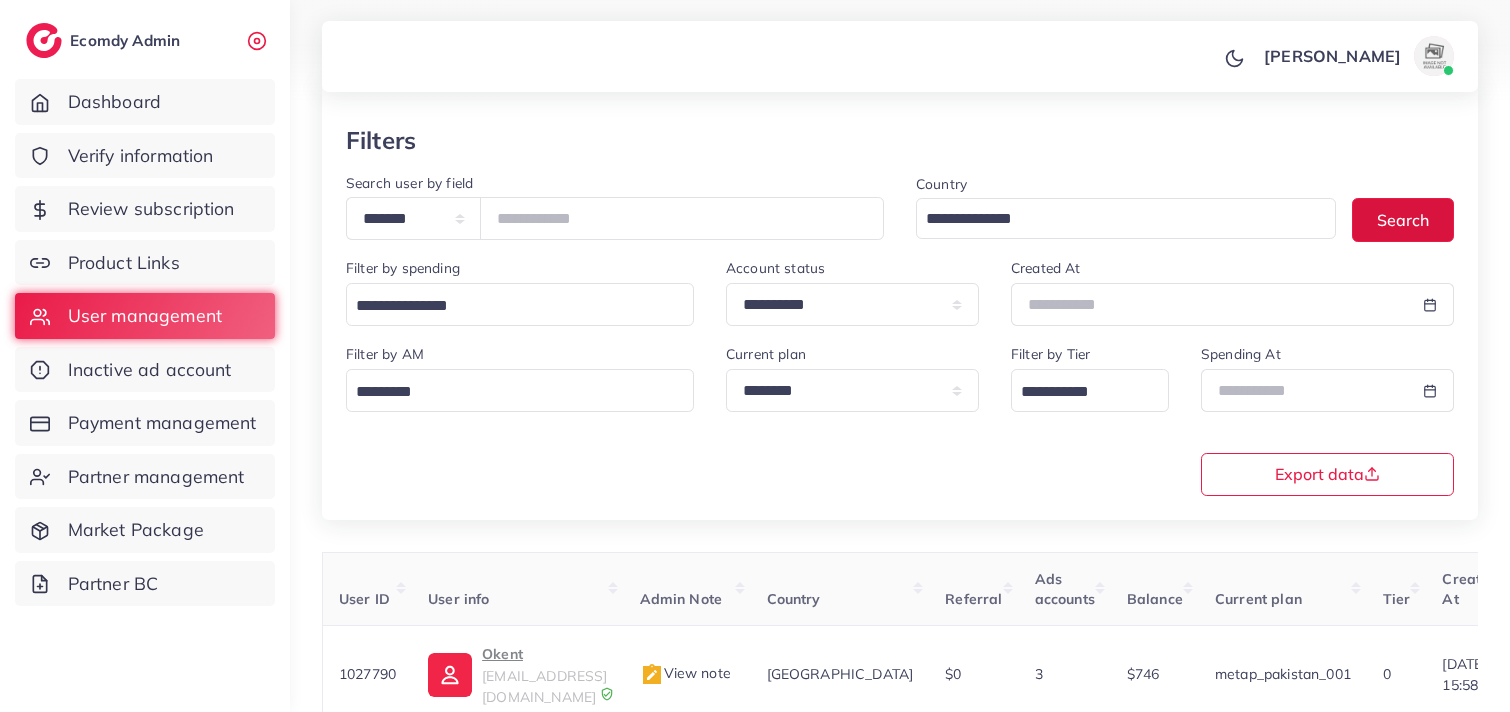 scroll, scrollTop: 245, scrollLeft: 0, axis: vertical 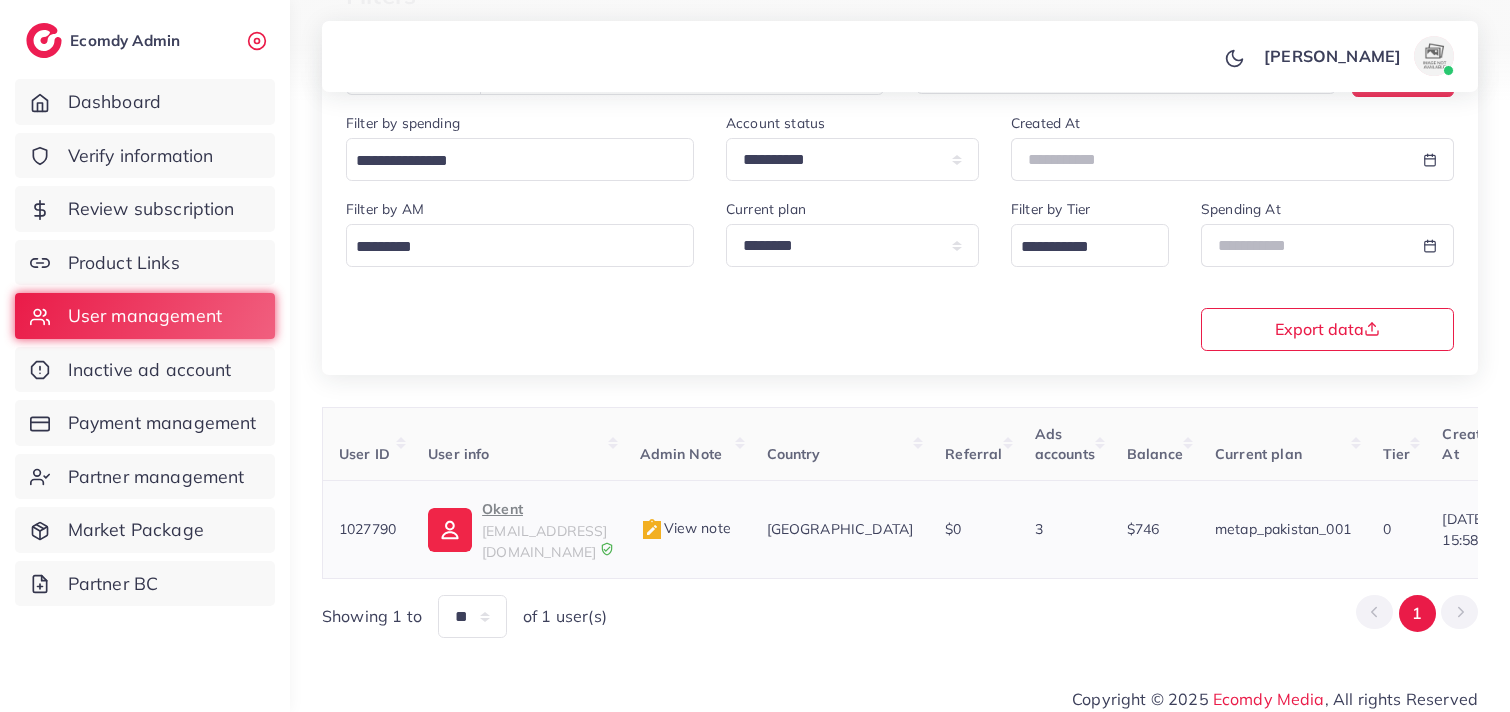 click on "Okent" at bounding box center [544, 509] 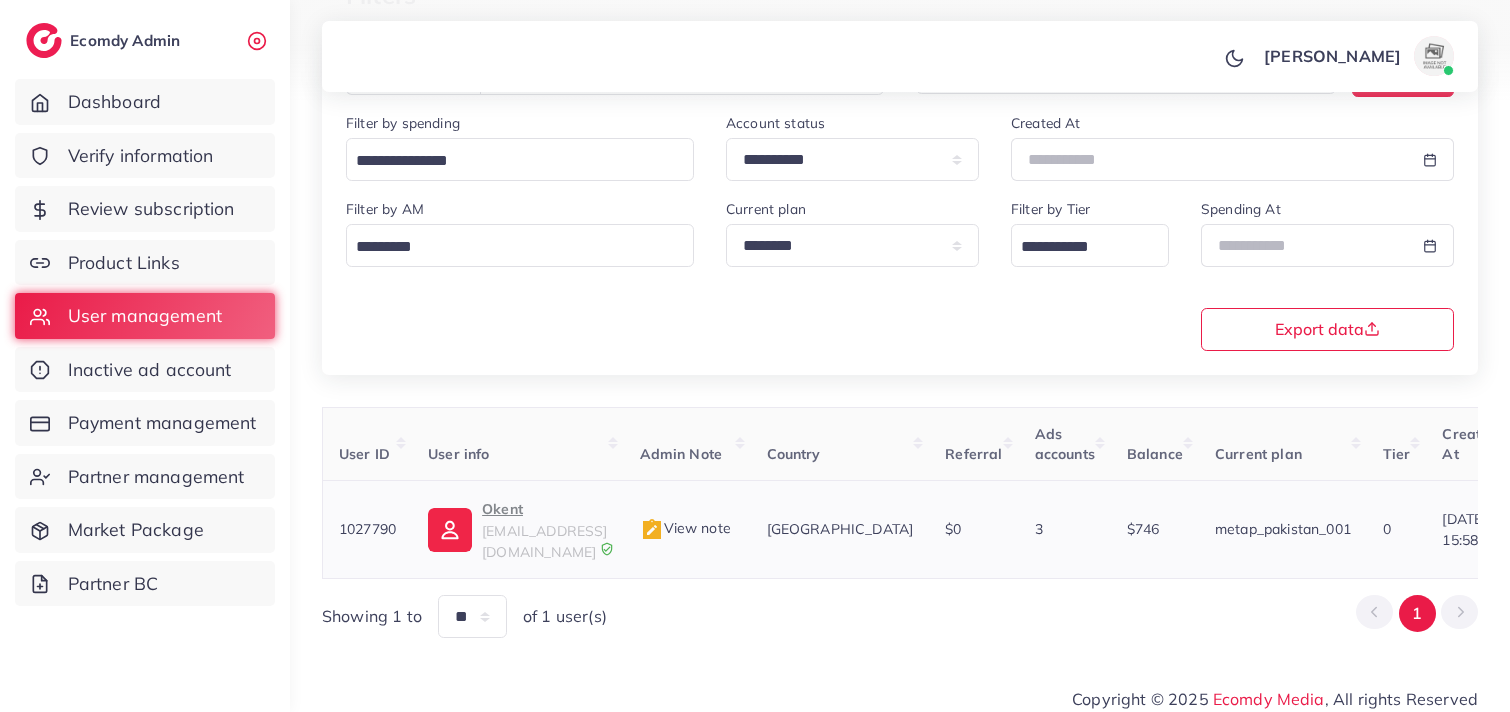 click on "1027790" at bounding box center (367, 529) 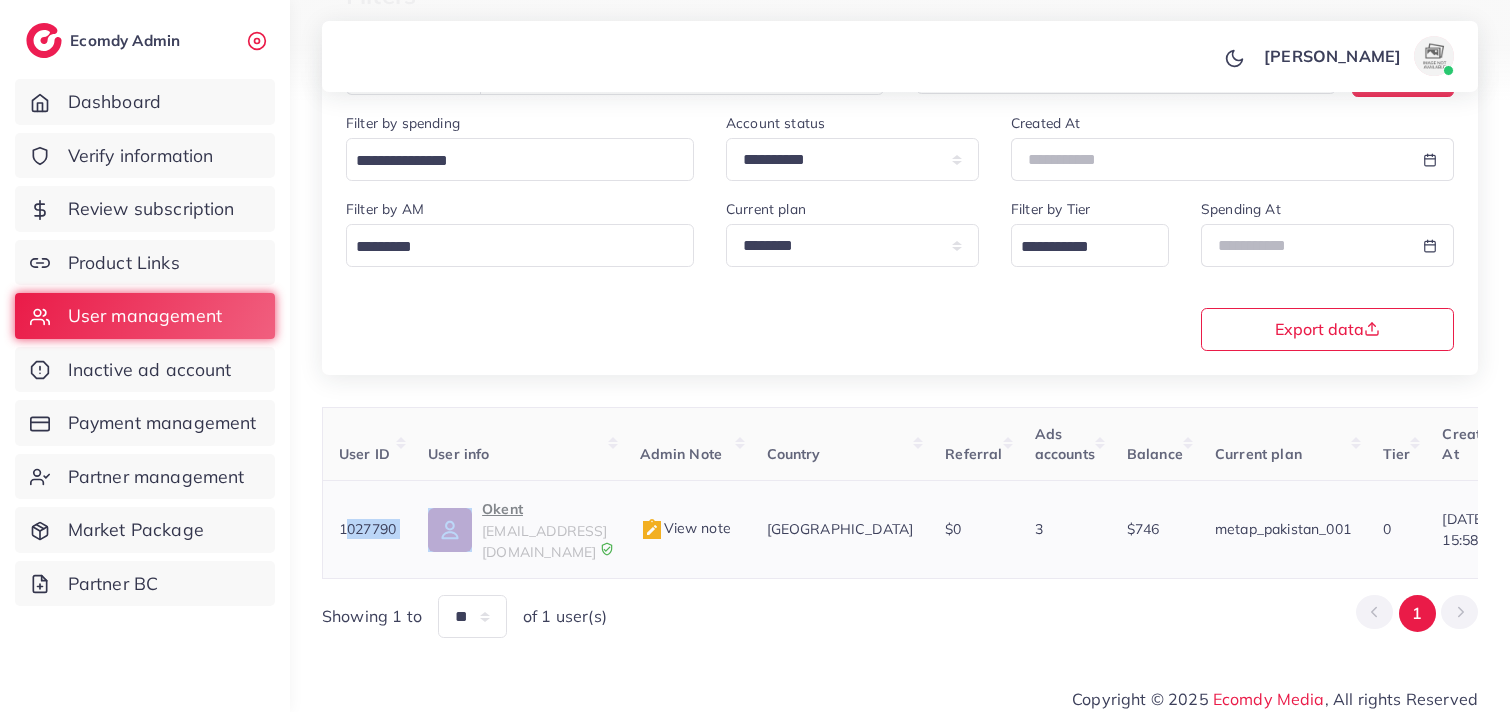 click on "1027790" at bounding box center [367, 529] 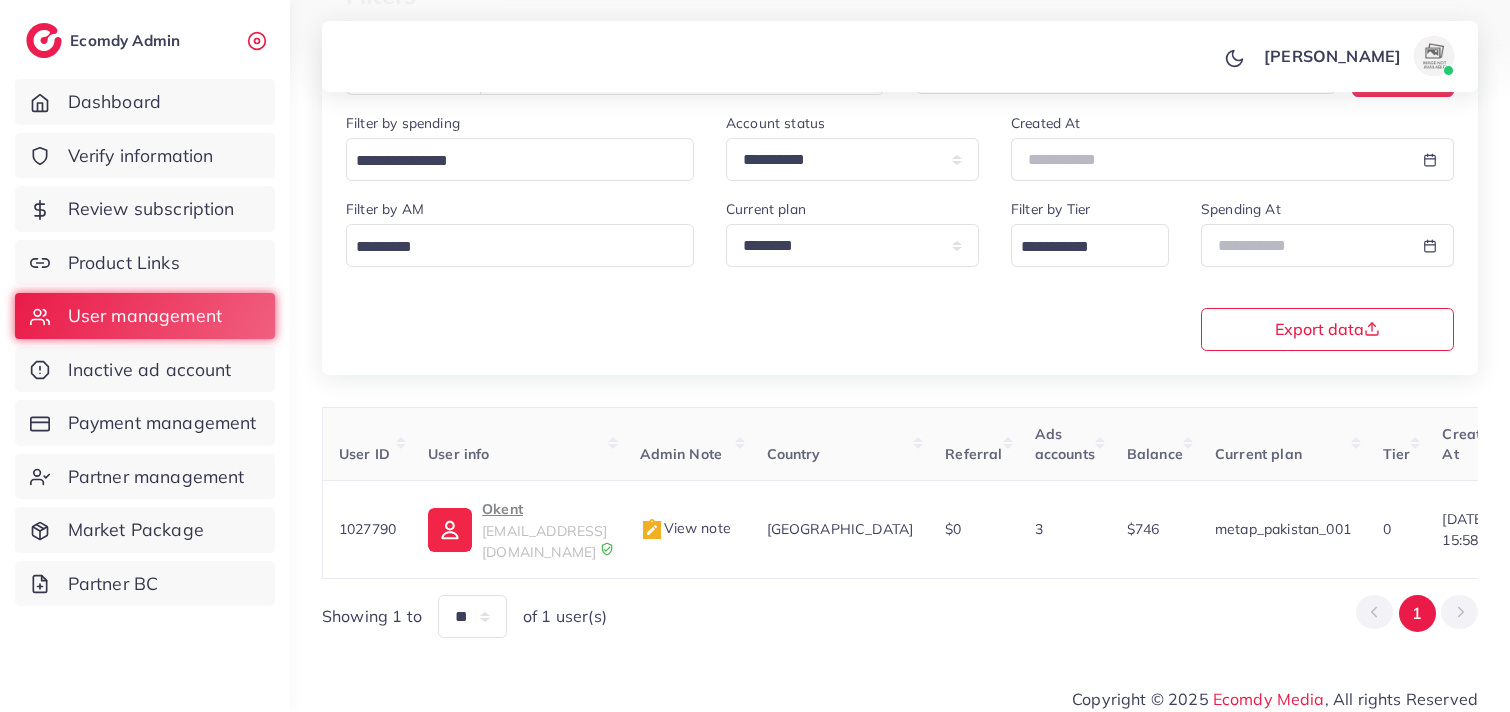 click on "**********" at bounding box center (900, 273) 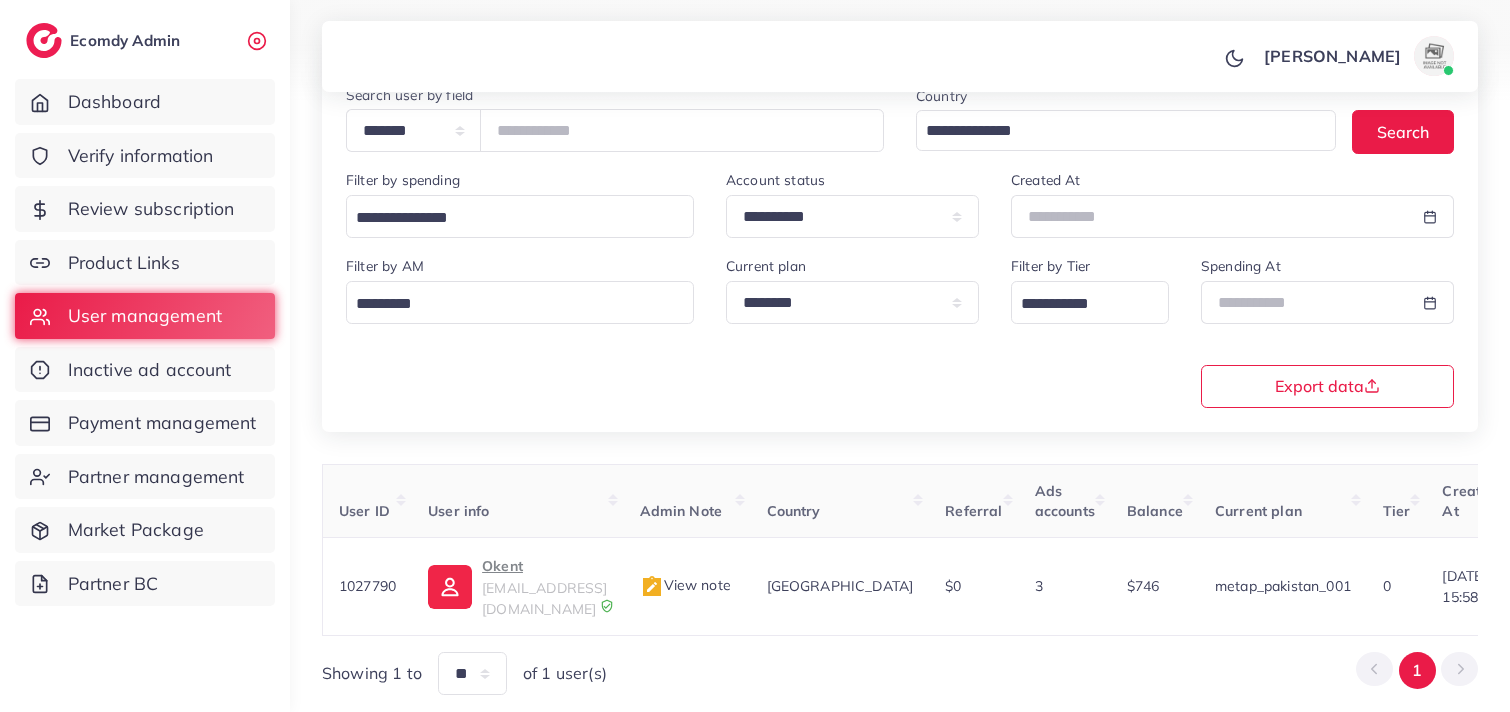 scroll, scrollTop: 156, scrollLeft: 0, axis: vertical 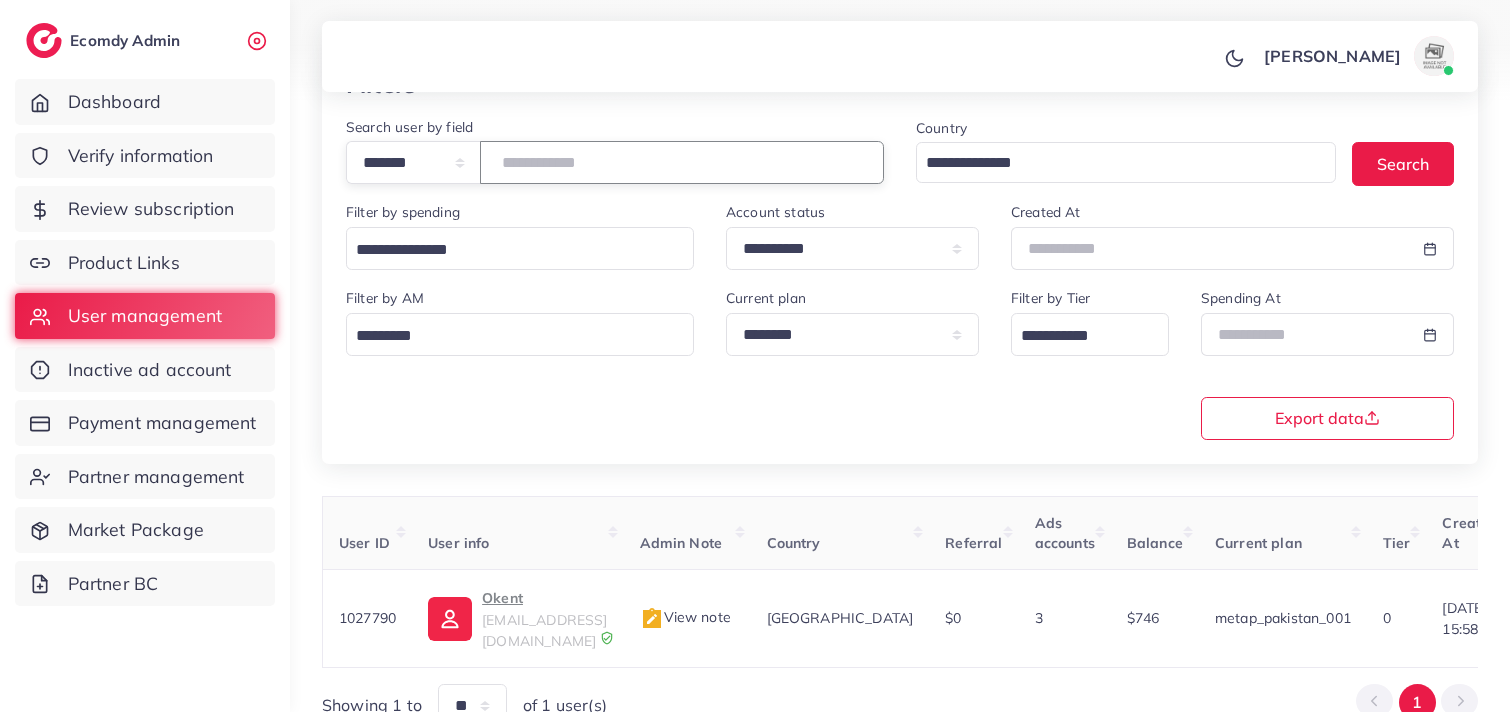 click on "*******" at bounding box center (682, 162) 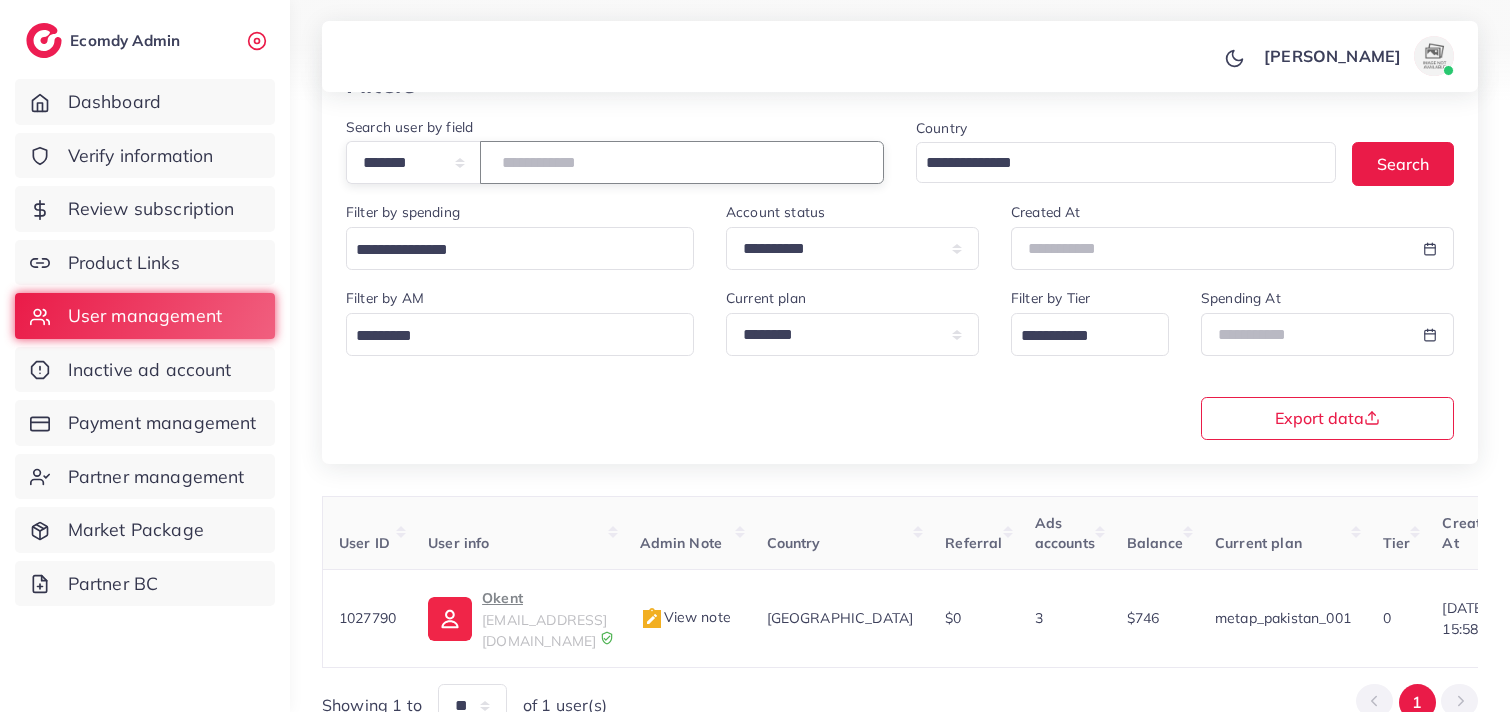 paste on "*******" 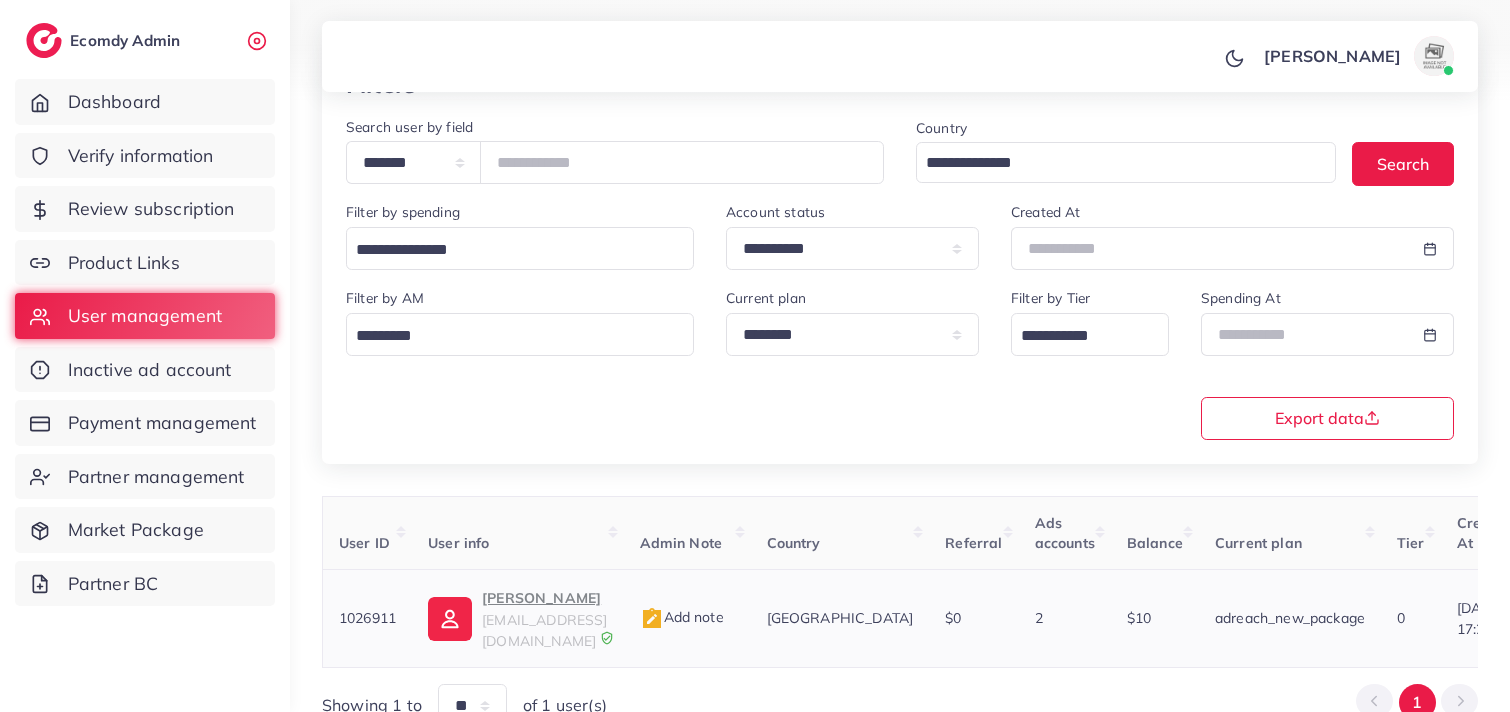 click on "Ubaid Awan" at bounding box center [544, 598] 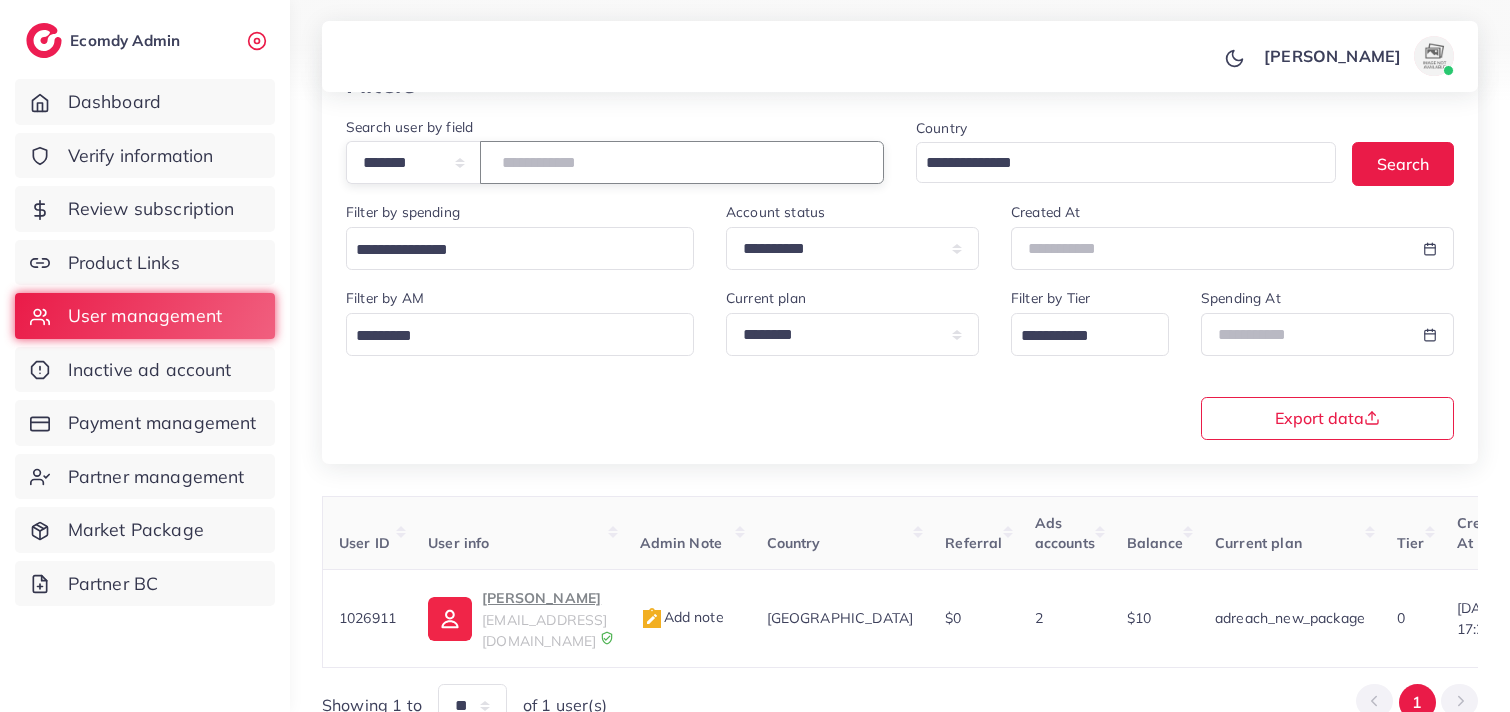 click on "*******" at bounding box center (682, 162) 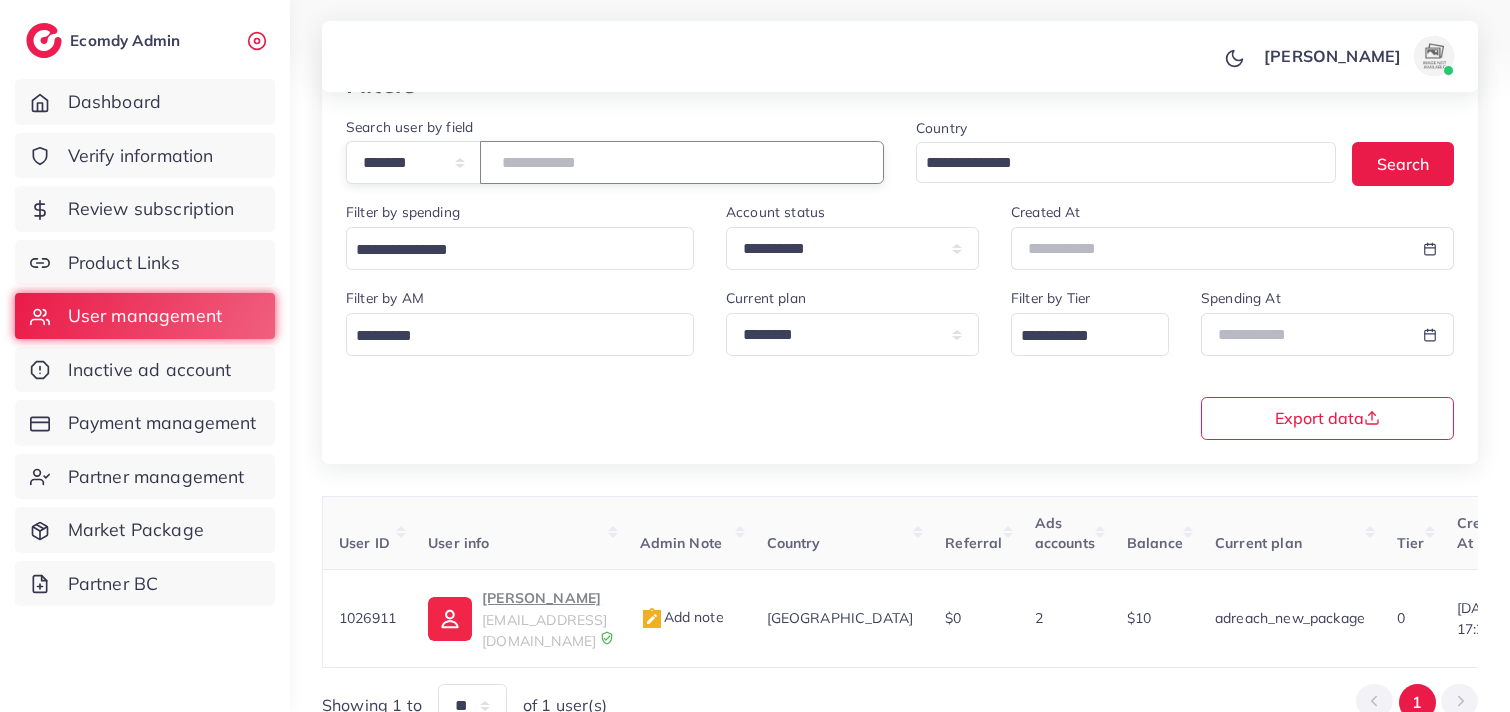 paste on "*******" 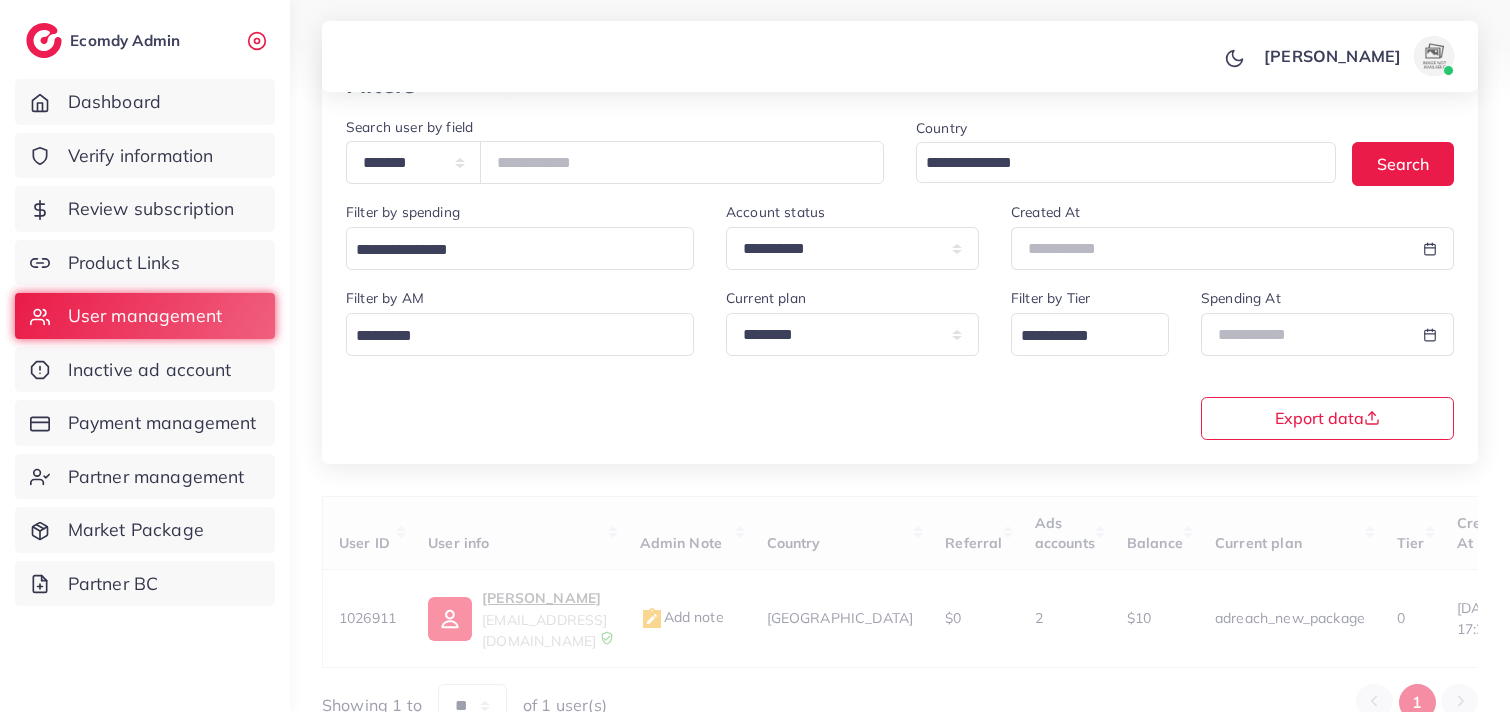 click on "User ID   User info   Admin Note   Country   Referral   Ads accounts   Balance   Current plan   Tier   Create At   Status   Product Status   Belong to AM   Roles   Actions             1026911   Ubaid Awan  rajagsameer786@gmail.com  Add note   Pakistan   $0   2   $10   adreach_new_package   0  19/03/2025, 17:29:45  active  reviewing  1012251  USER Block Balance Change Assign to AM          Showing 1 to  ** ** ** ***  of 1 user(s)  1" at bounding box center [900, 612] 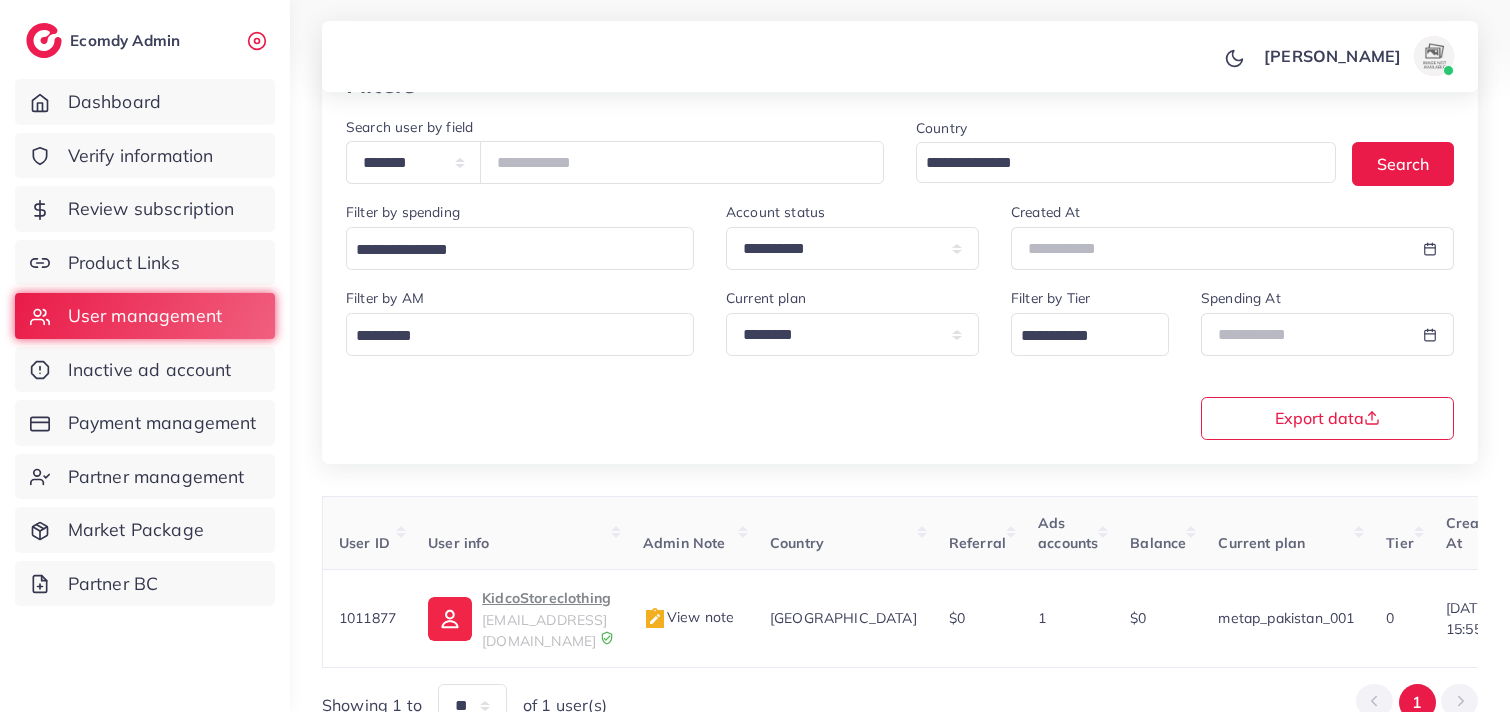 click on "KidcoStoreclothing" at bounding box center (546, 598) 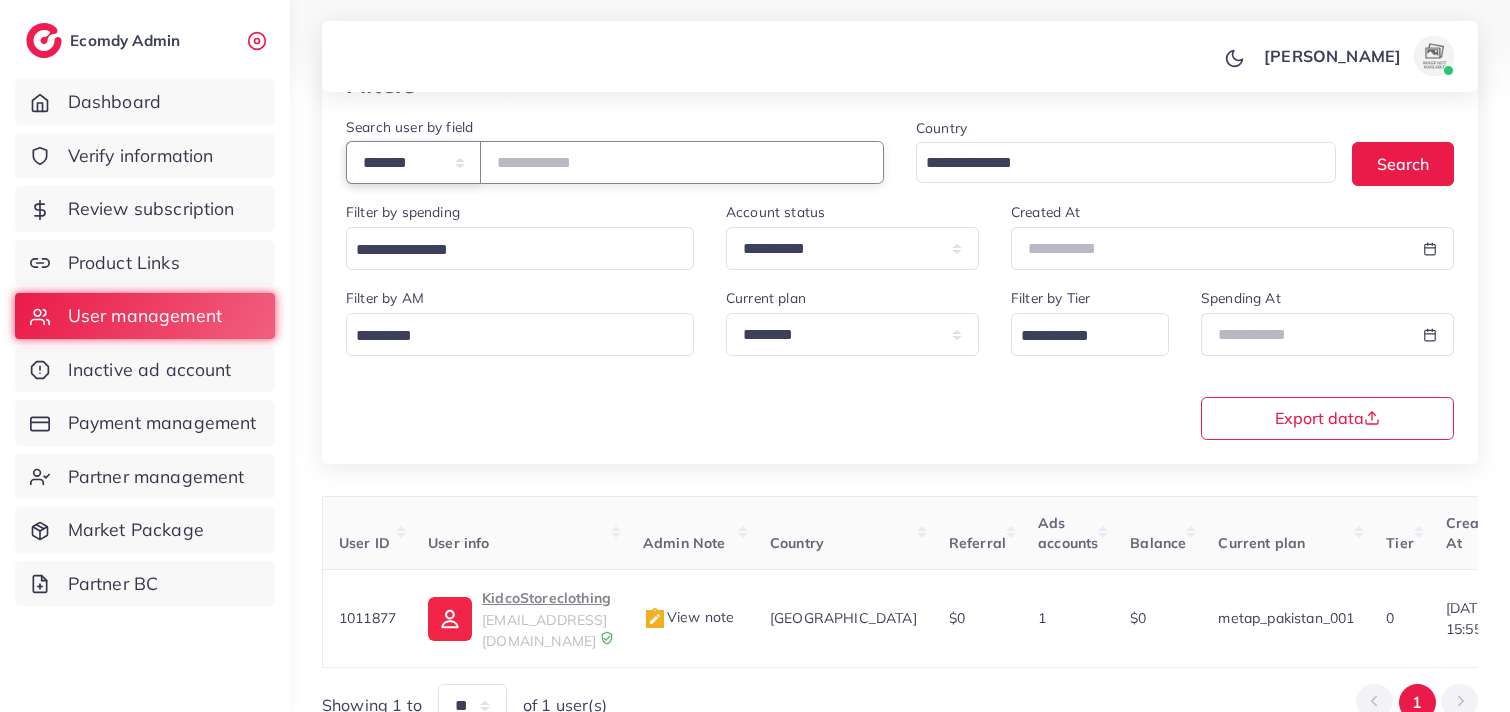 click on "**********" at bounding box center (413, 162) 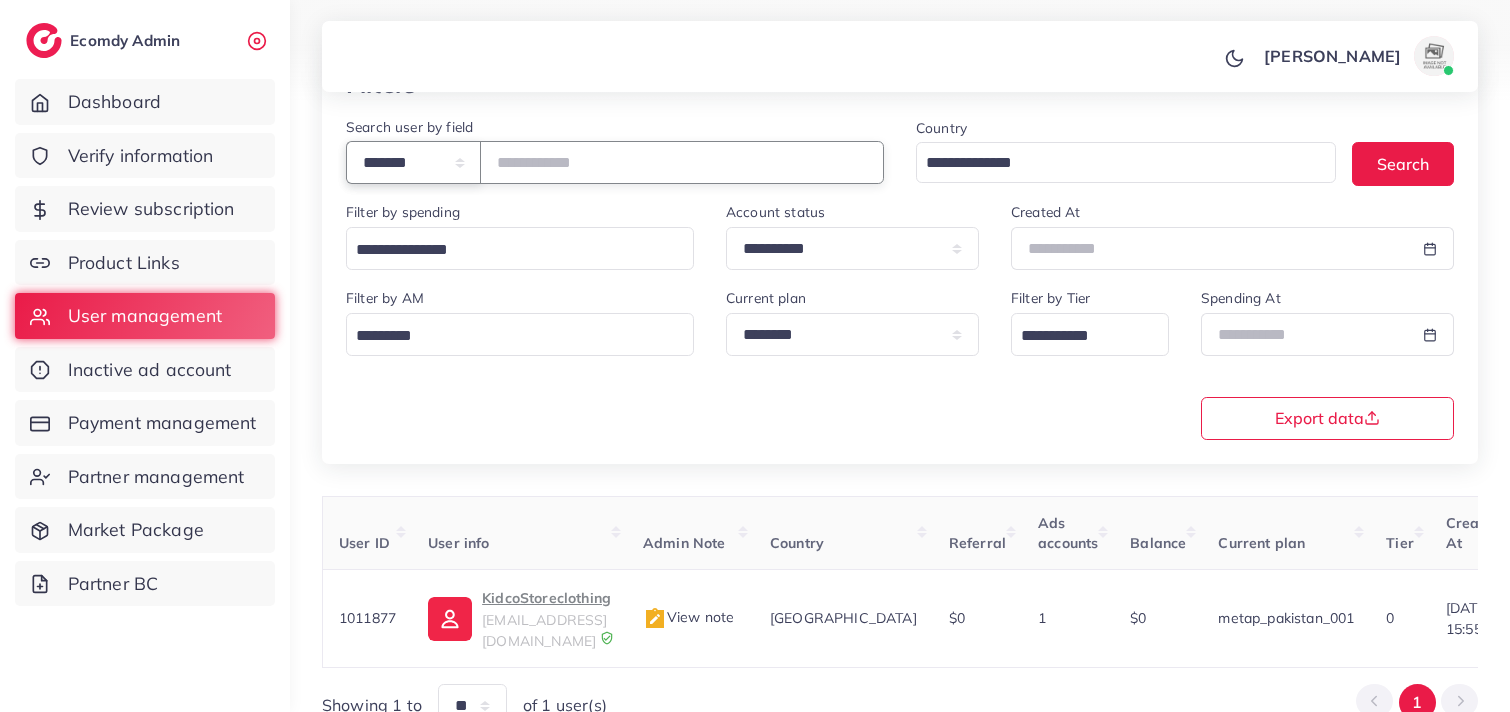 select on "*****" 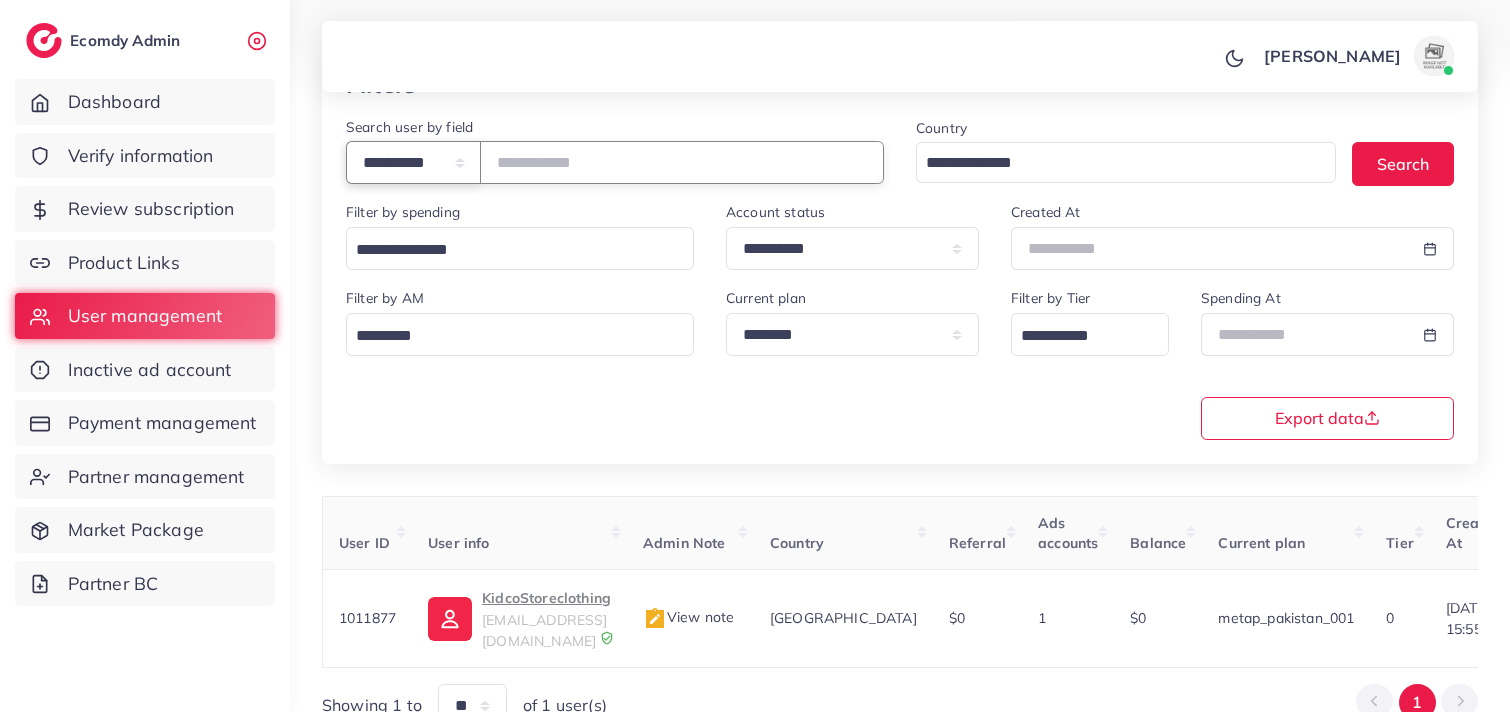click on "**********" at bounding box center [413, 162] 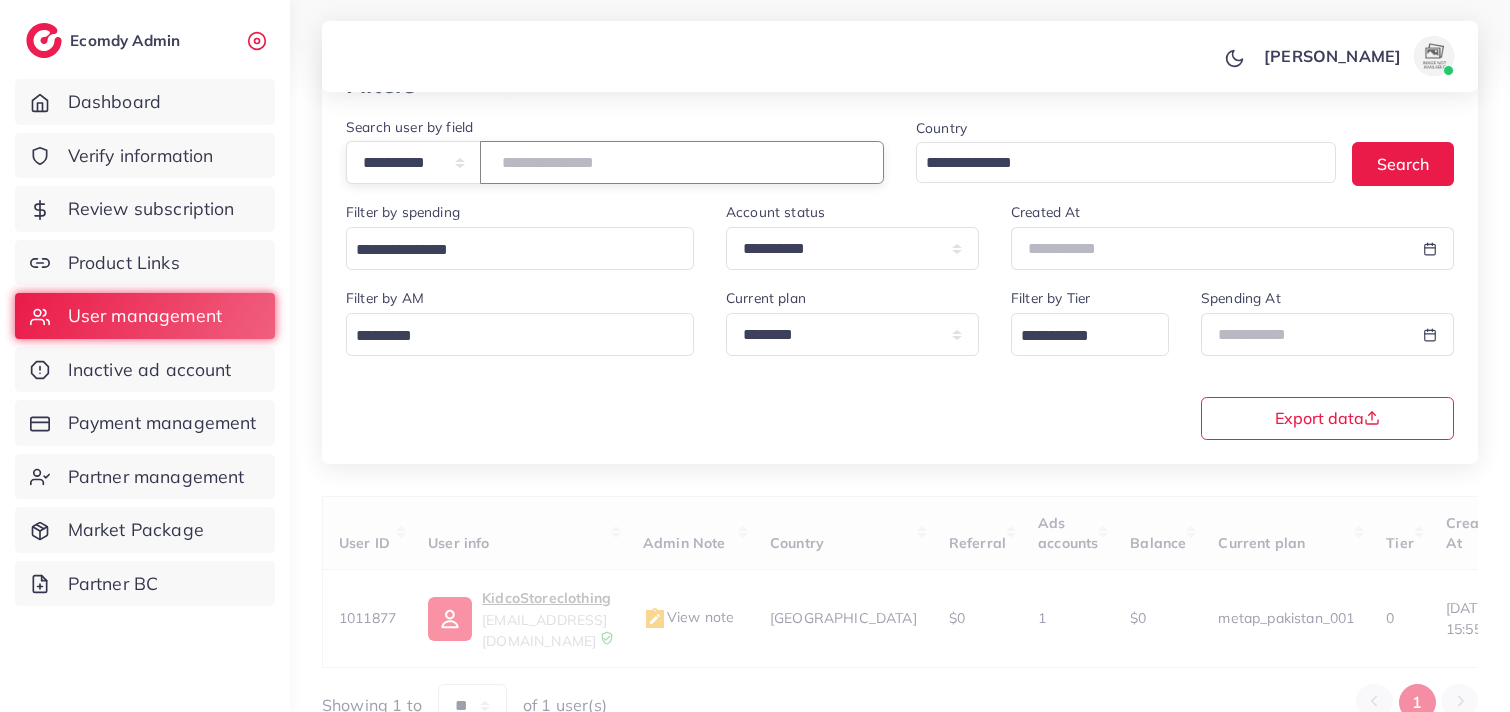 click at bounding box center [682, 162] 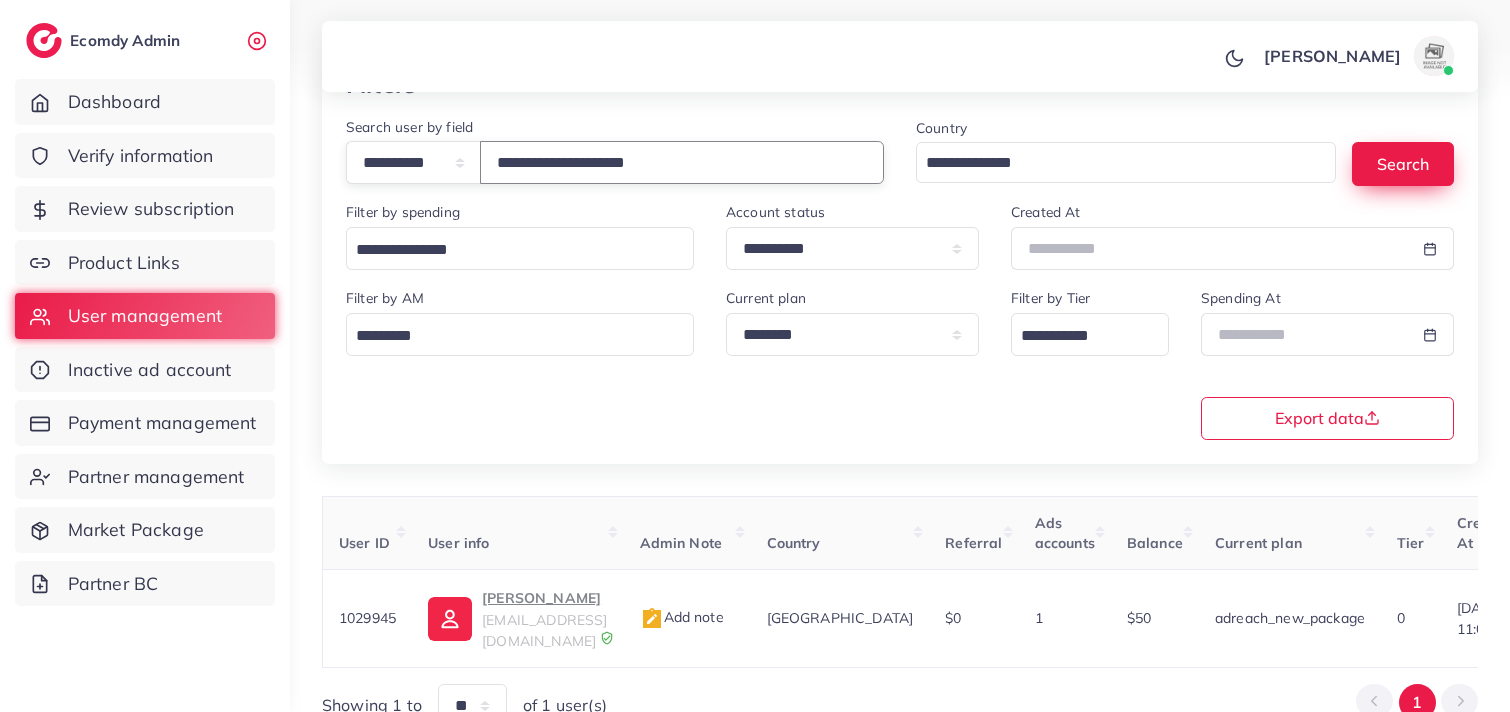 type on "**********" 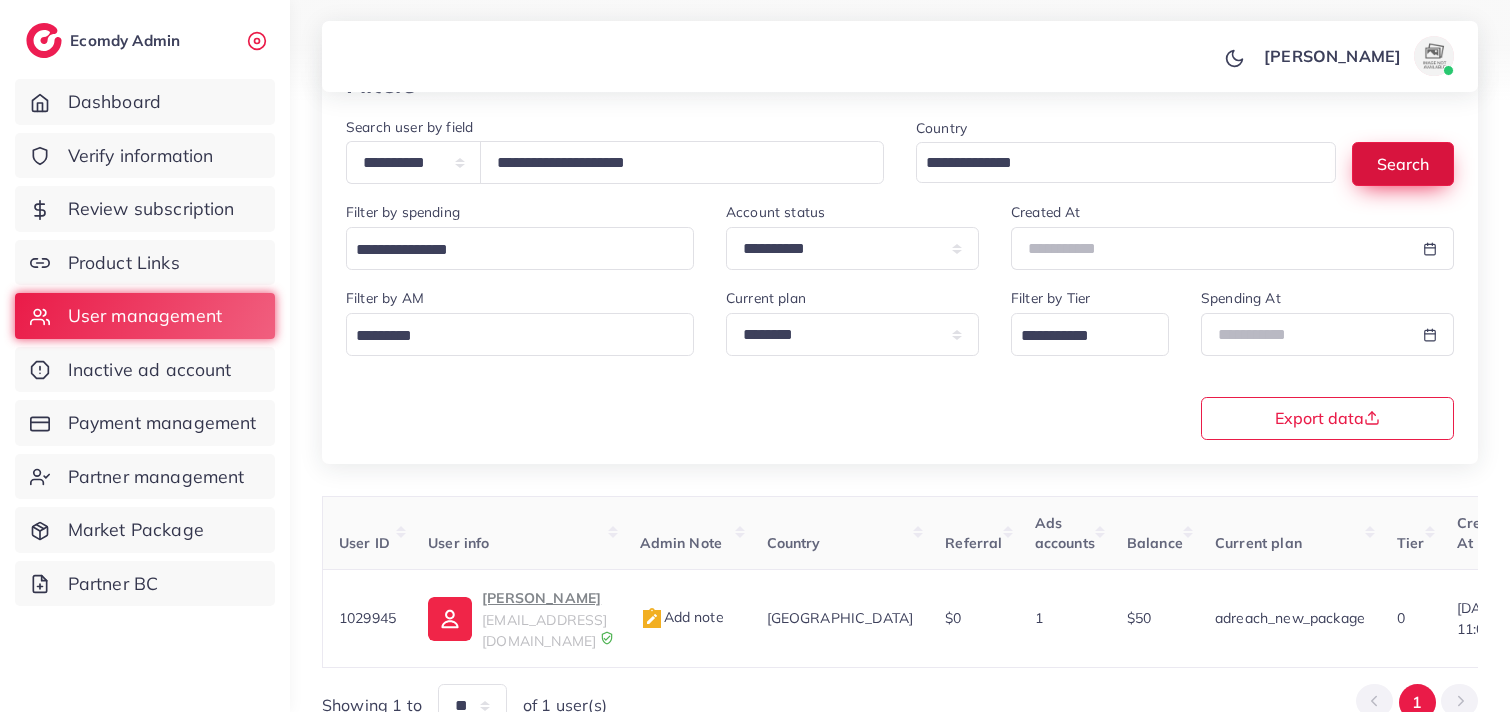 click on "Search" at bounding box center (1403, 163) 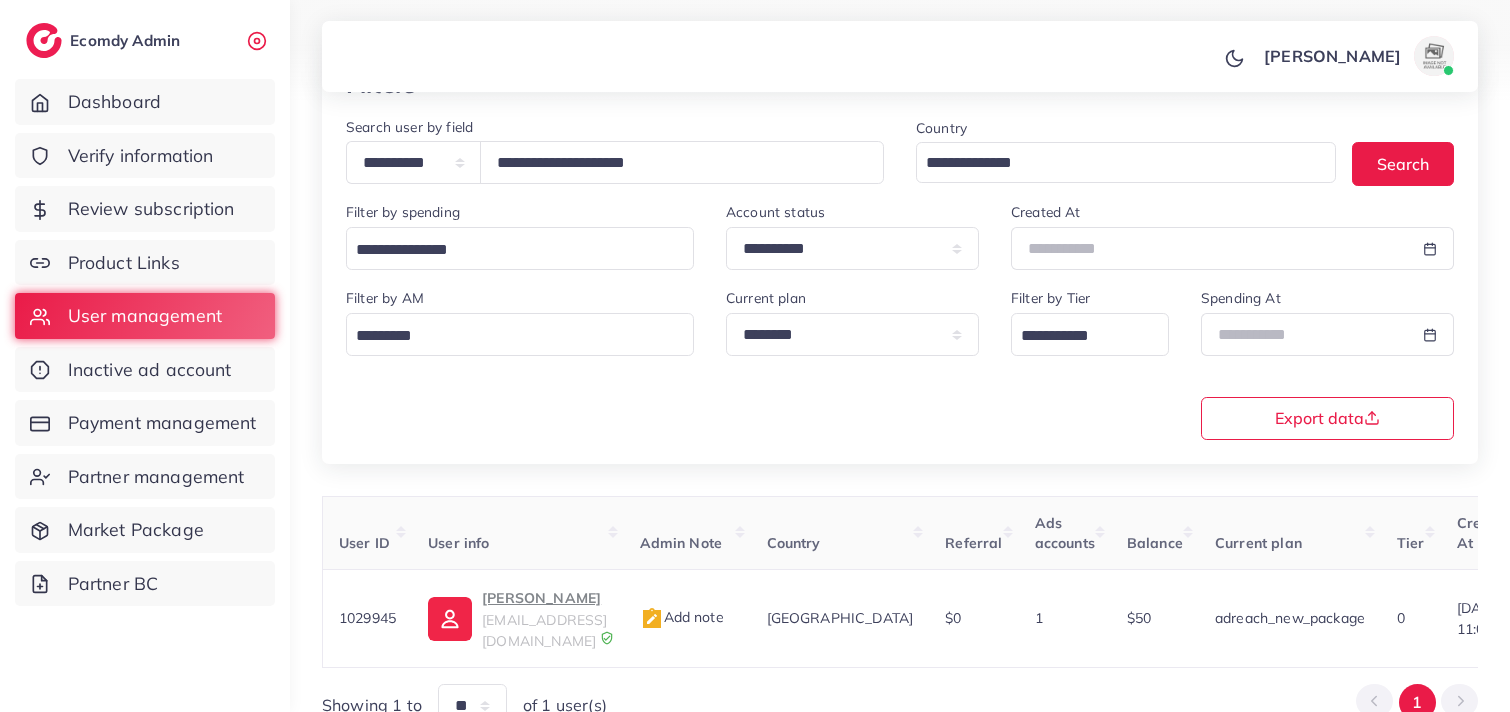 click on "kidcostore0@gmail.com" at bounding box center (544, 630) 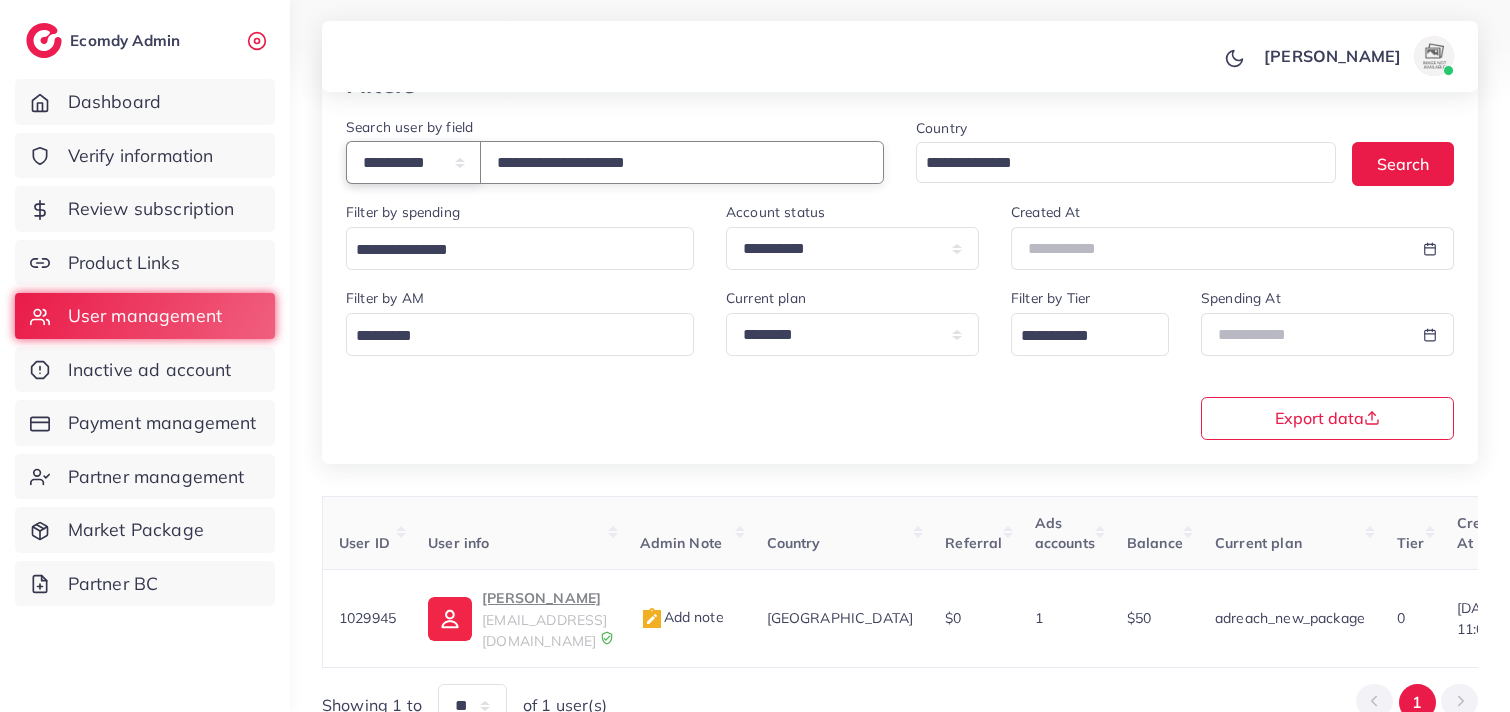 click on "**********" at bounding box center (413, 162) 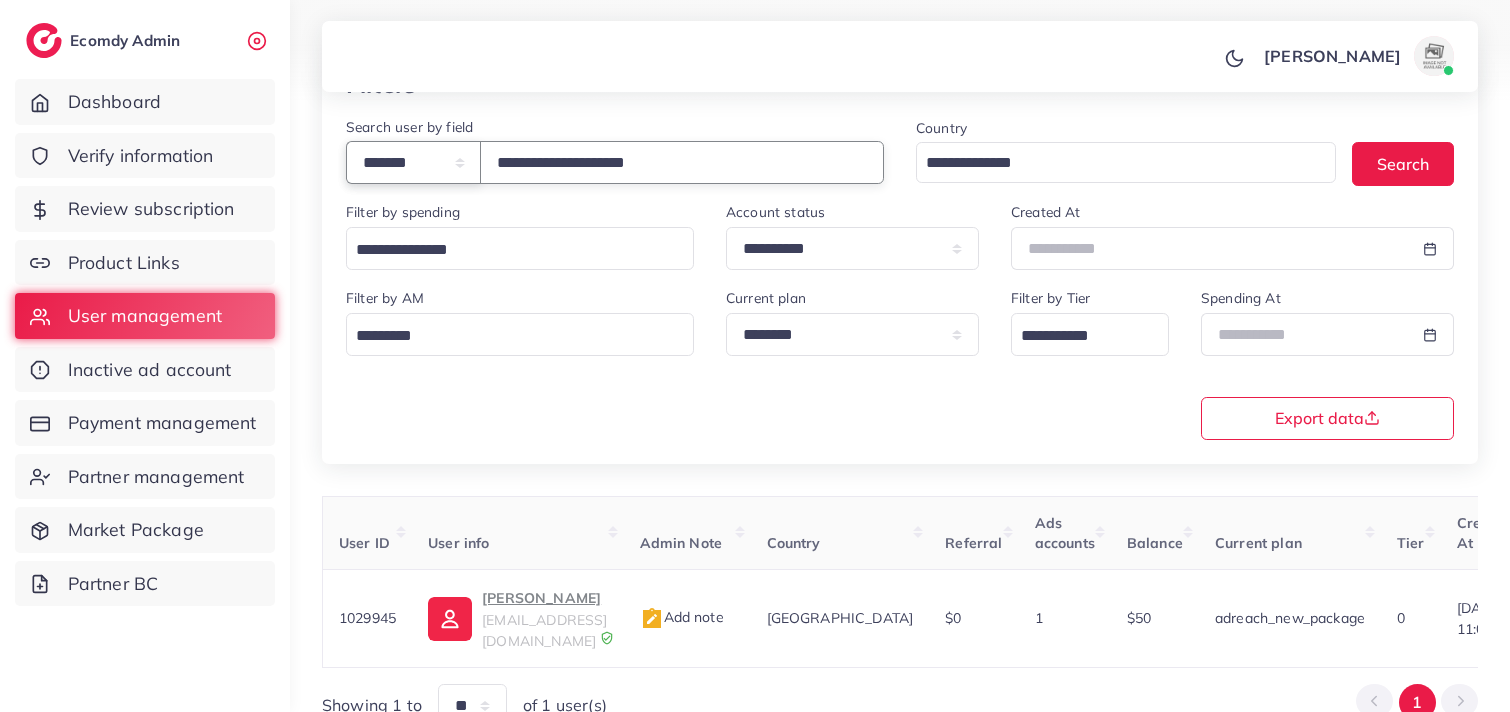 click on "**********" at bounding box center [413, 162] 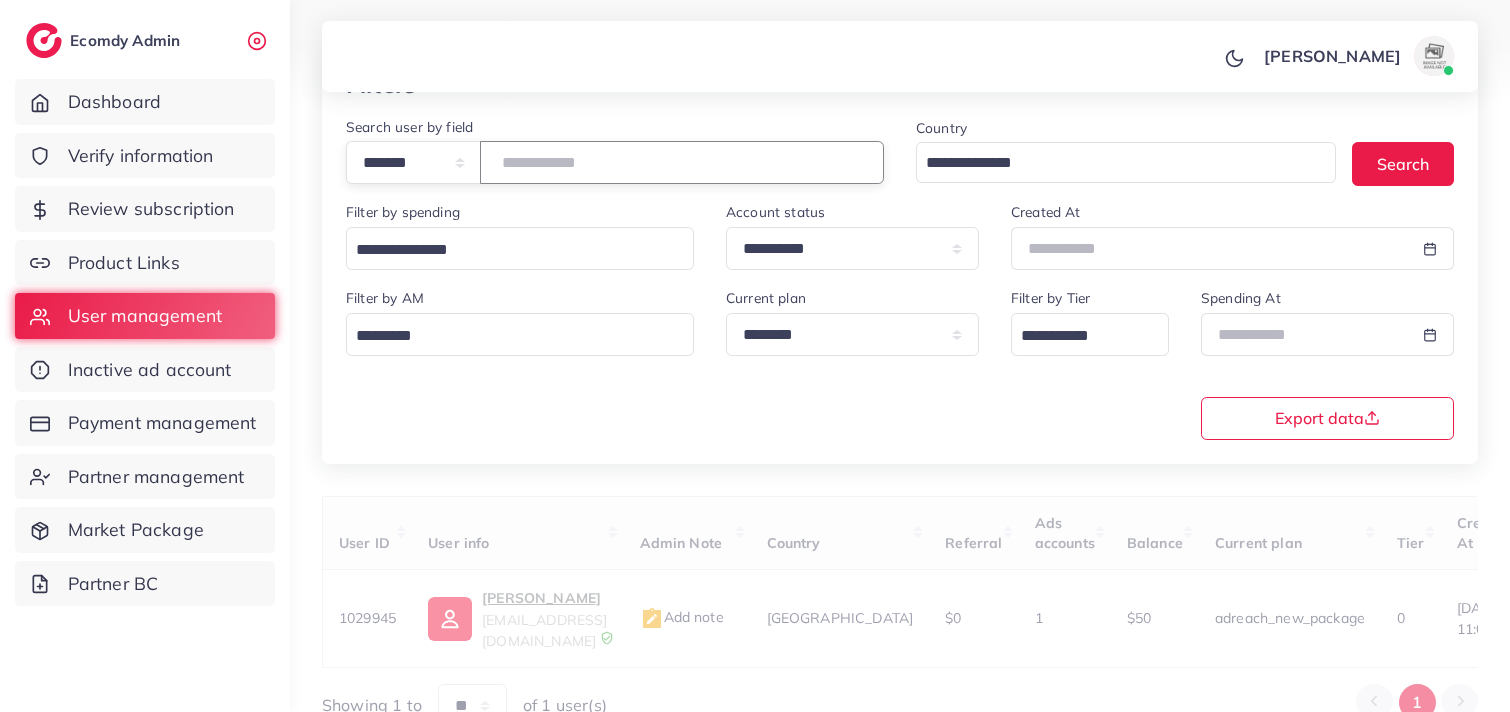 click on "**********" at bounding box center [682, 162] 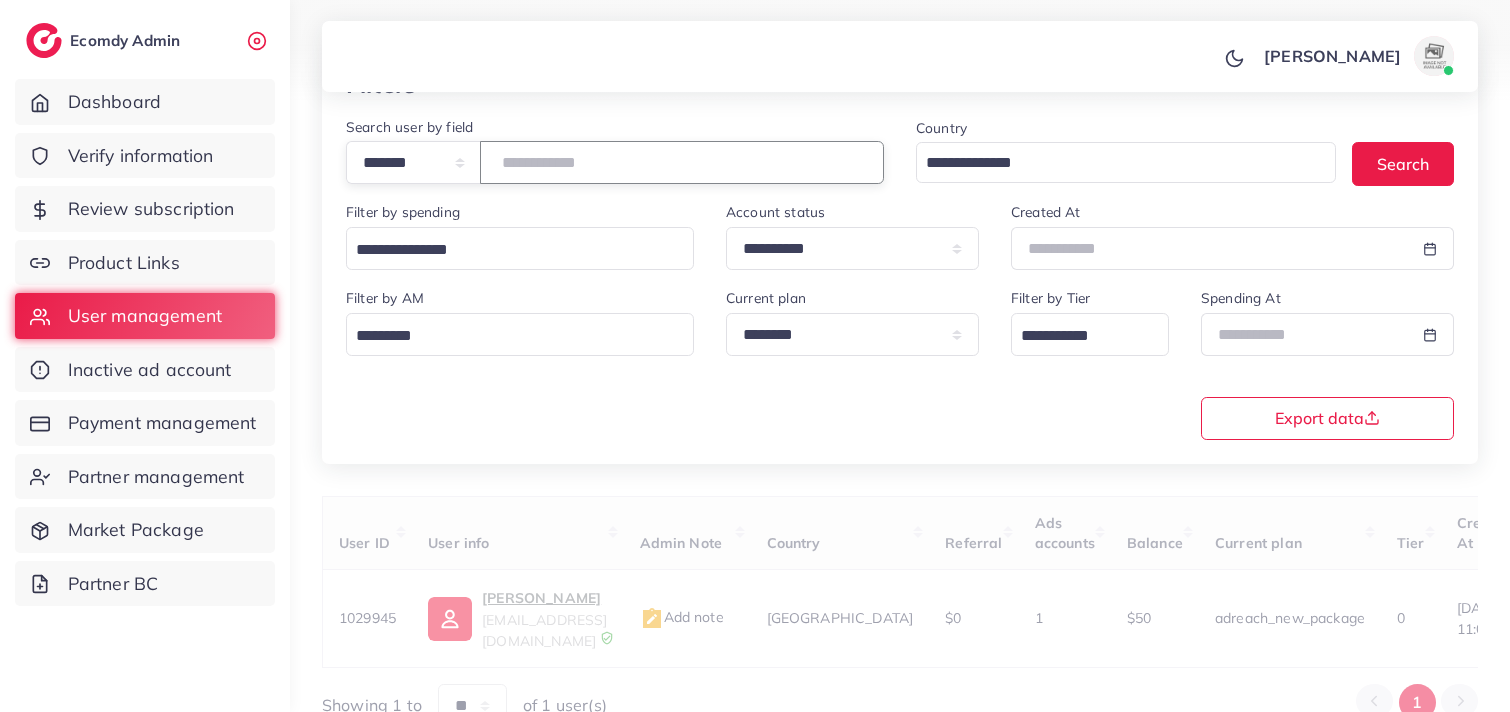 paste 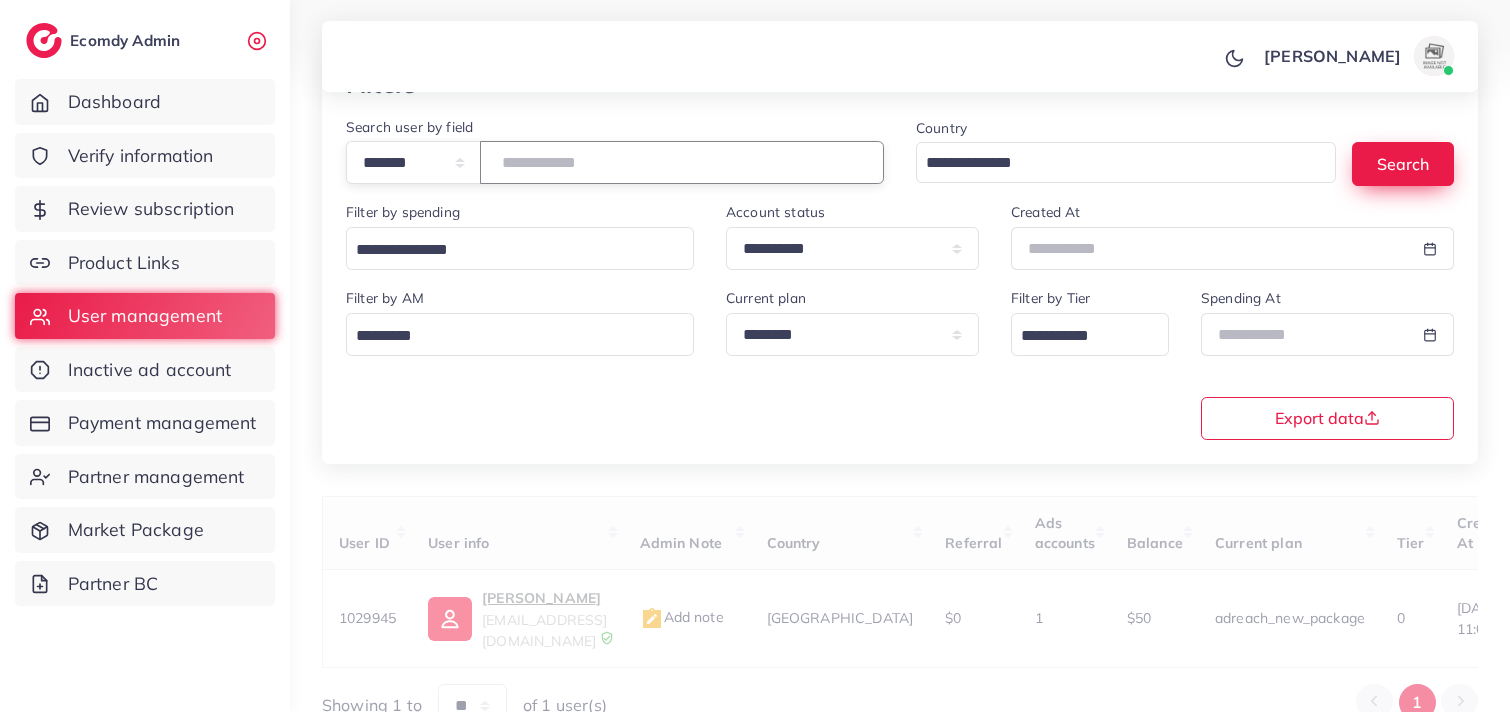 type on "*******" 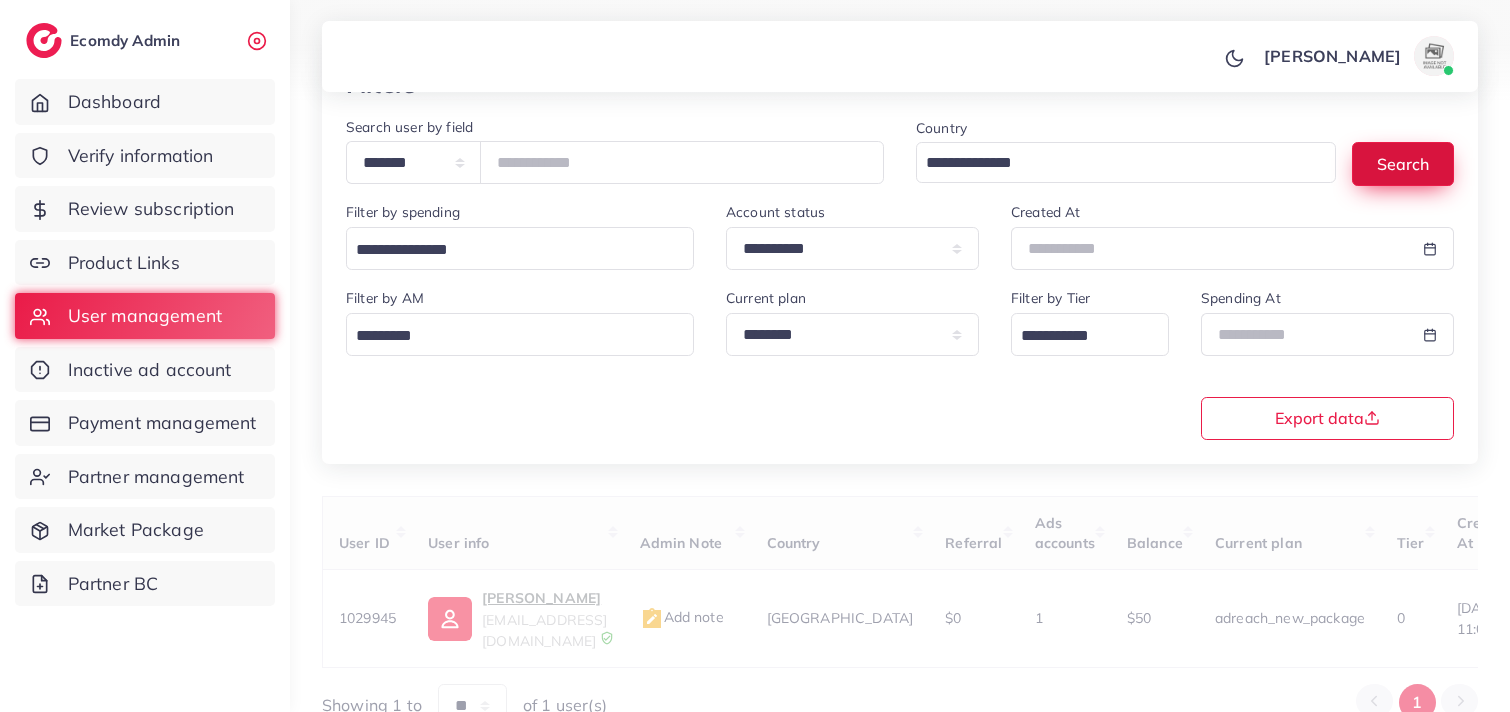 click on "Search" at bounding box center (1403, 163) 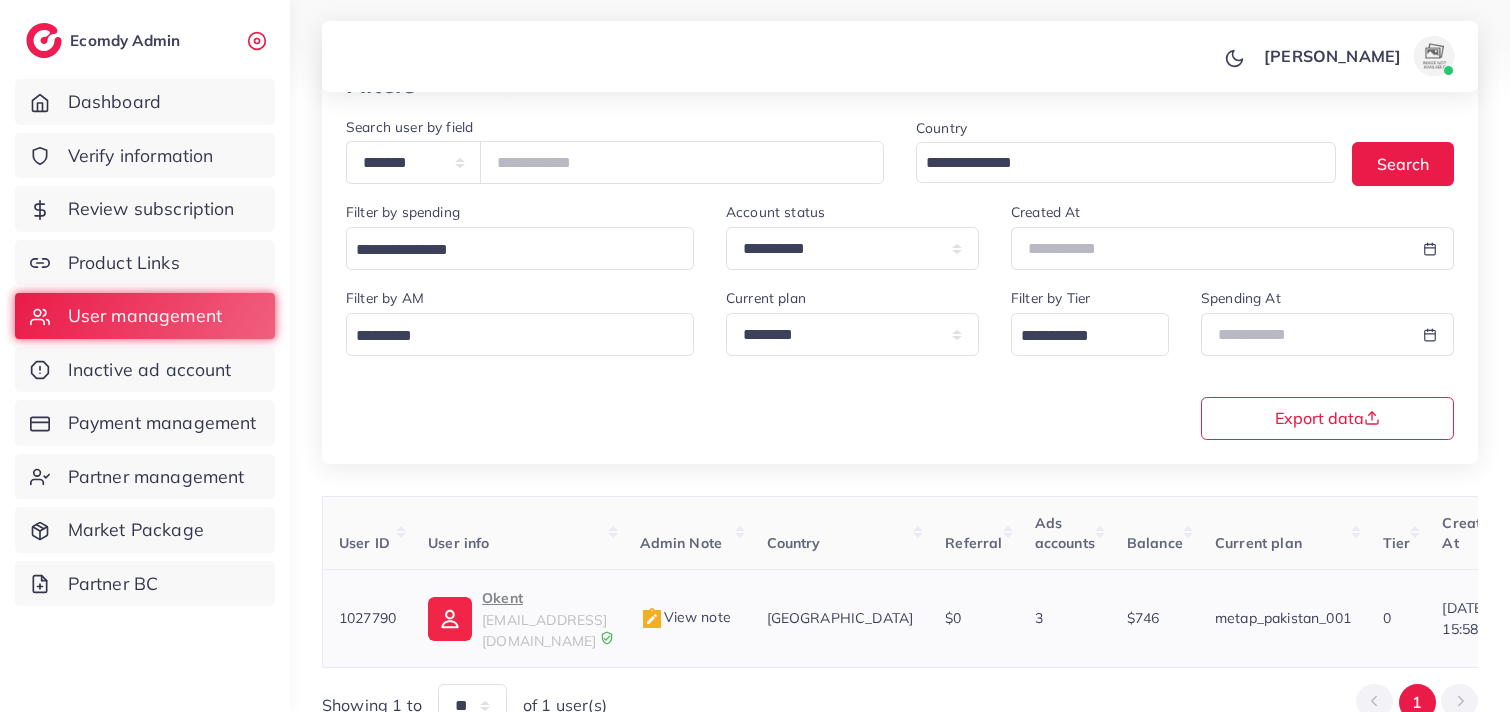 click on "oktentmedia@gmail.com" at bounding box center (544, 630) 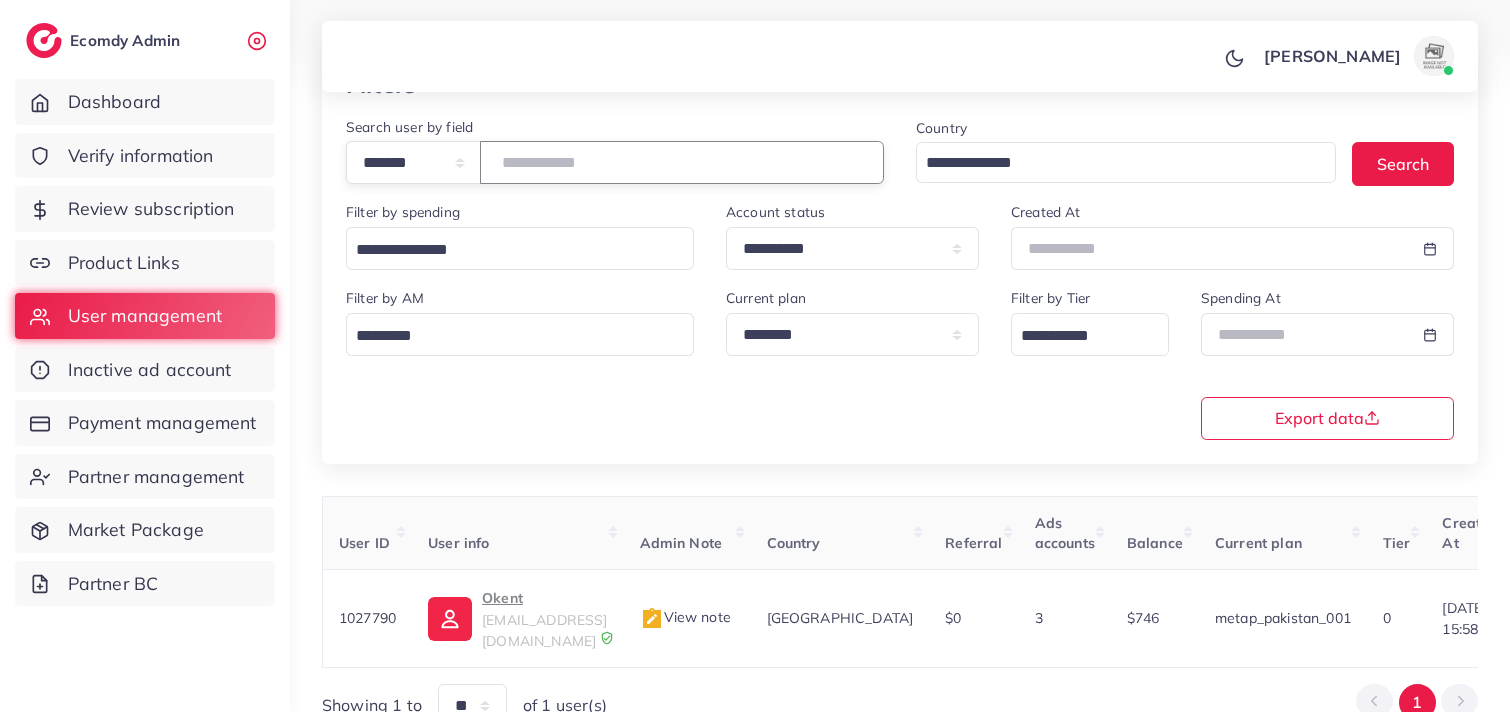 click on "*******" at bounding box center [682, 162] 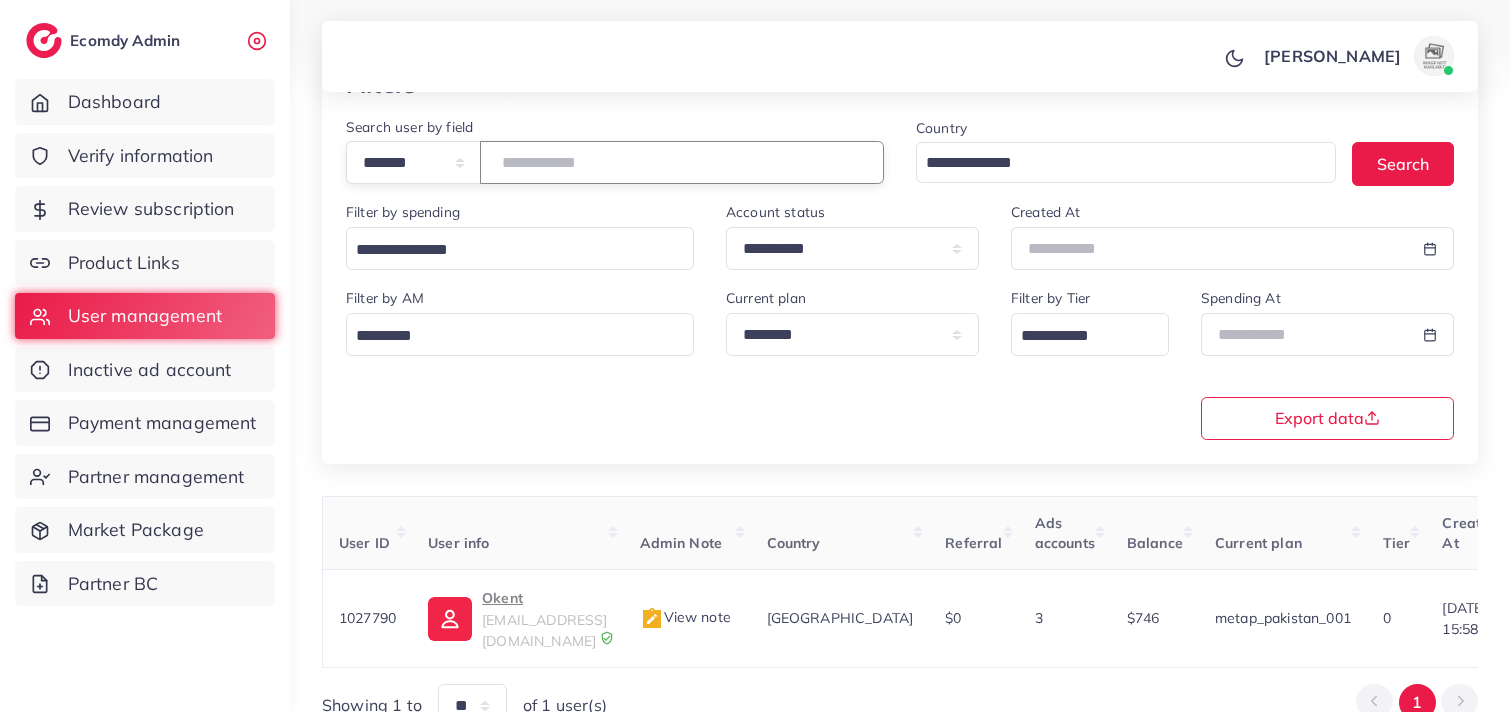 paste on "*******" 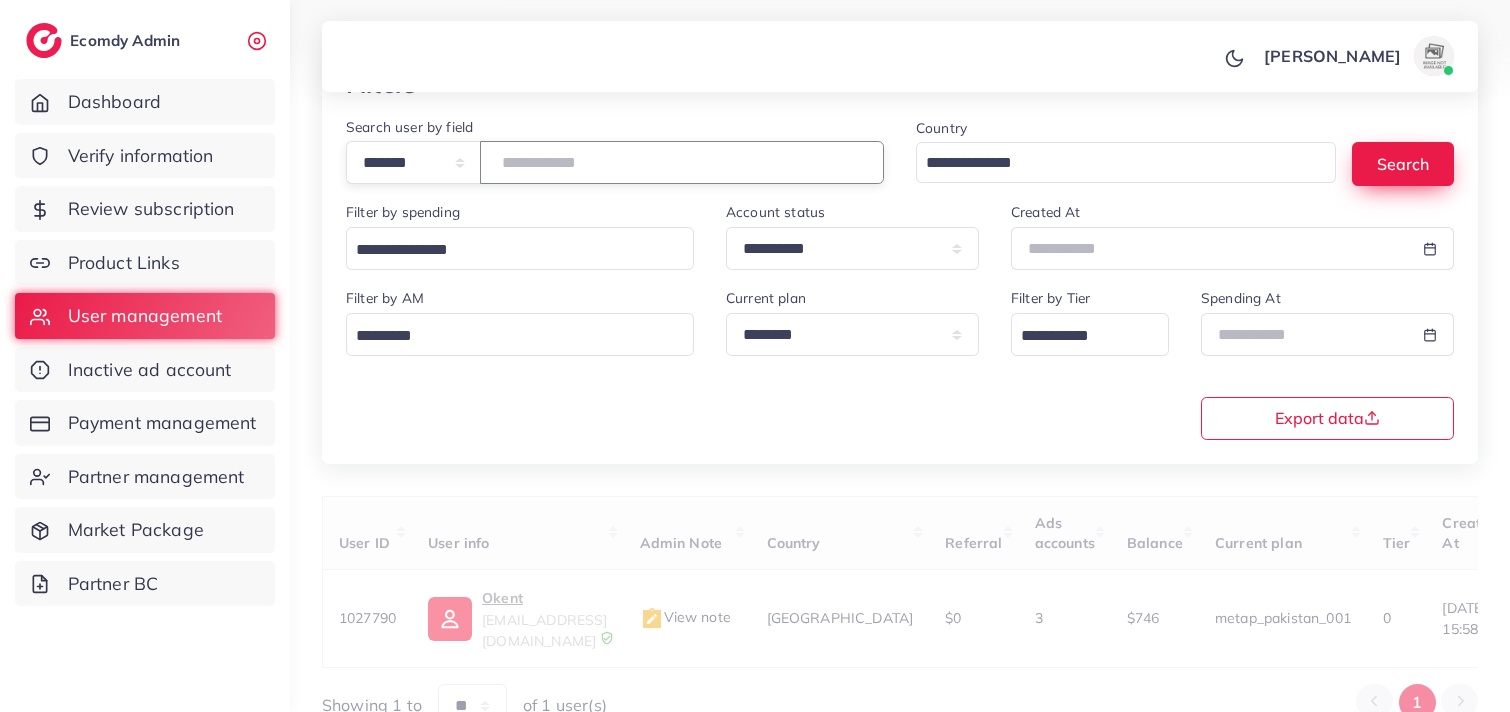 type on "*******" 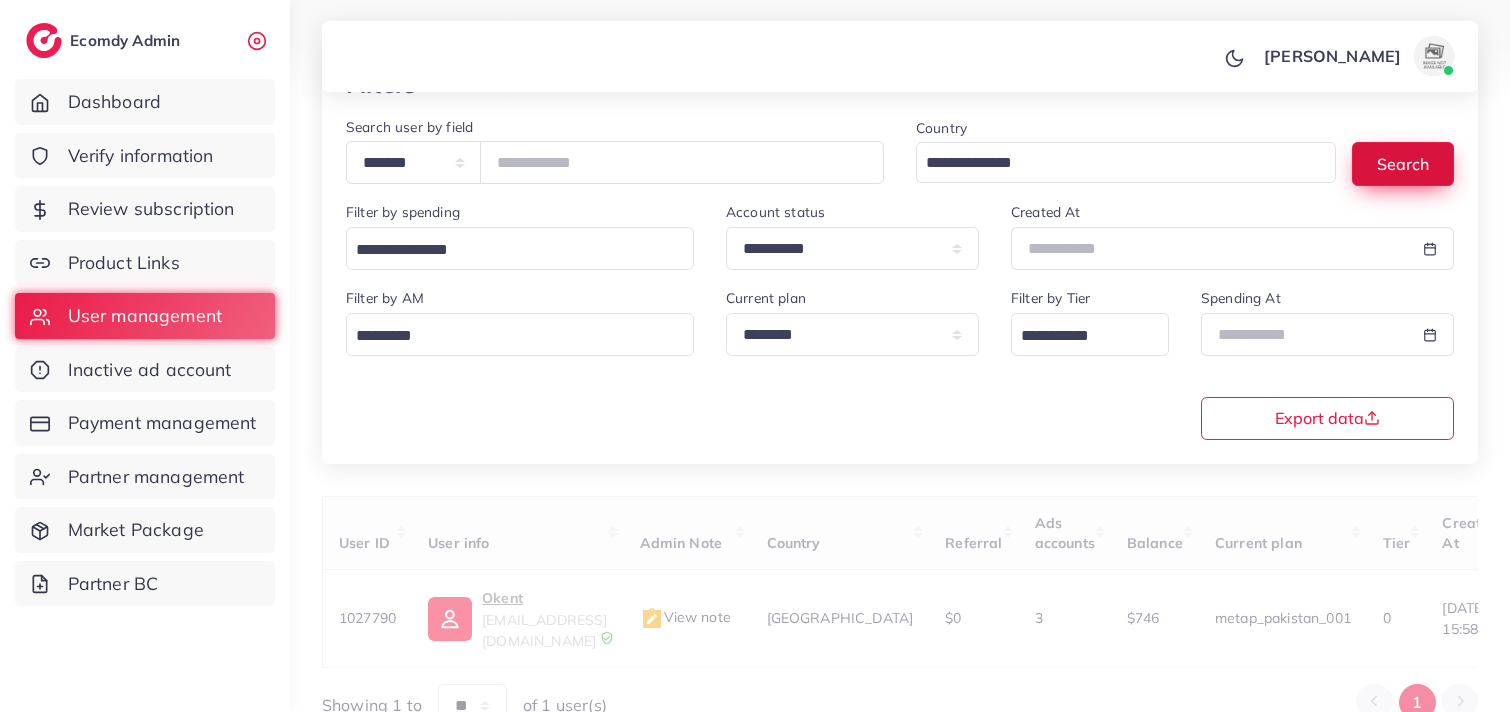 click on "Search" at bounding box center (1403, 163) 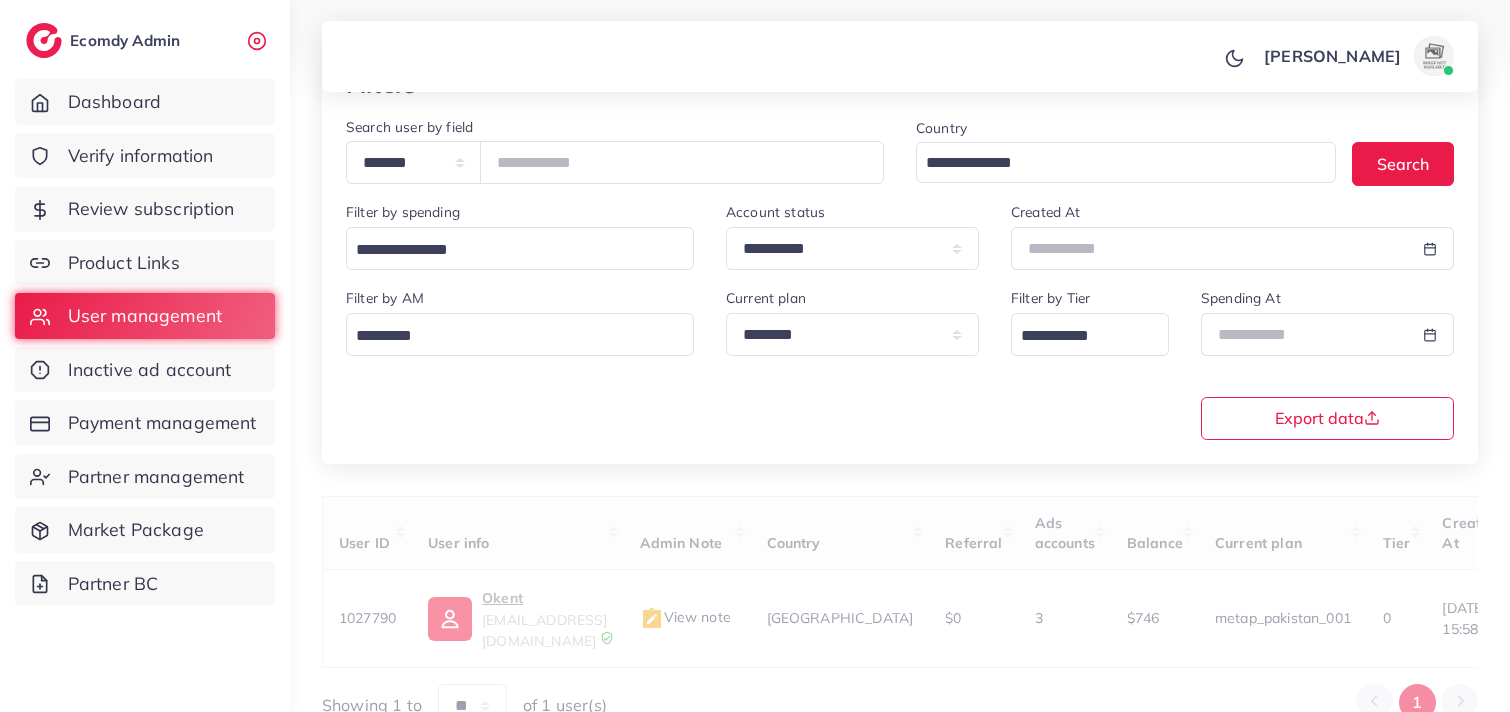 click on "**********" at bounding box center [900, 267] 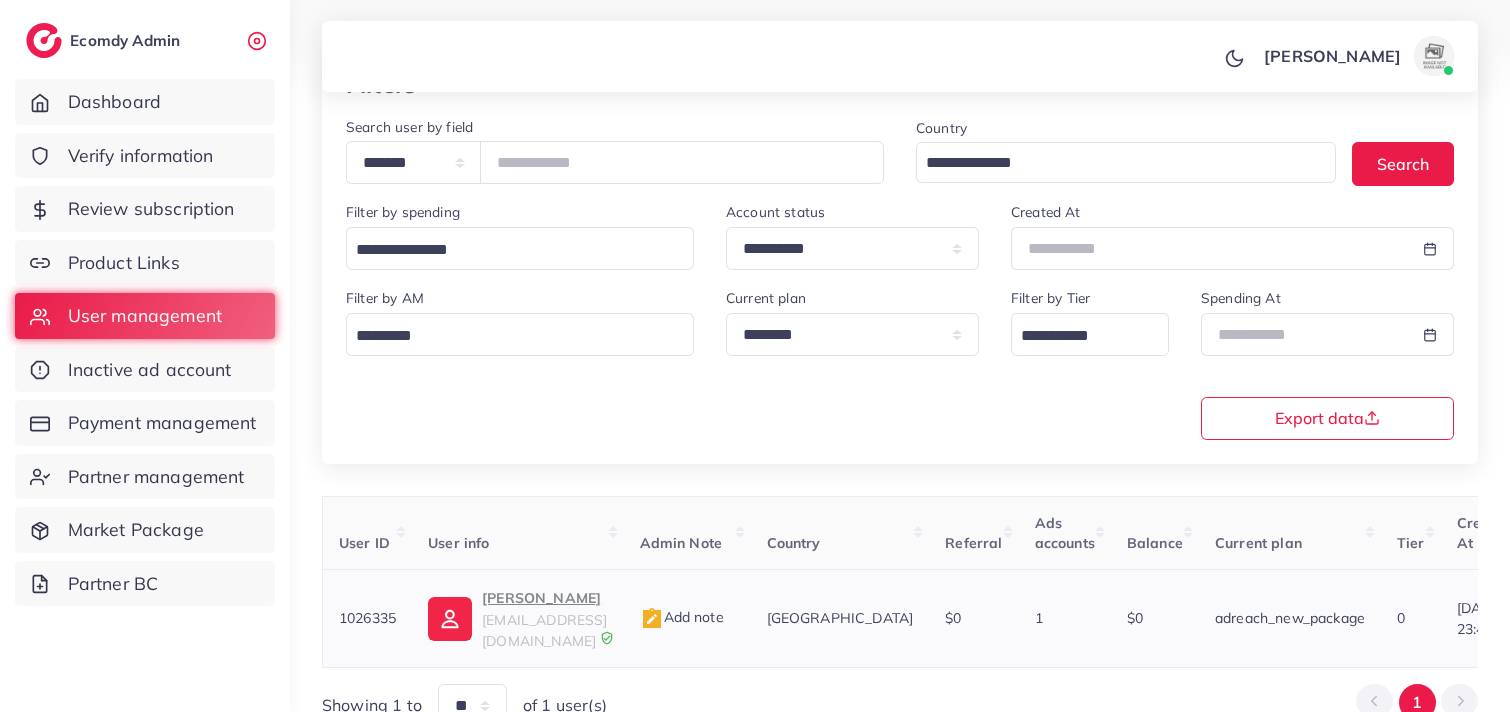click on "Mustafa Magsi" at bounding box center (544, 598) 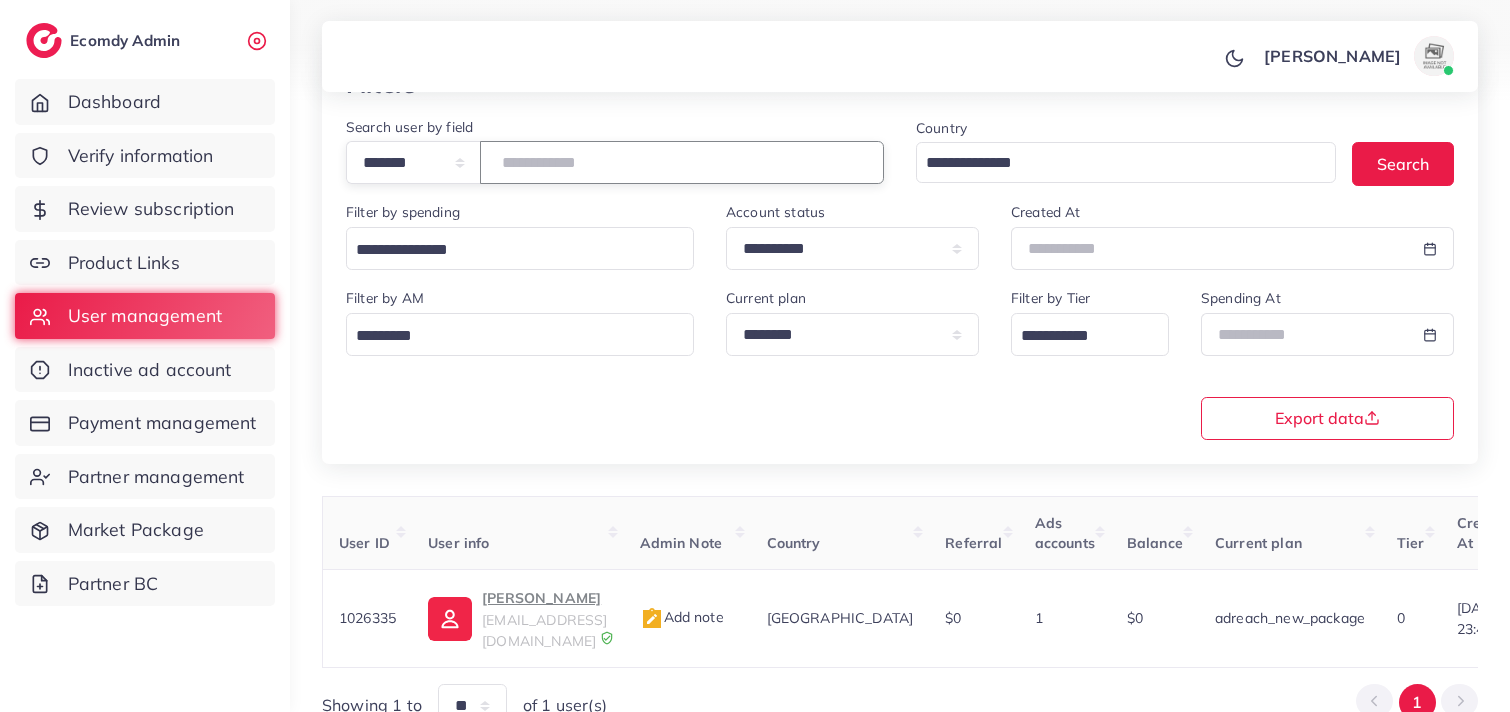 click on "*******" at bounding box center [682, 162] 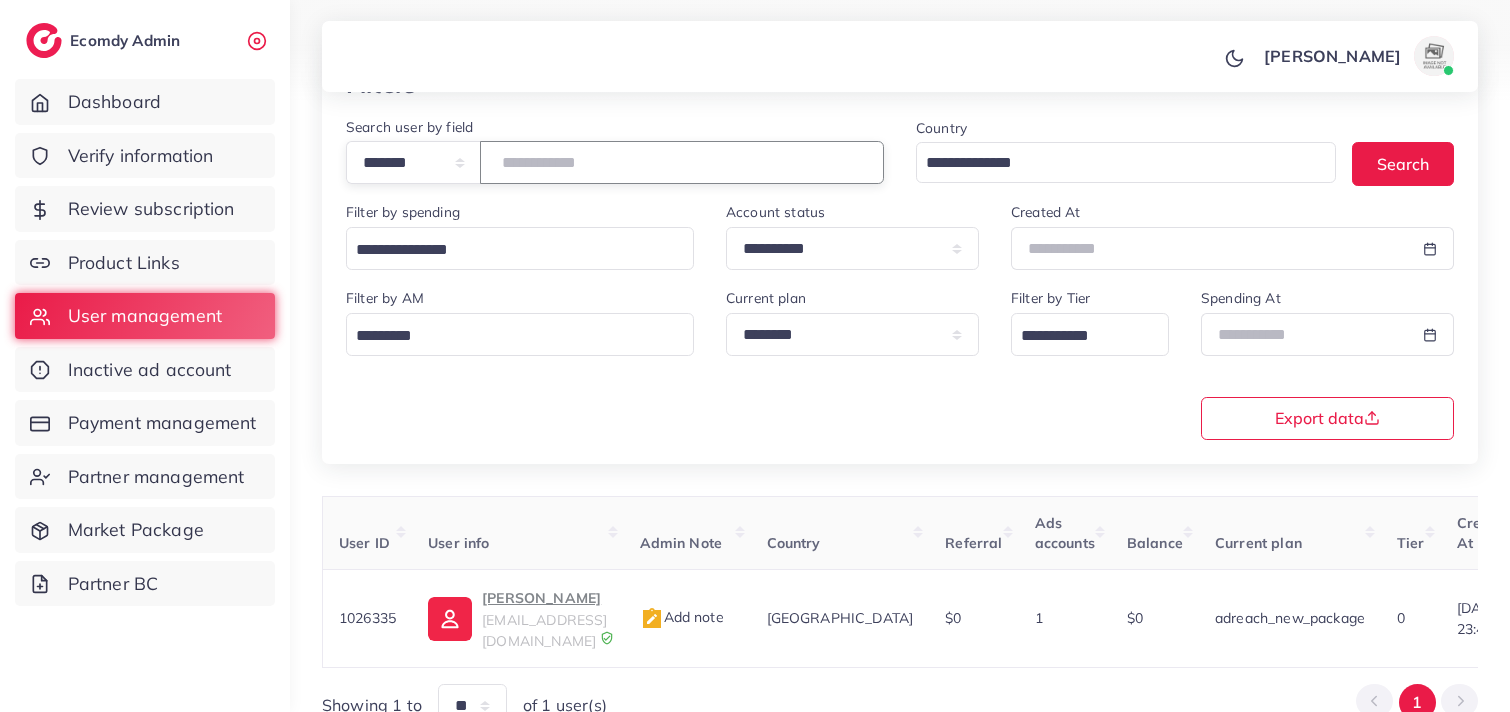 paste on "*******" 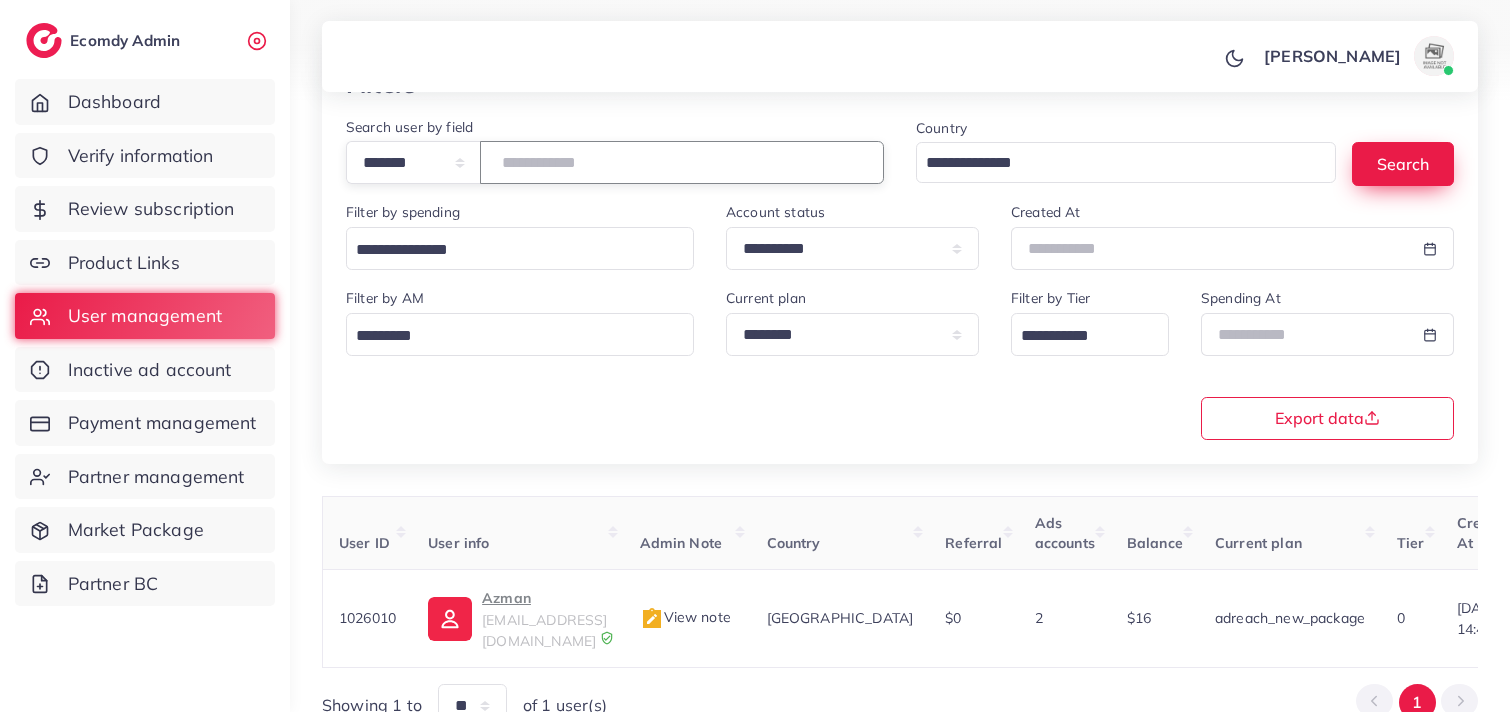 type on "*******" 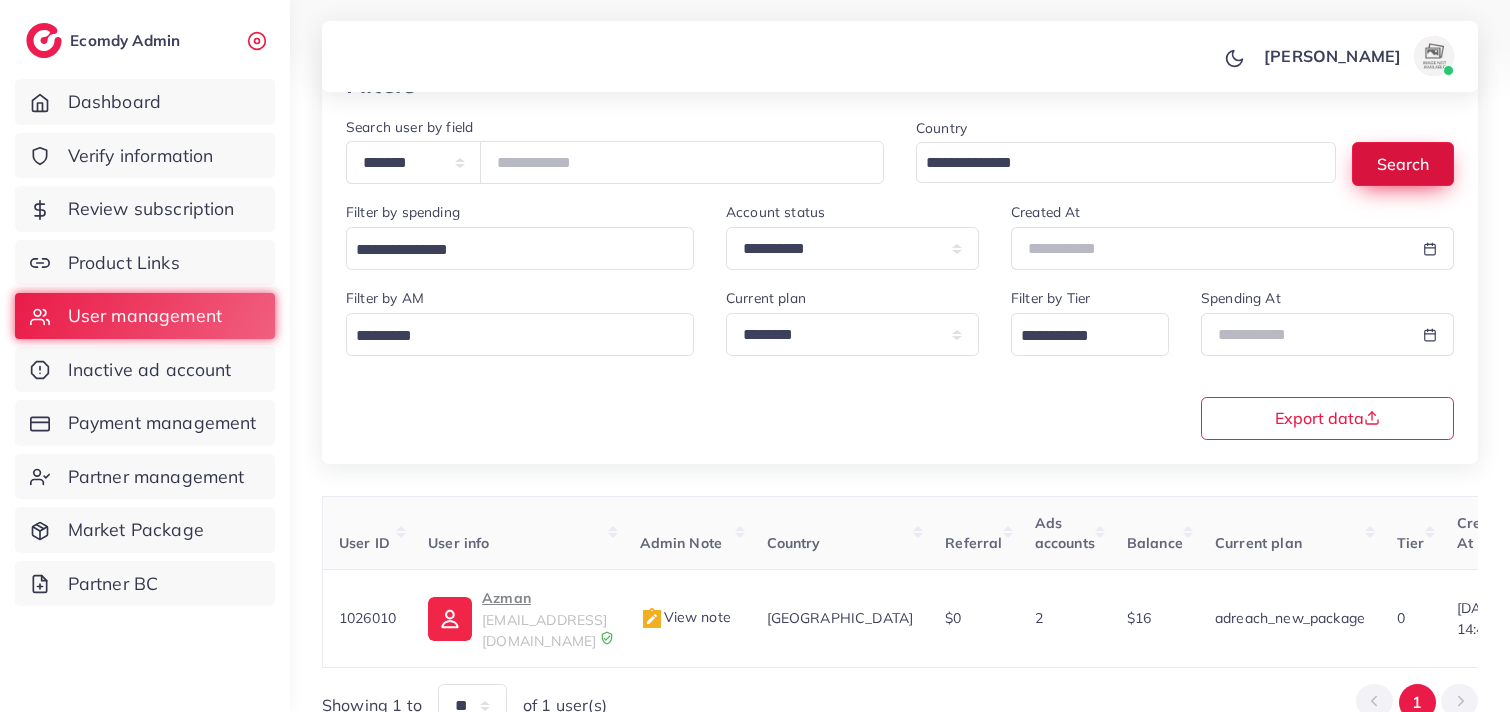 click on "Search" at bounding box center (1403, 163) 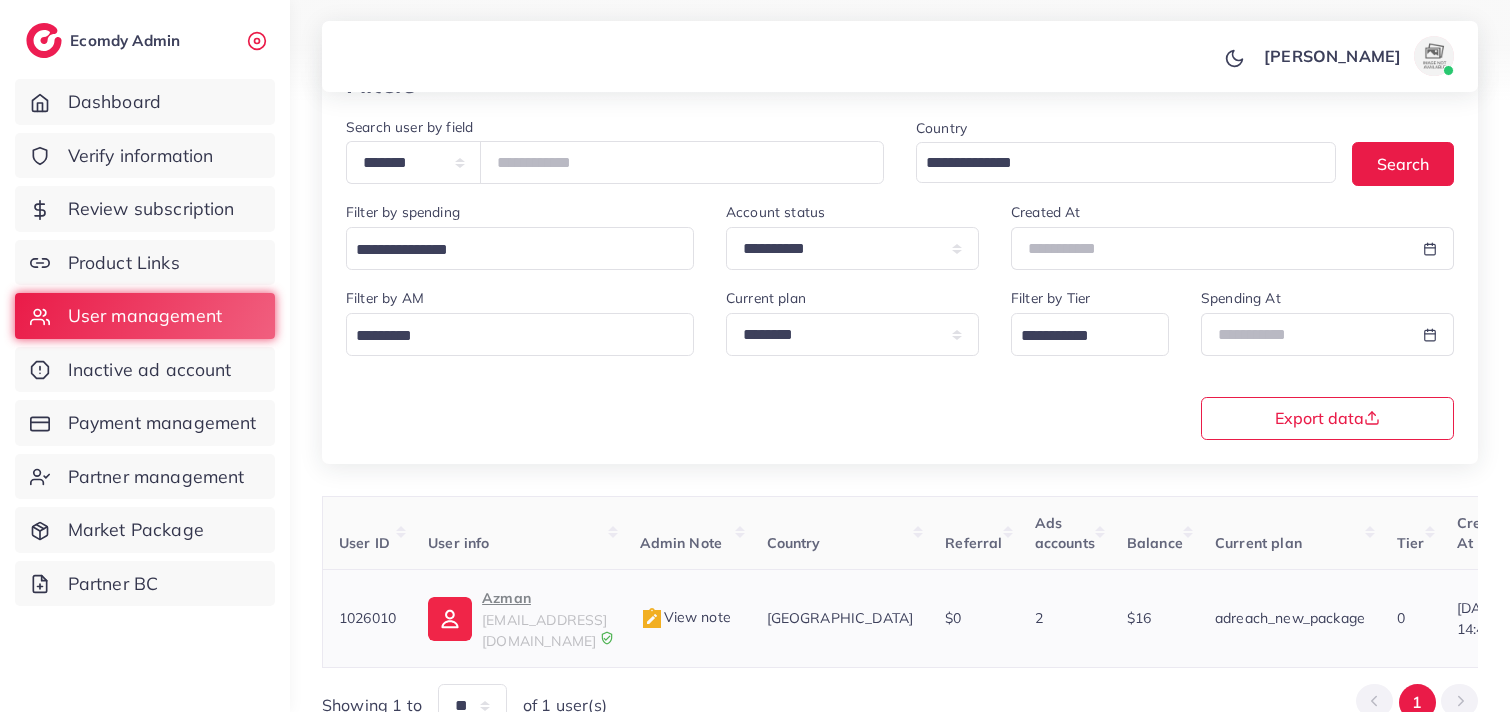 click on "Azman" at bounding box center (544, 598) 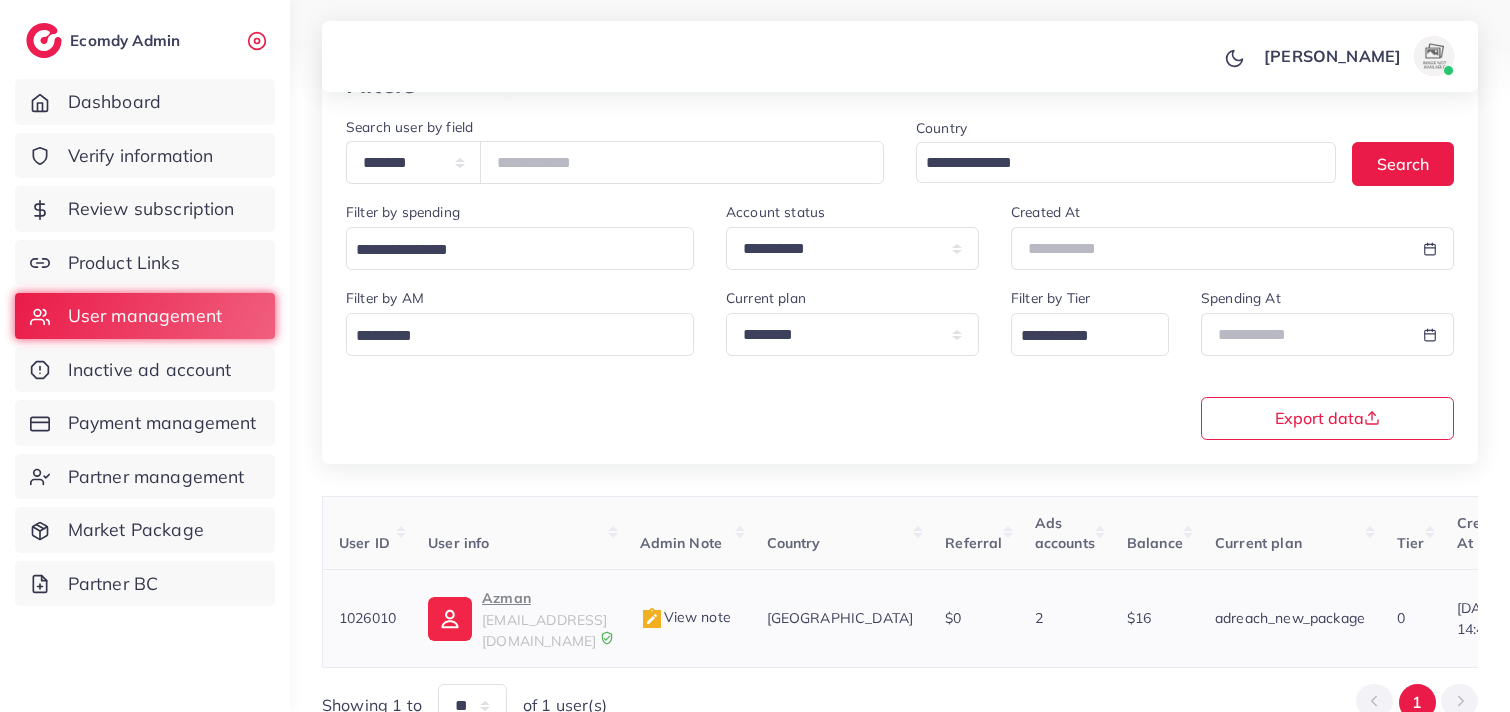 click on "1026010" at bounding box center [367, 618] 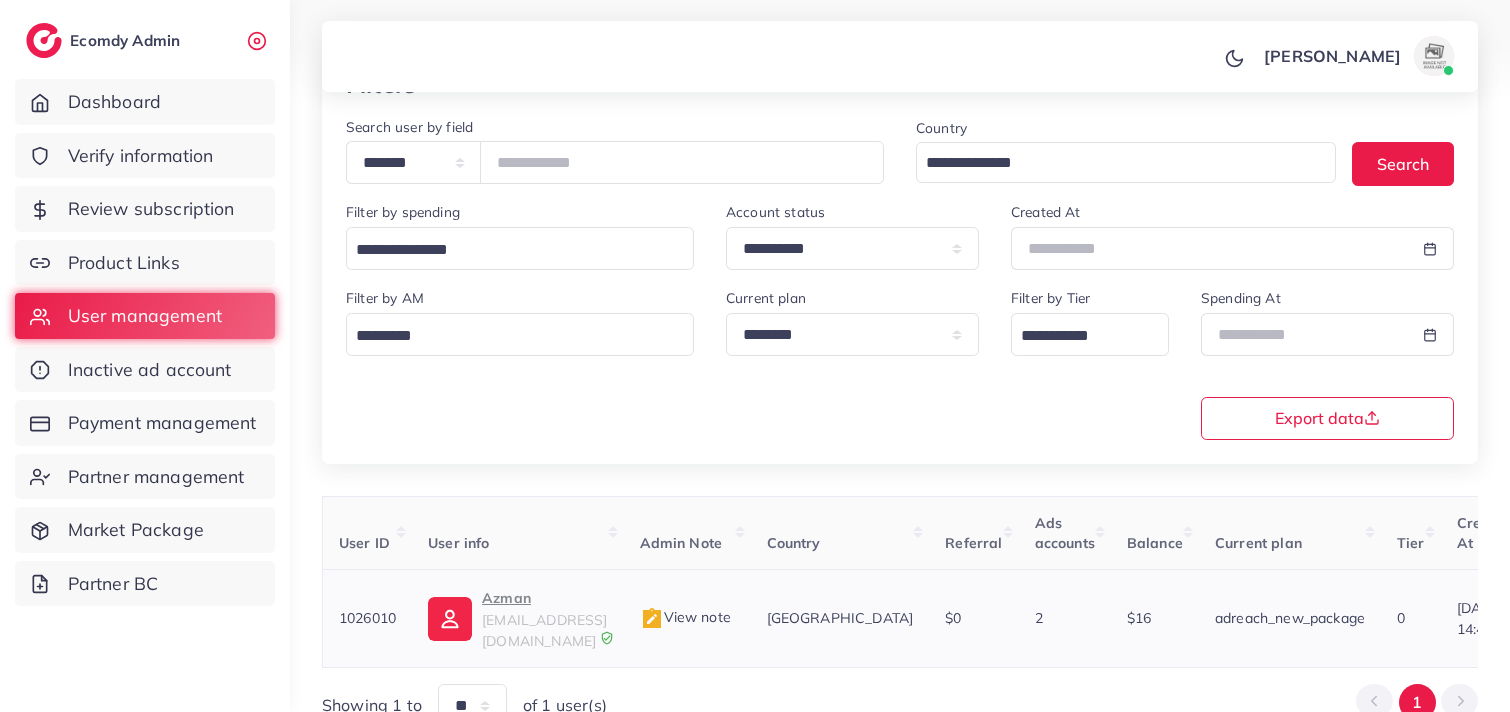 copy on "1026010" 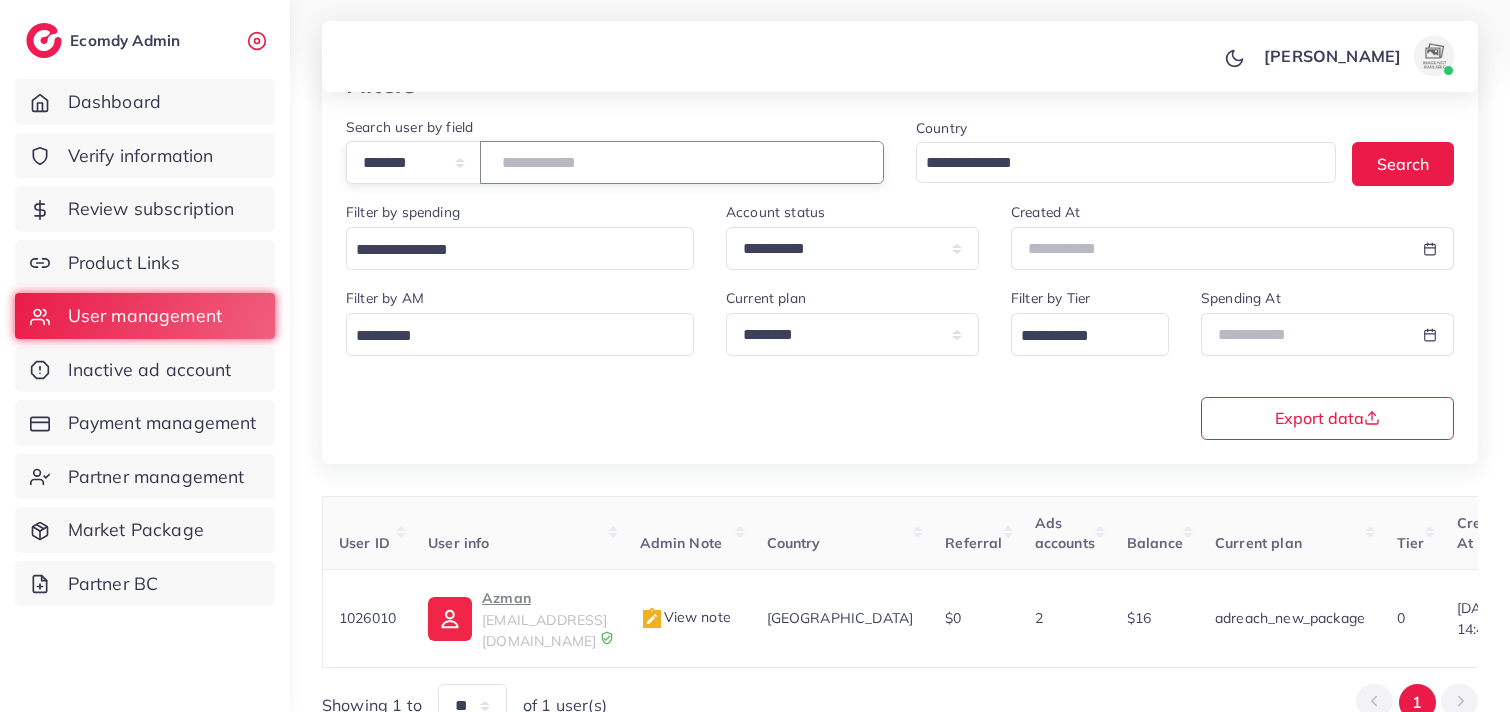 click on "*******" at bounding box center [682, 162] 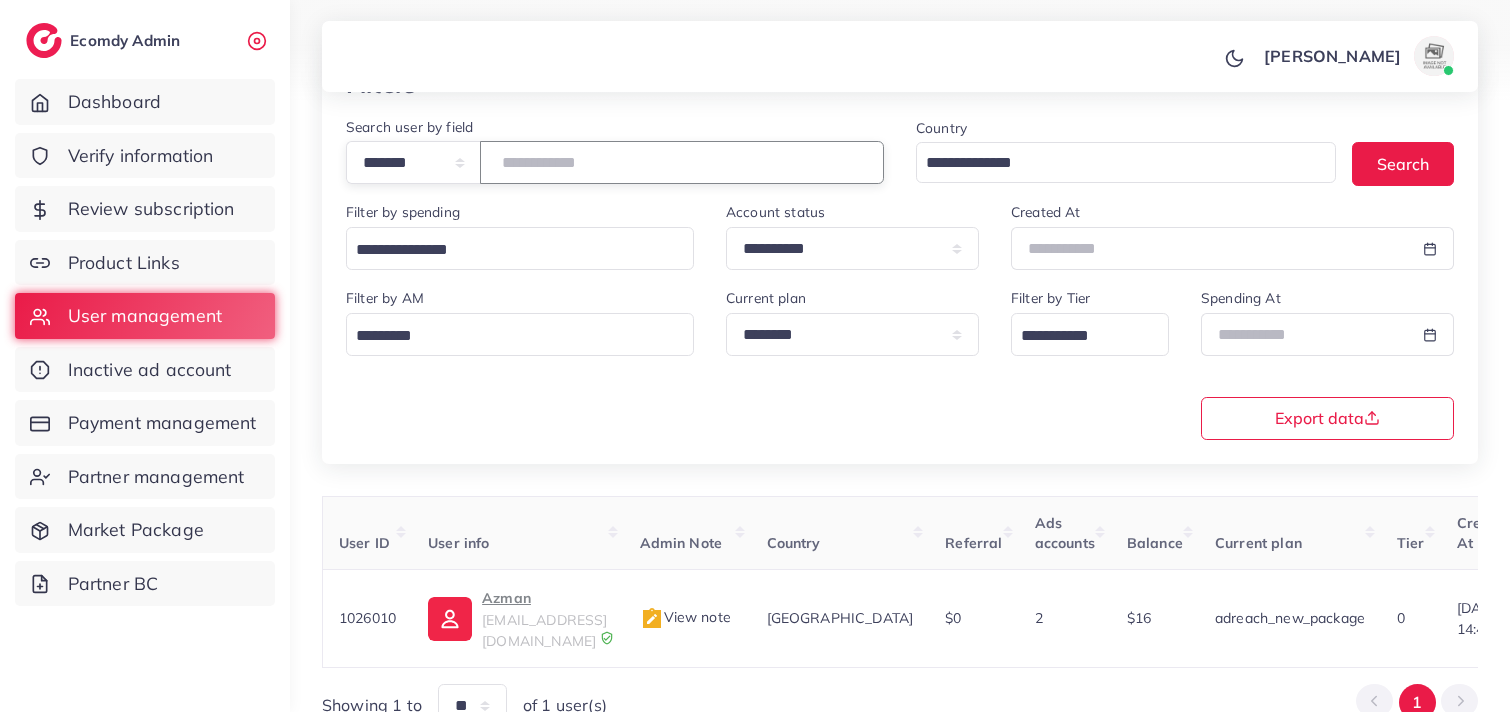 paste on "*******" 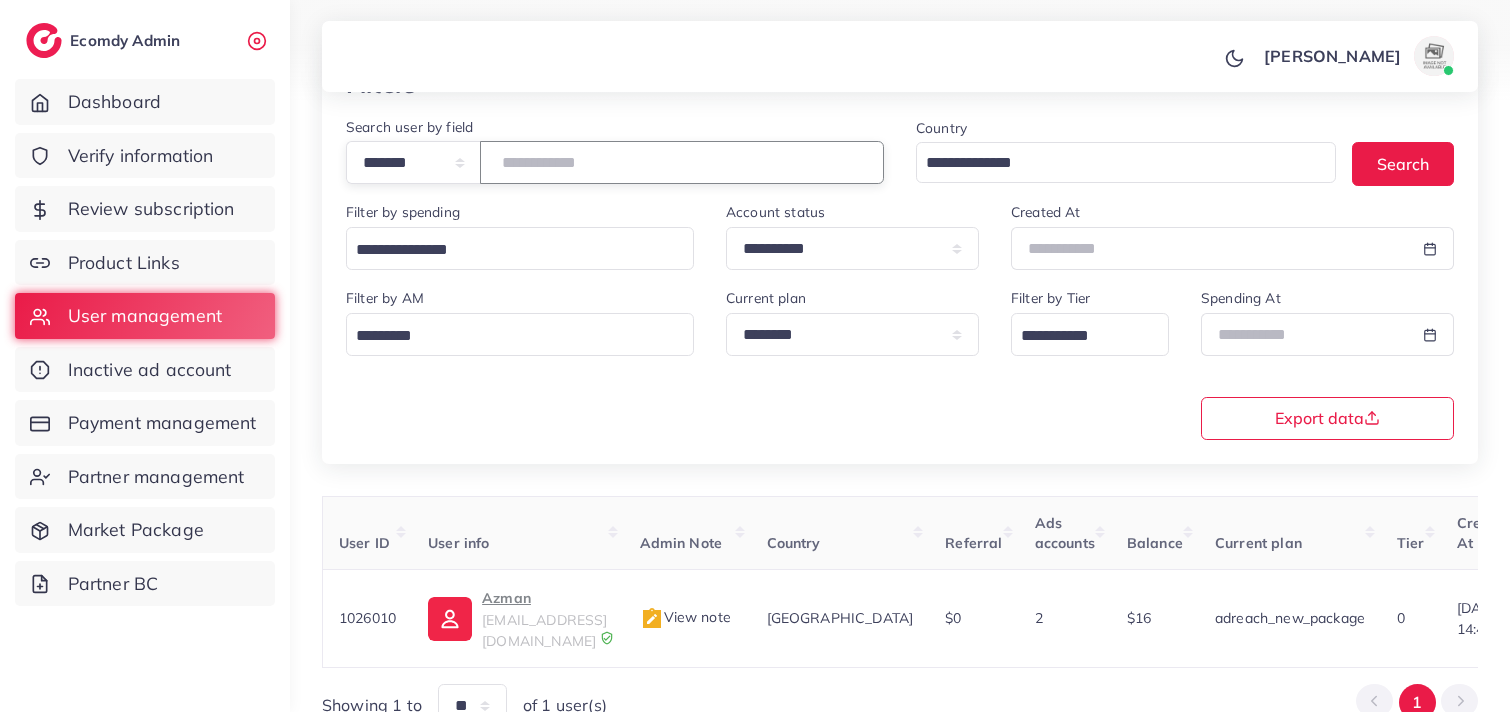 type on "*******" 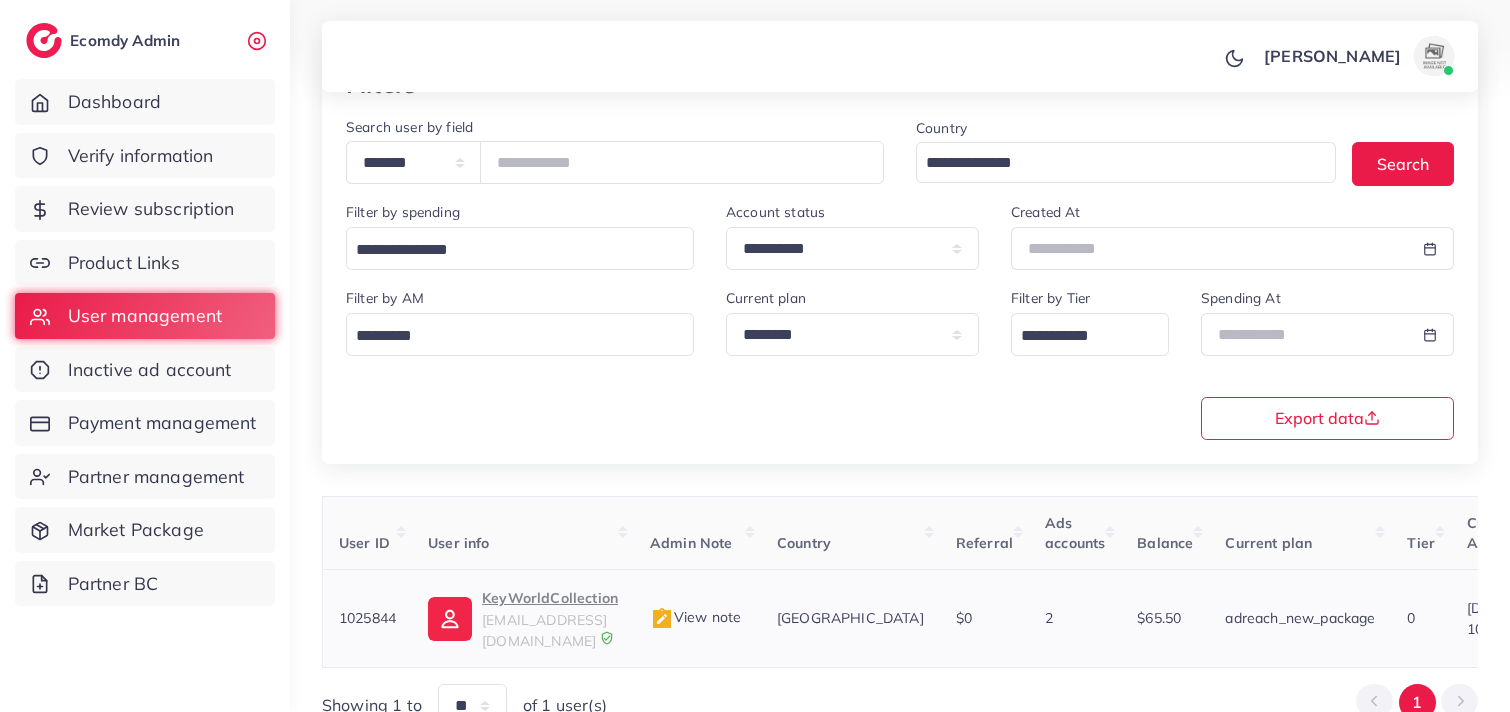 click on "KeyWorldCollection" at bounding box center [550, 598] 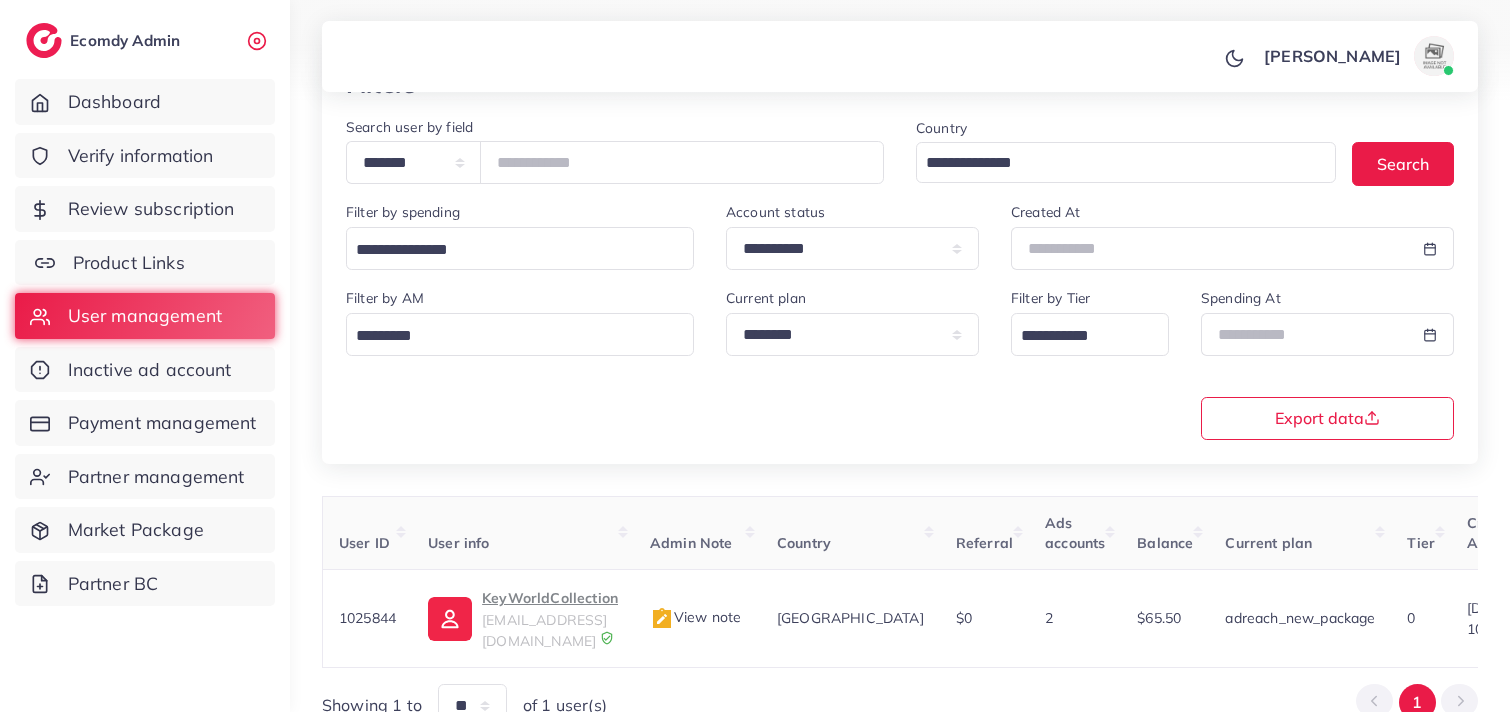 click on "Product Links" at bounding box center (129, 263) 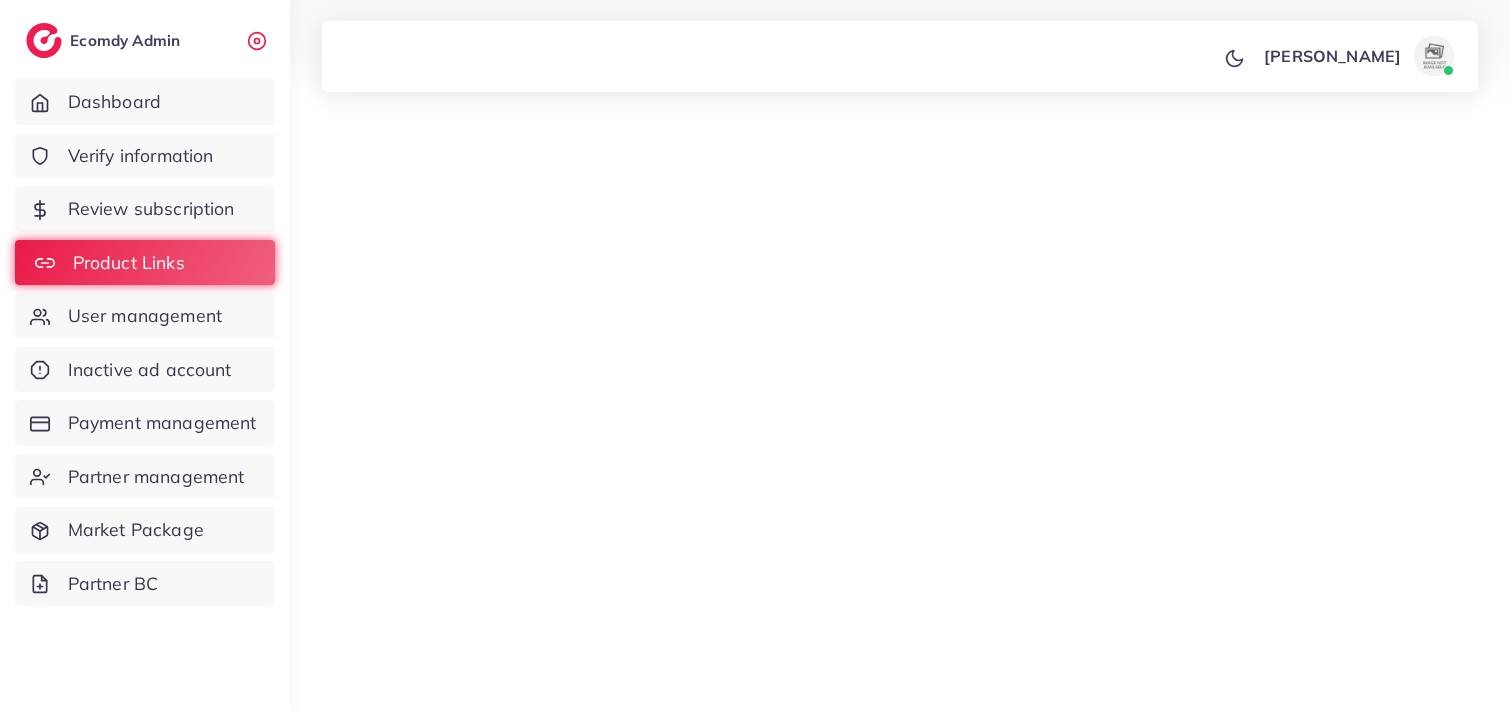 scroll, scrollTop: 0, scrollLeft: 0, axis: both 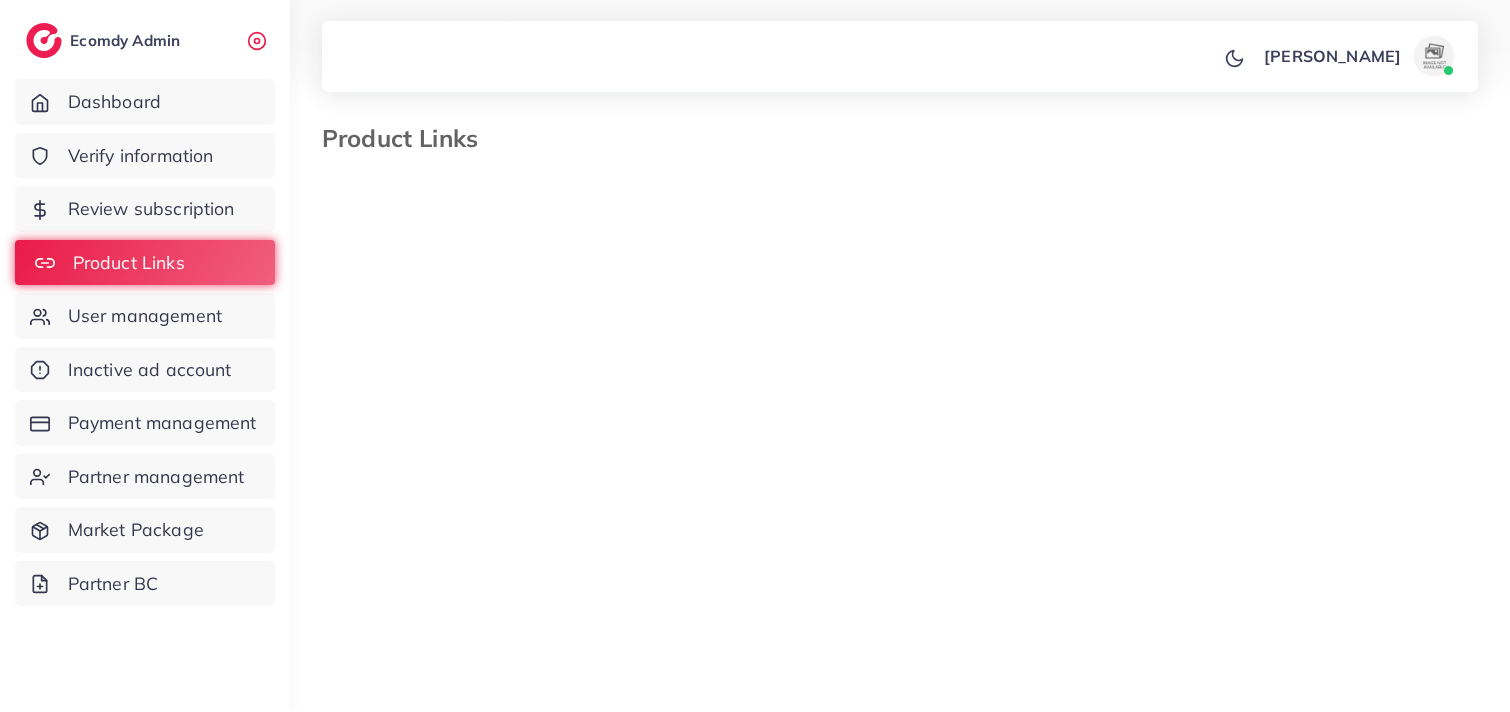 select on "*********" 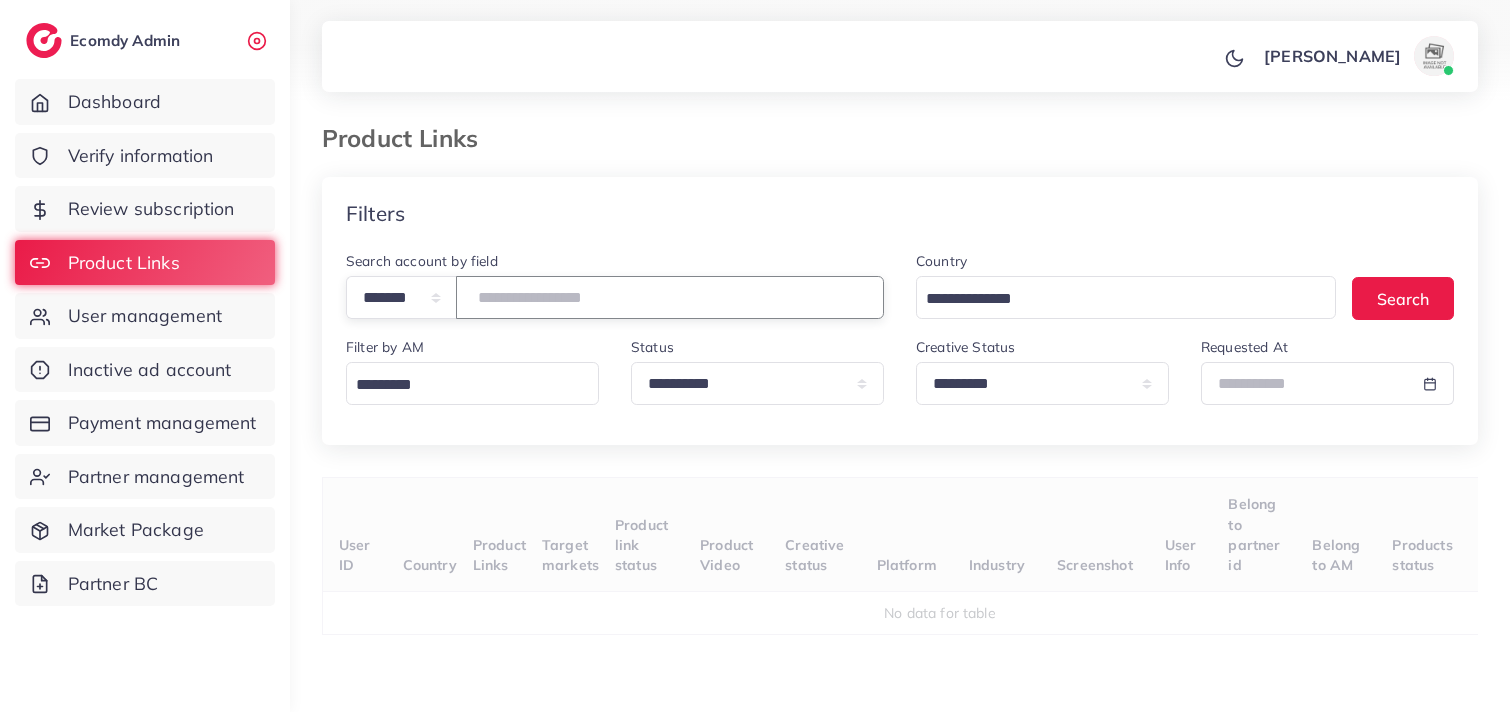 click at bounding box center (670, 297) 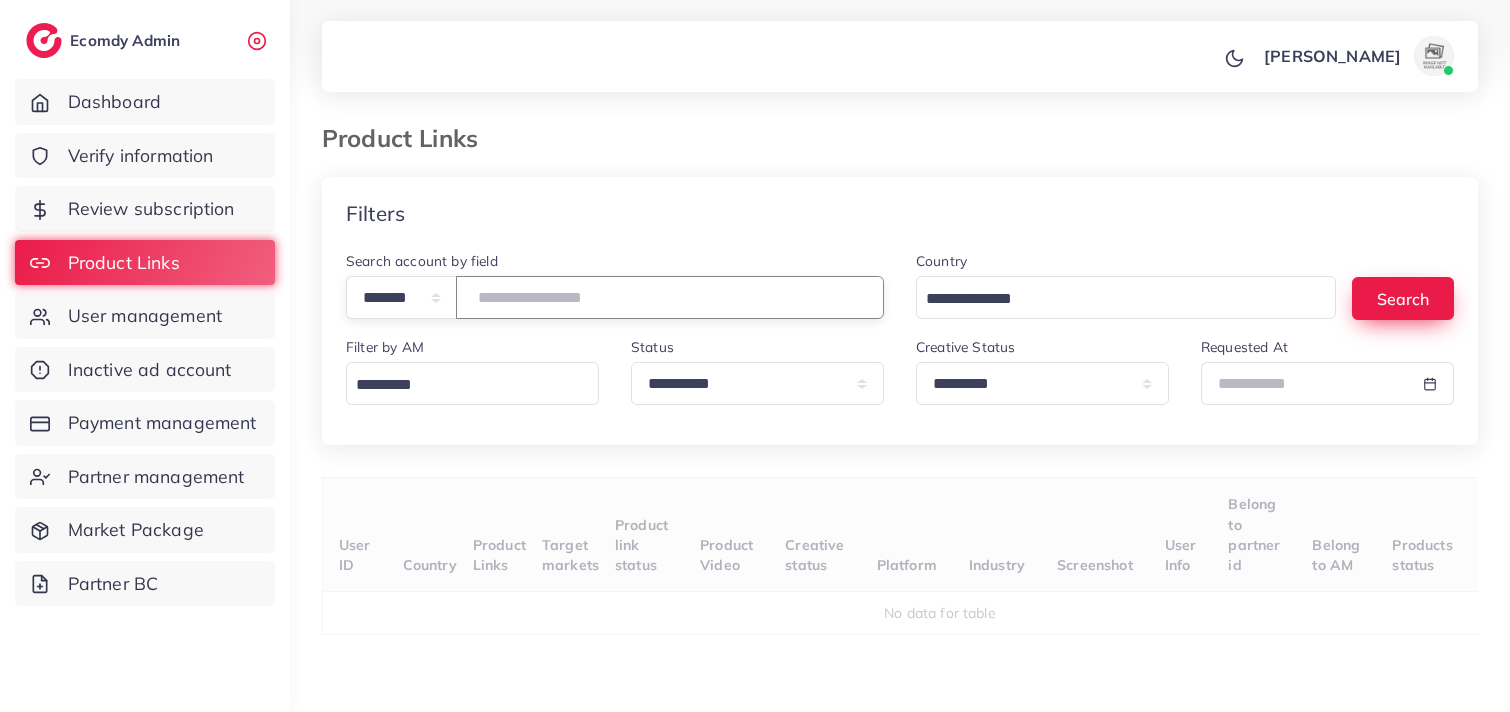 type on "*******" 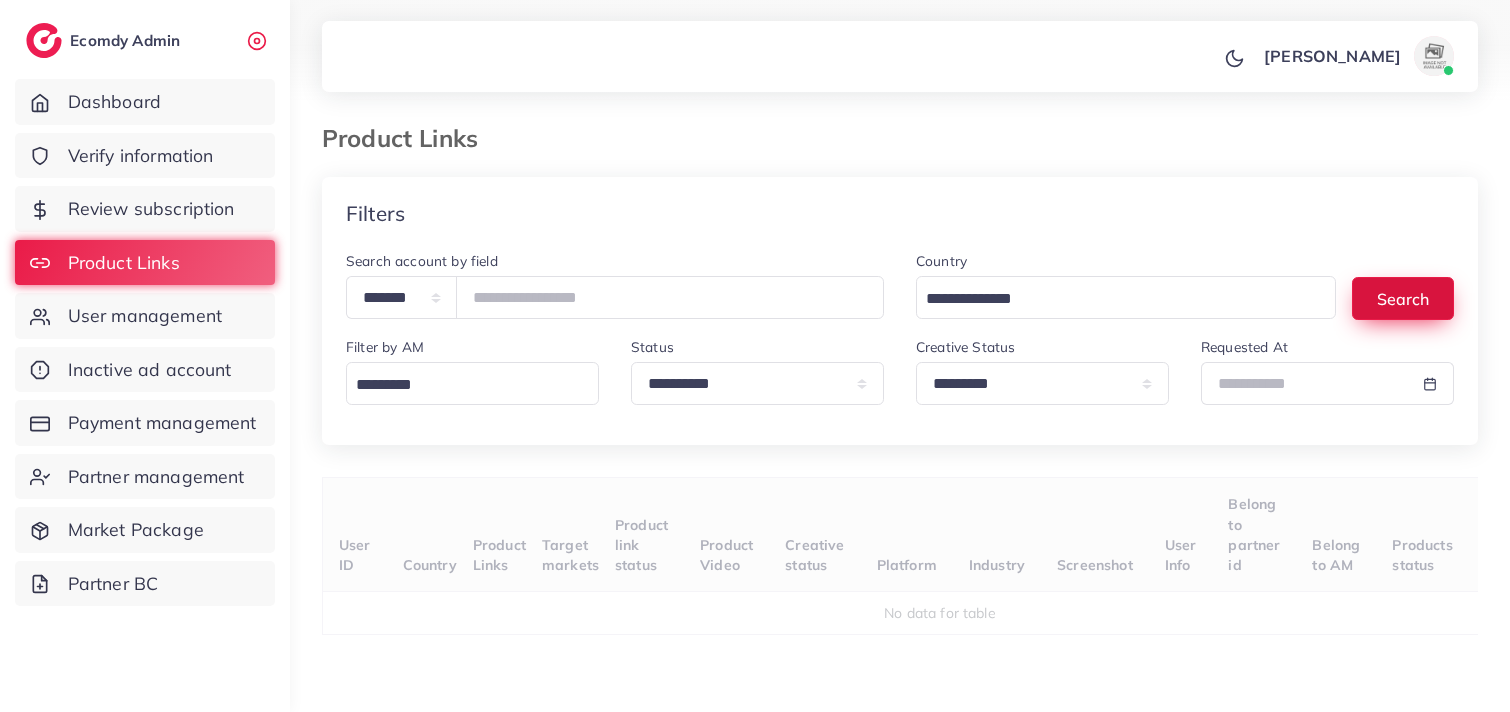 click on "Search" at bounding box center [1403, 298] 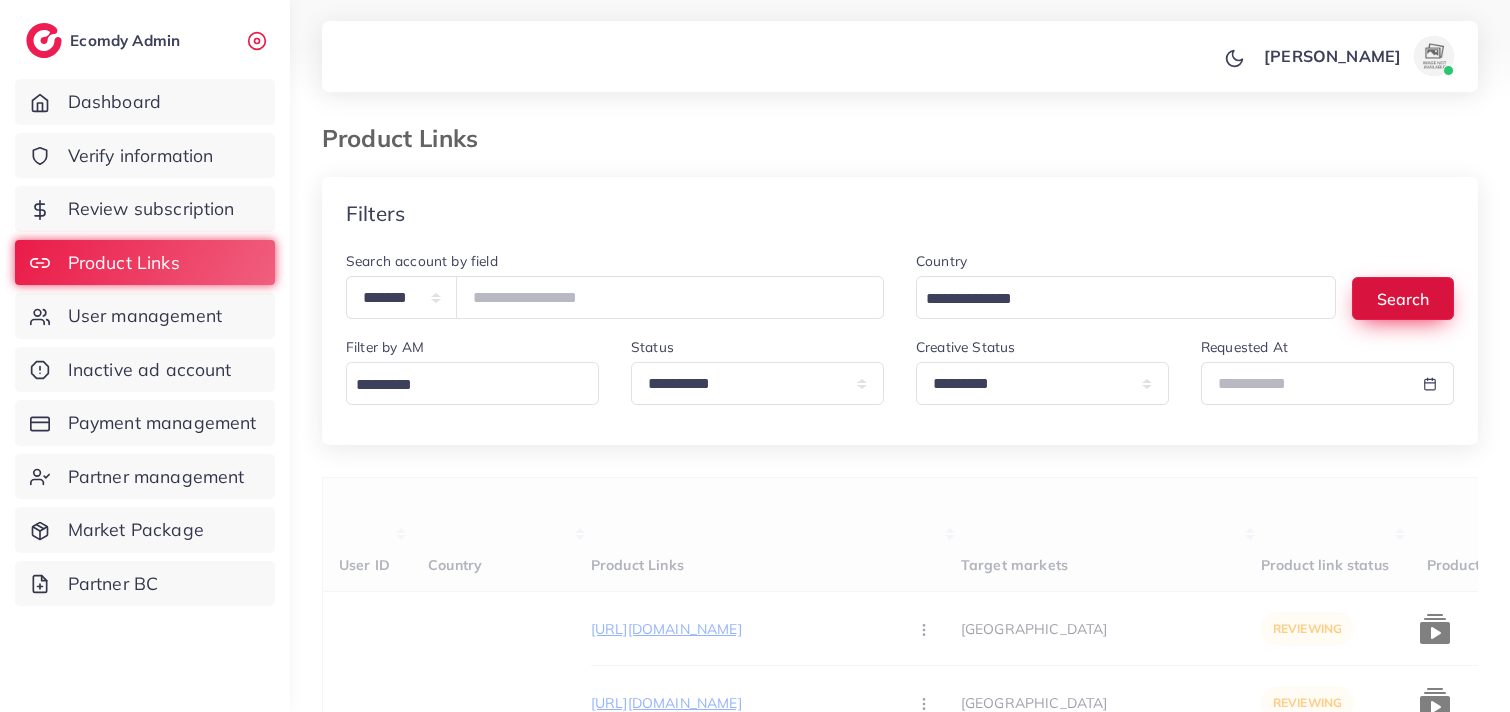 click on "Search" at bounding box center [1403, 298] 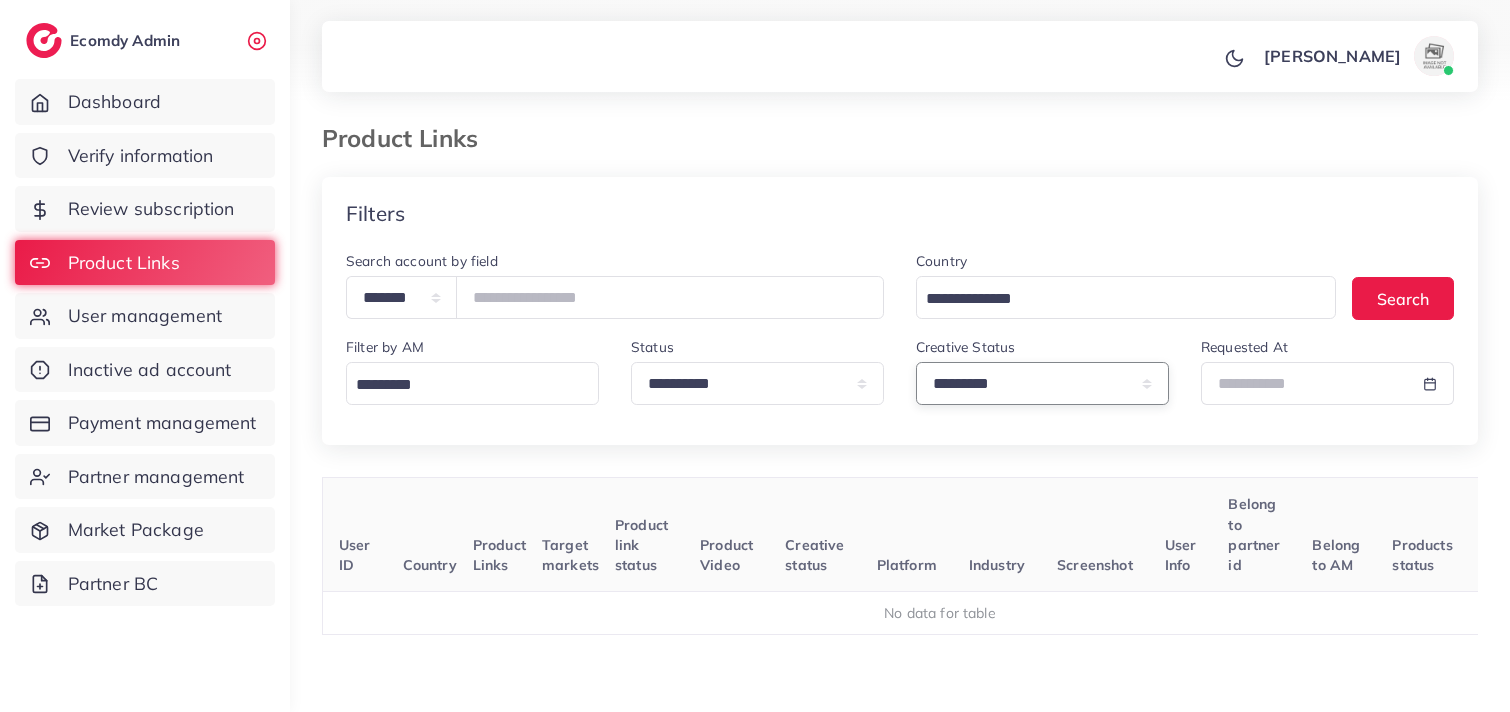 click on "**********" at bounding box center (1042, 383) 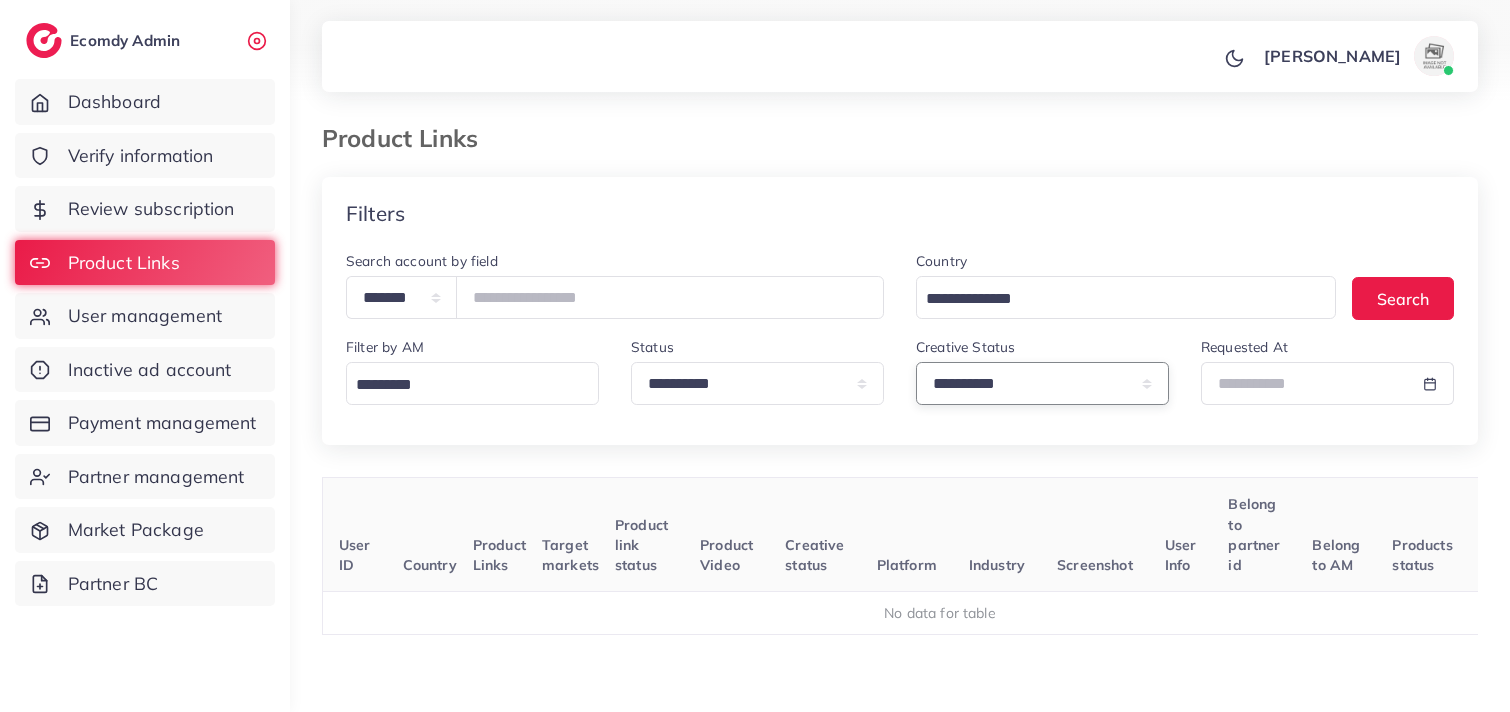 click on "**********" at bounding box center [1042, 383] 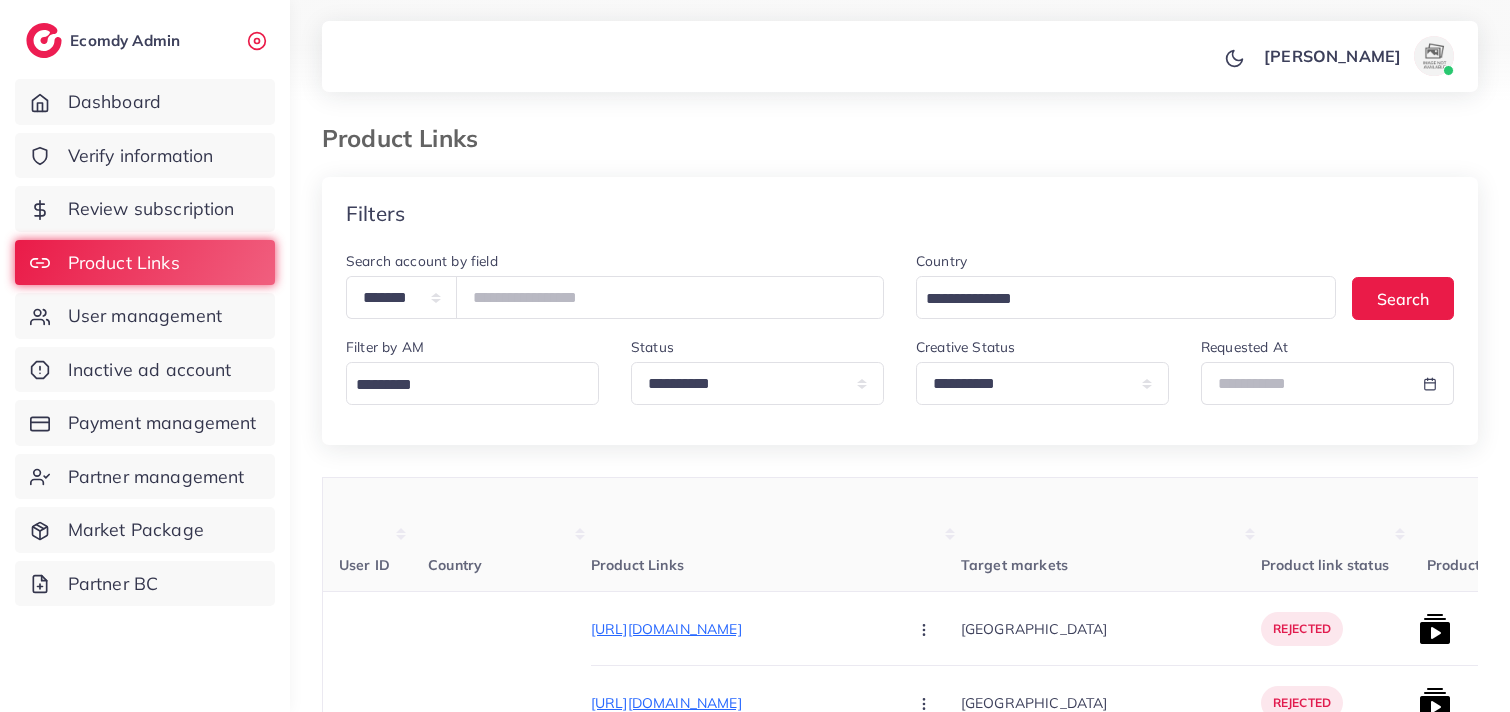 click at bounding box center [755, 51] 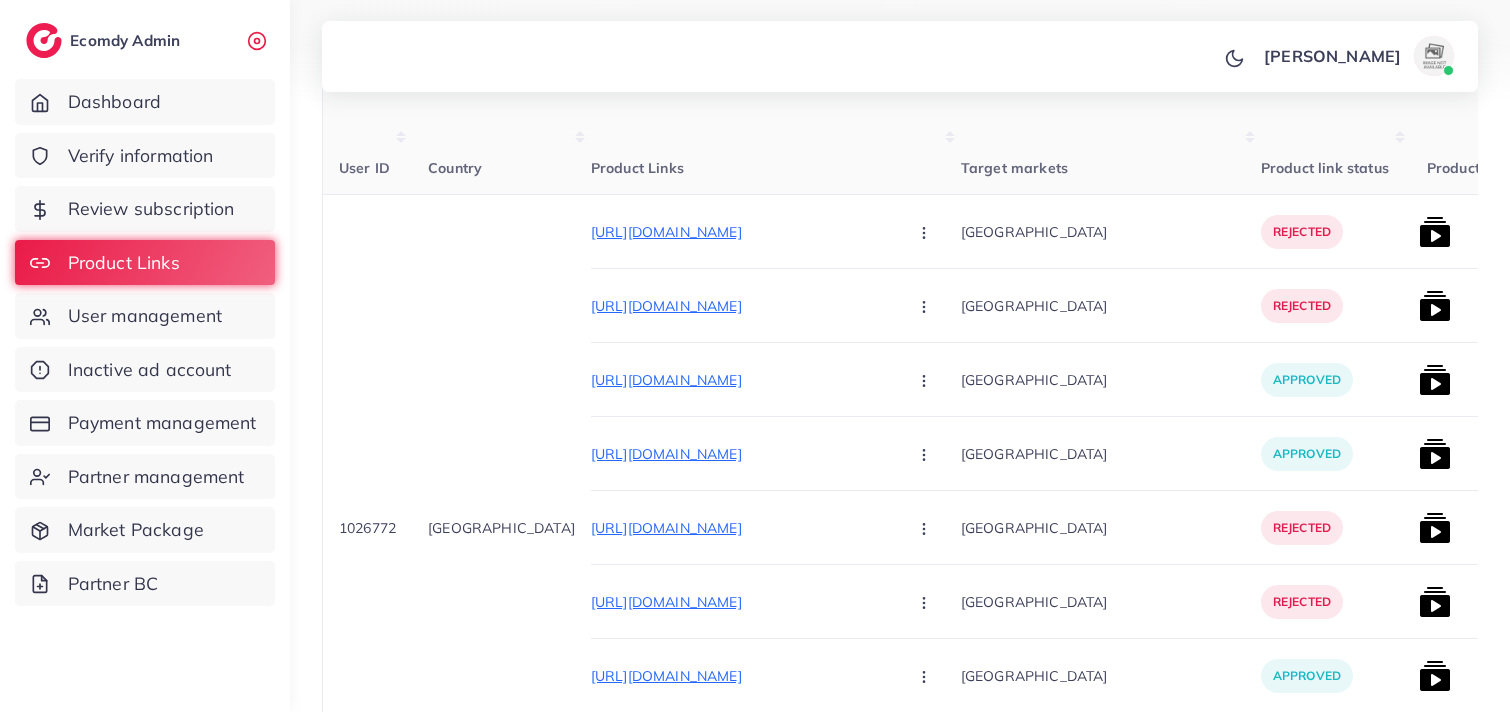 scroll, scrollTop: 400, scrollLeft: 0, axis: vertical 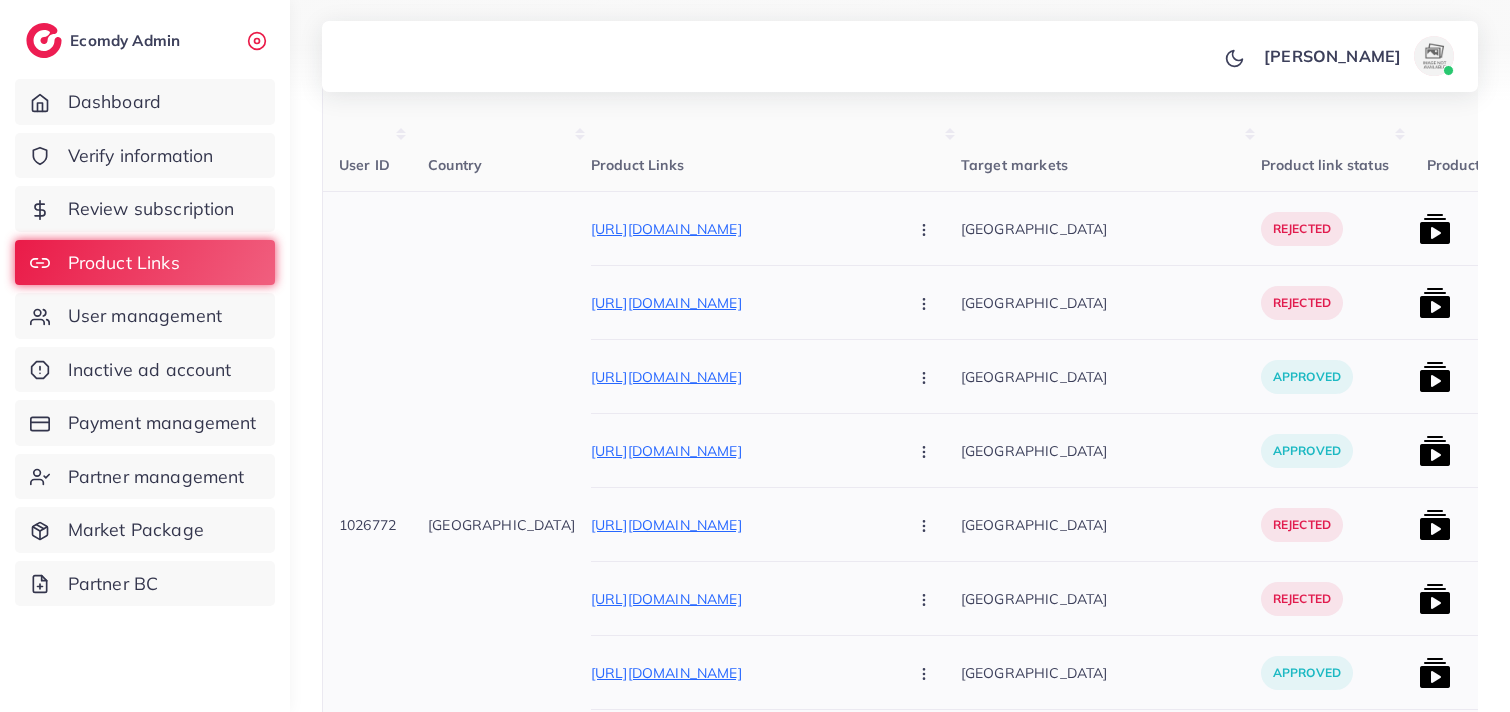 click on "[GEOGRAPHIC_DATA]" at bounding box center [1111, 228] 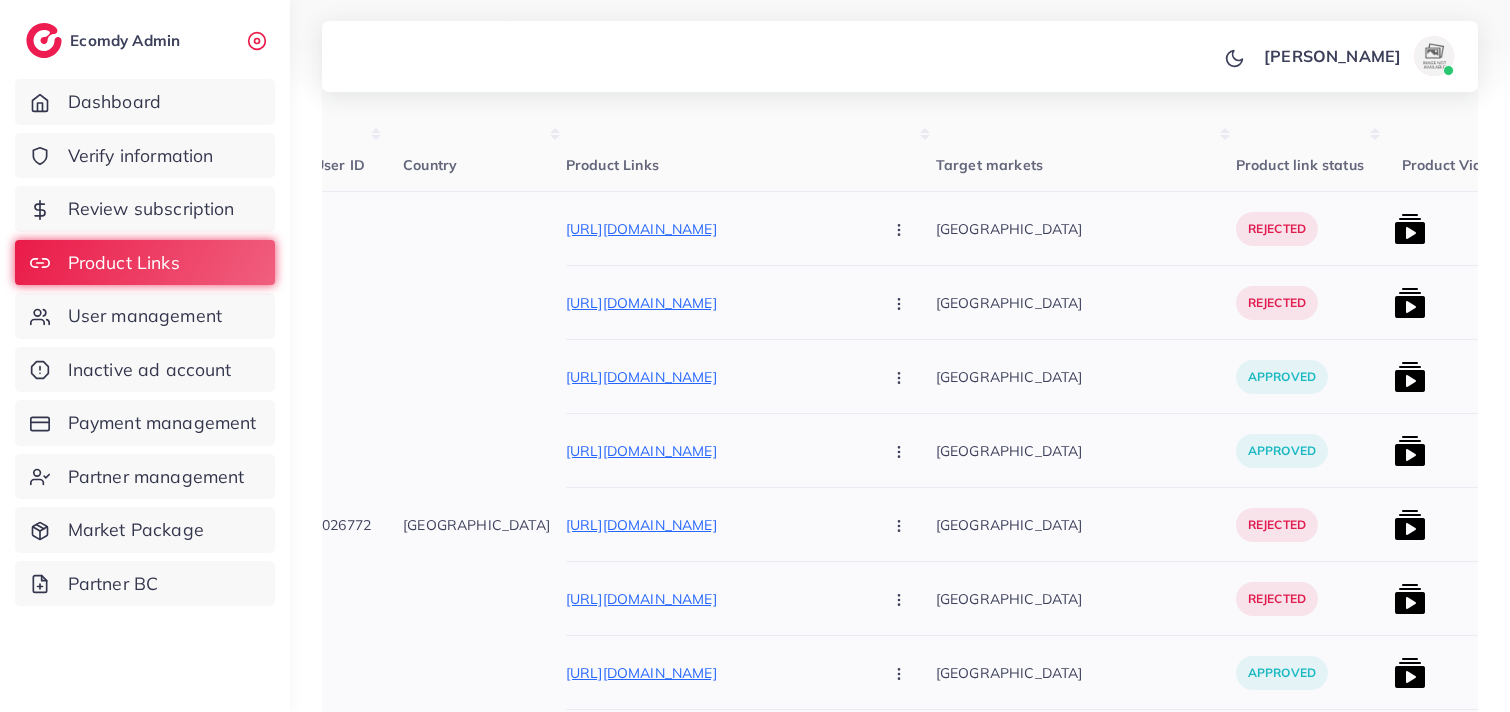 scroll, scrollTop: 0, scrollLeft: 0, axis: both 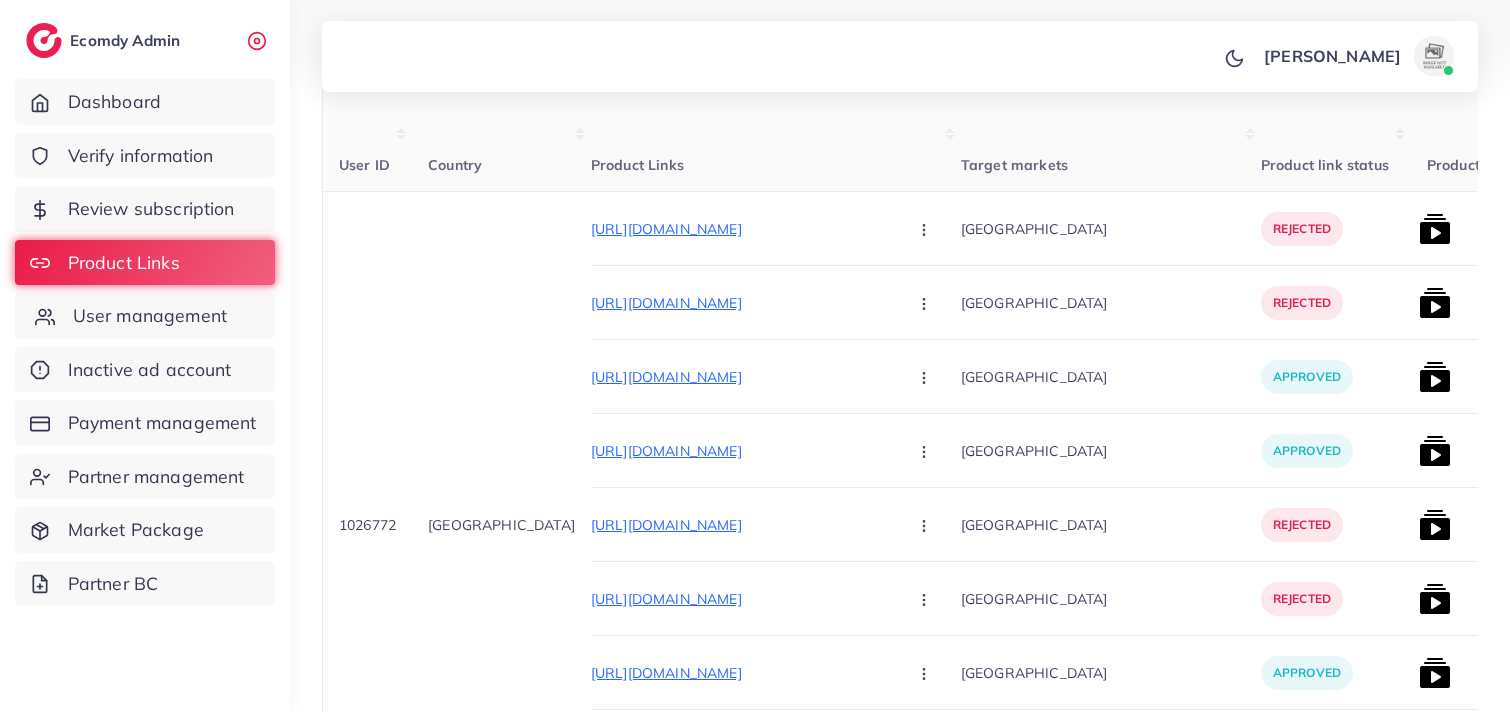 click on "User management" at bounding box center (150, 316) 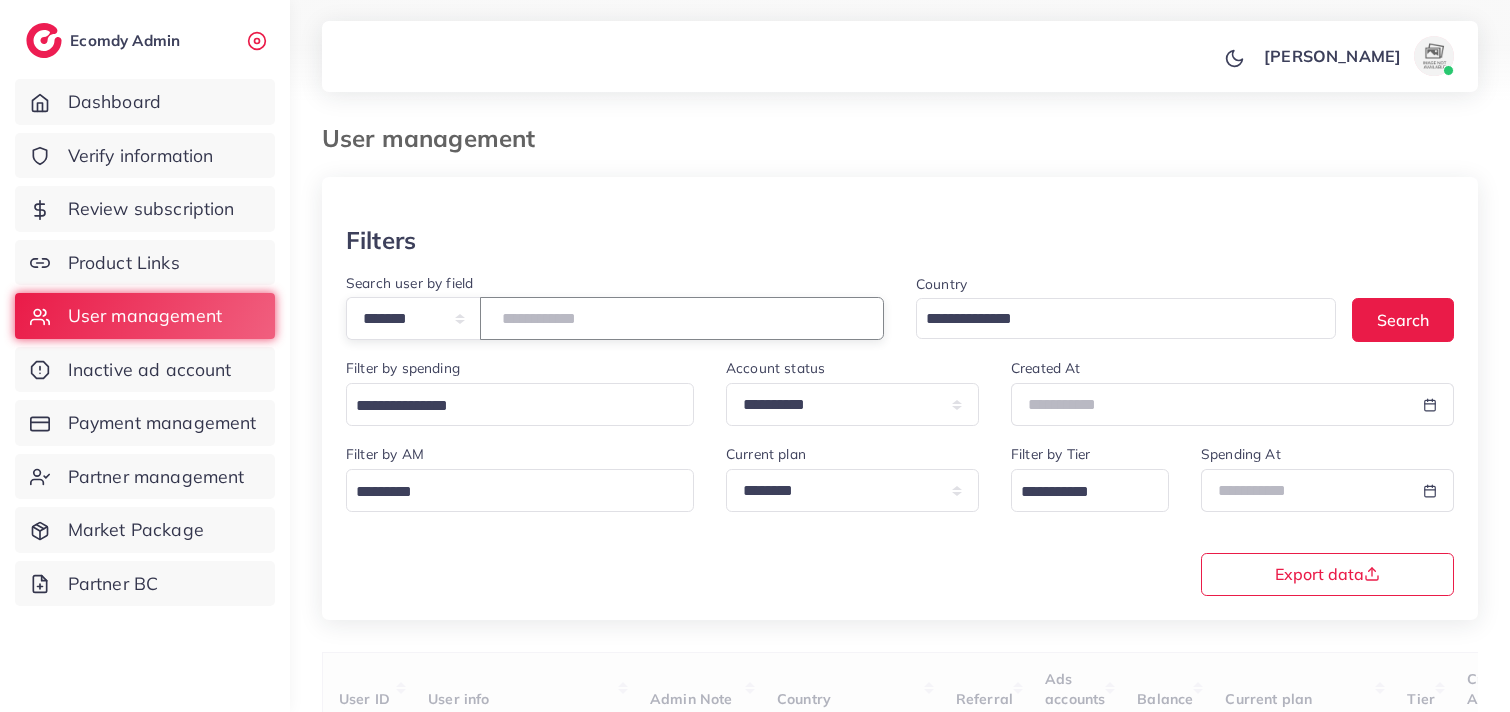 click at bounding box center (682, 318) 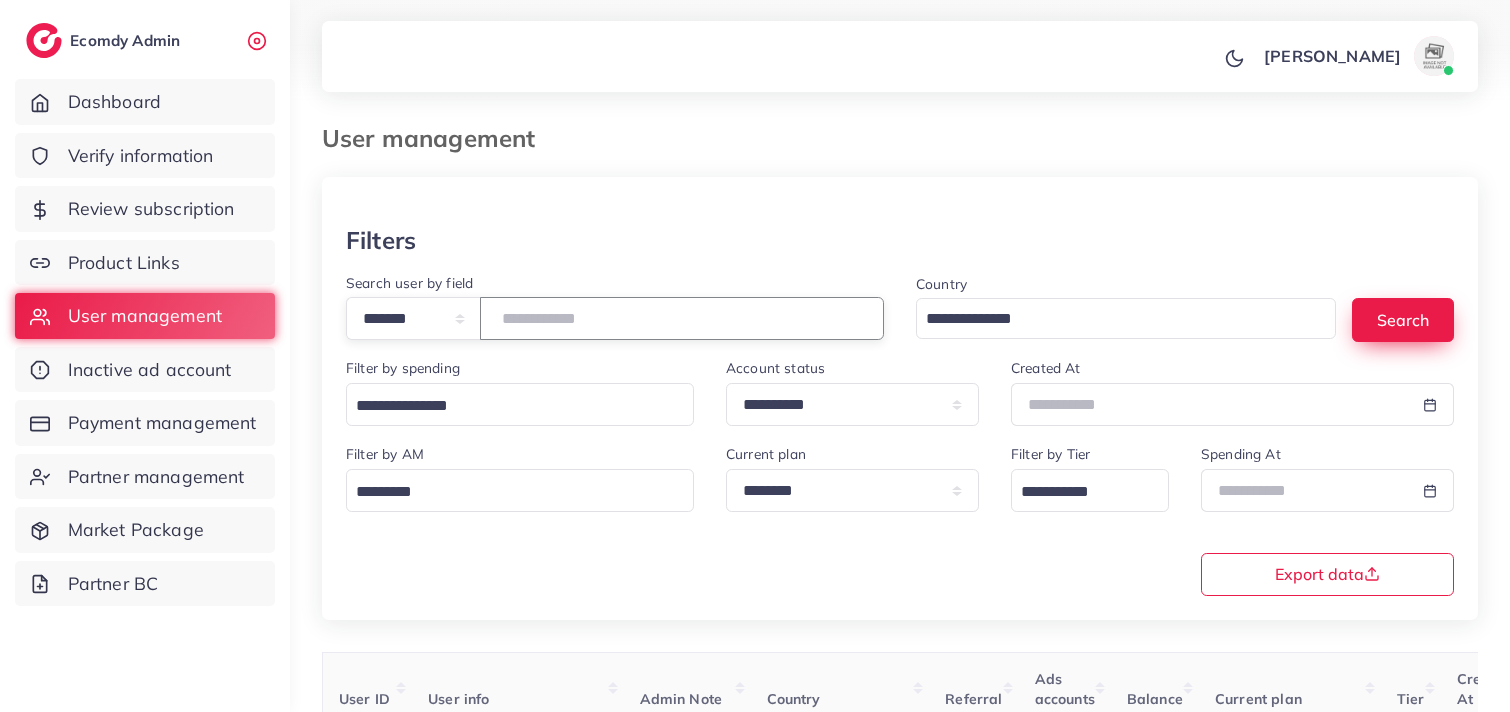 type on "*******" 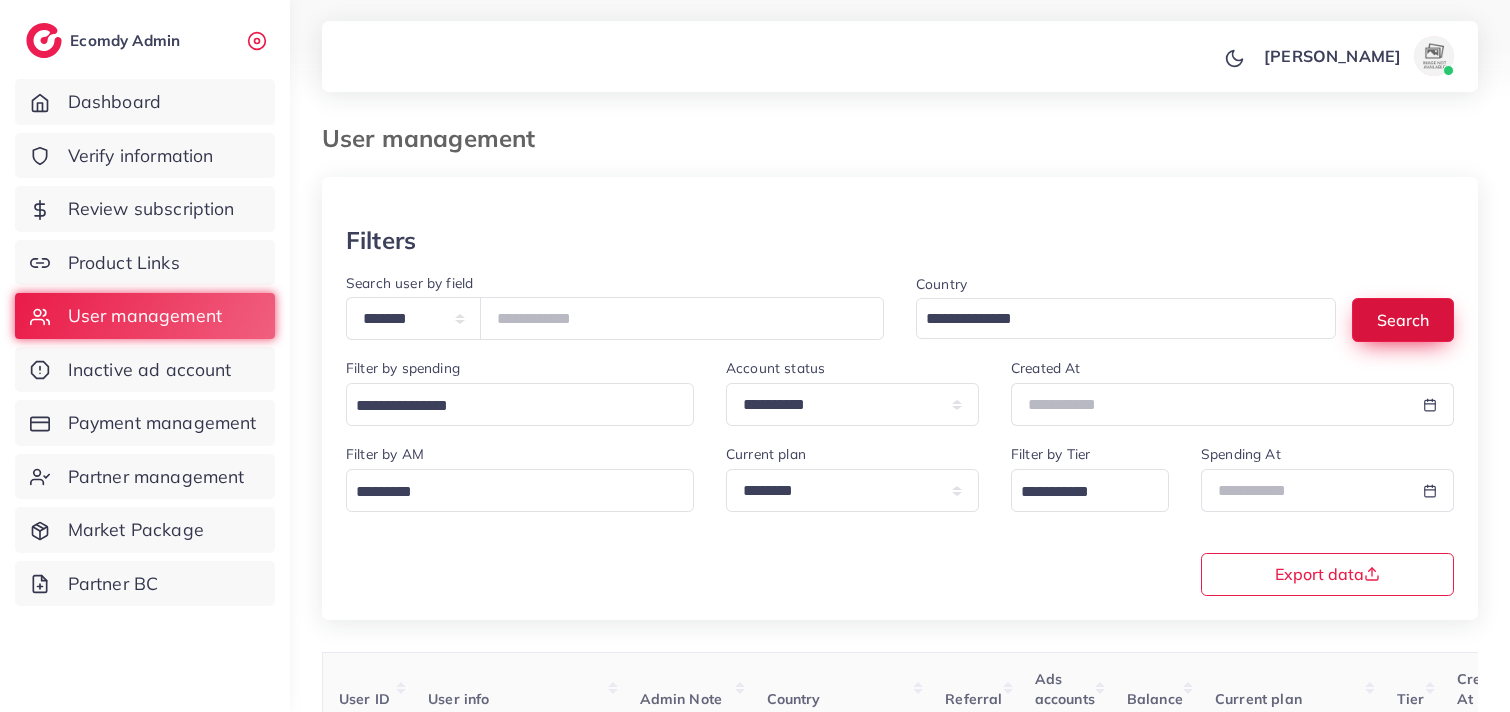 click on "Search" at bounding box center [1403, 319] 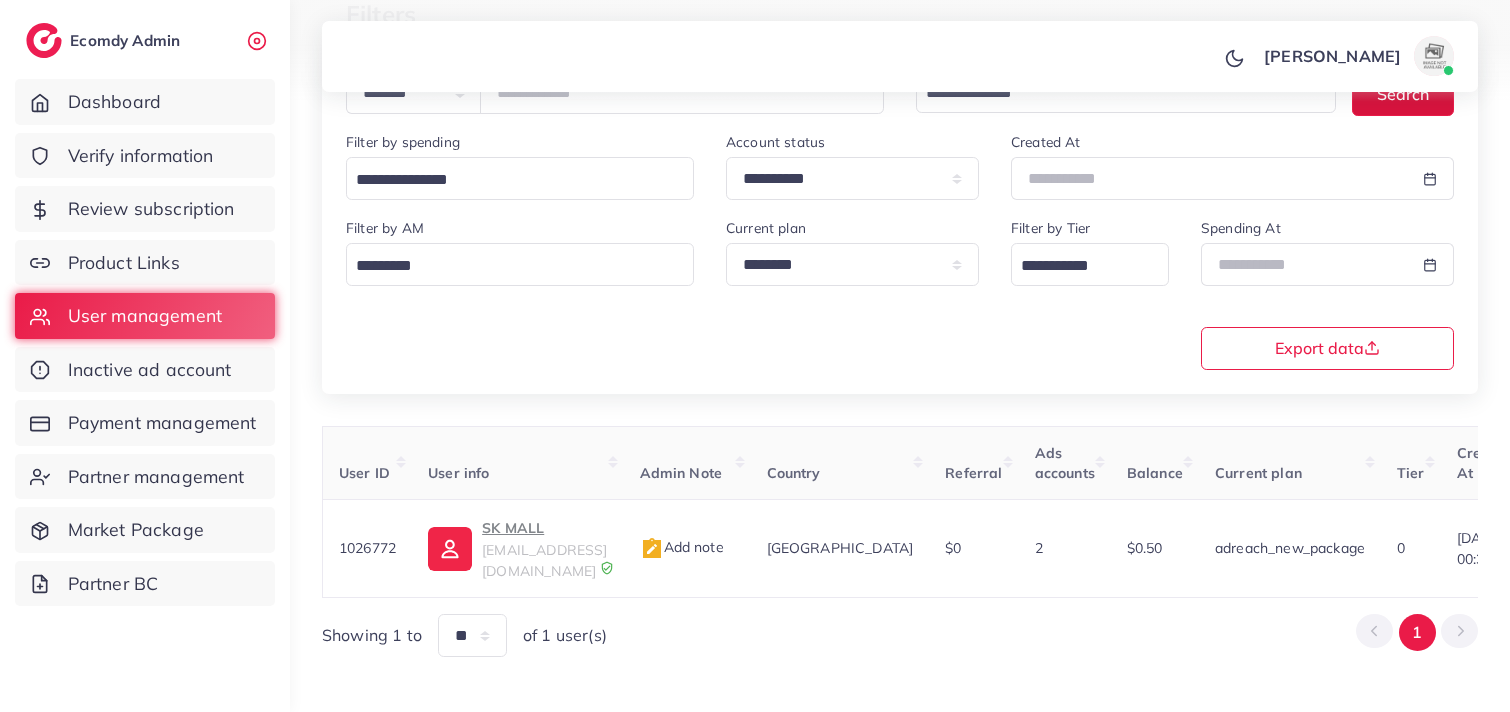 scroll, scrollTop: 245, scrollLeft: 0, axis: vertical 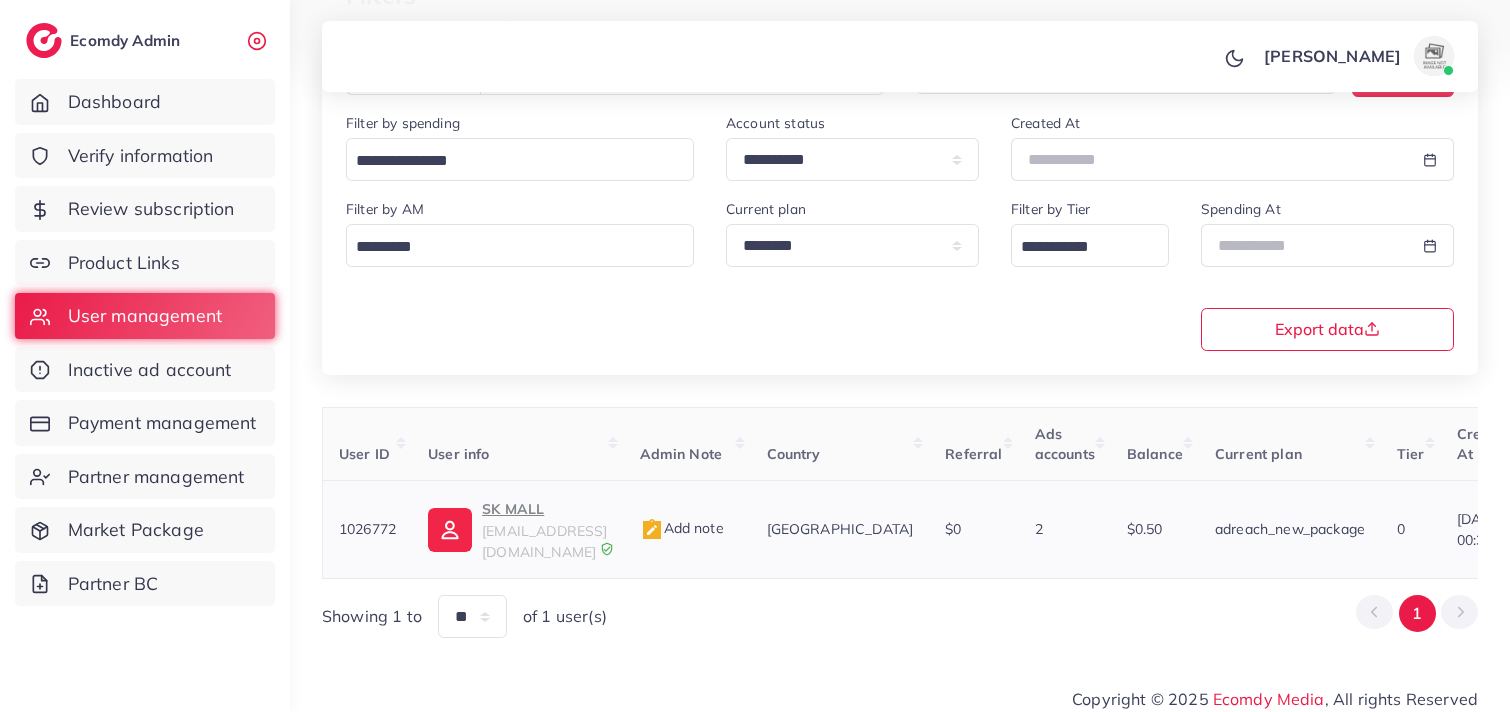 click on "SK MALL" at bounding box center (544, 509) 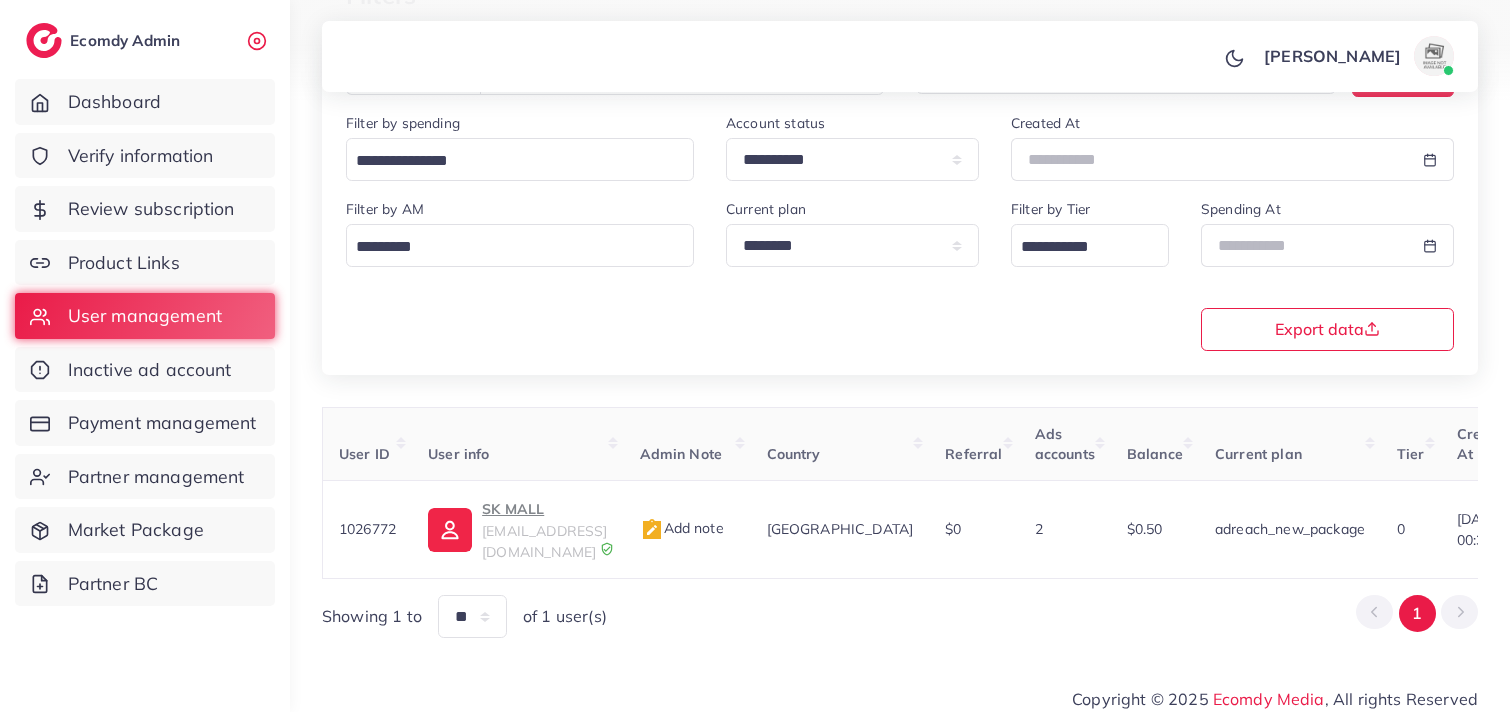 click on "mahnoor mudassir  Profile Log out" at bounding box center (900, 57) 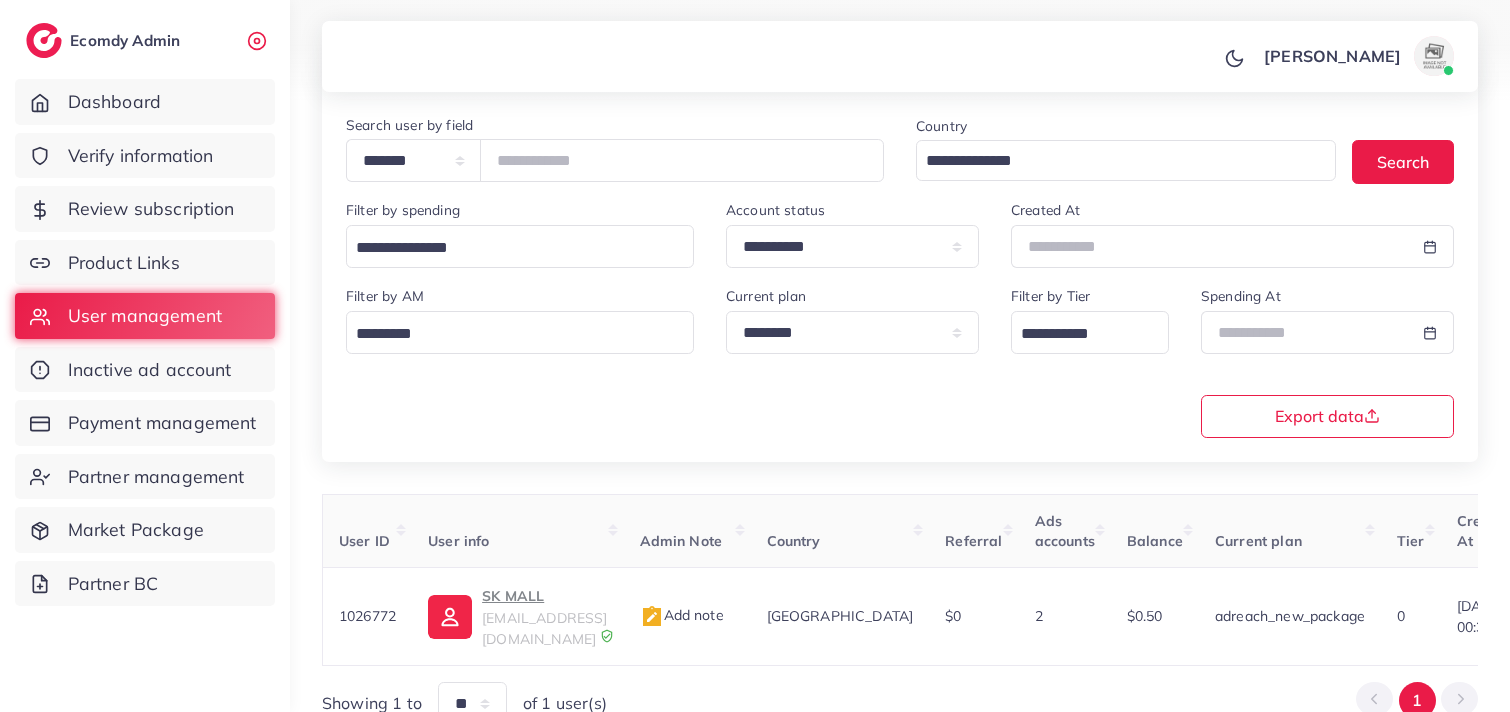 scroll, scrollTop: 156, scrollLeft: 0, axis: vertical 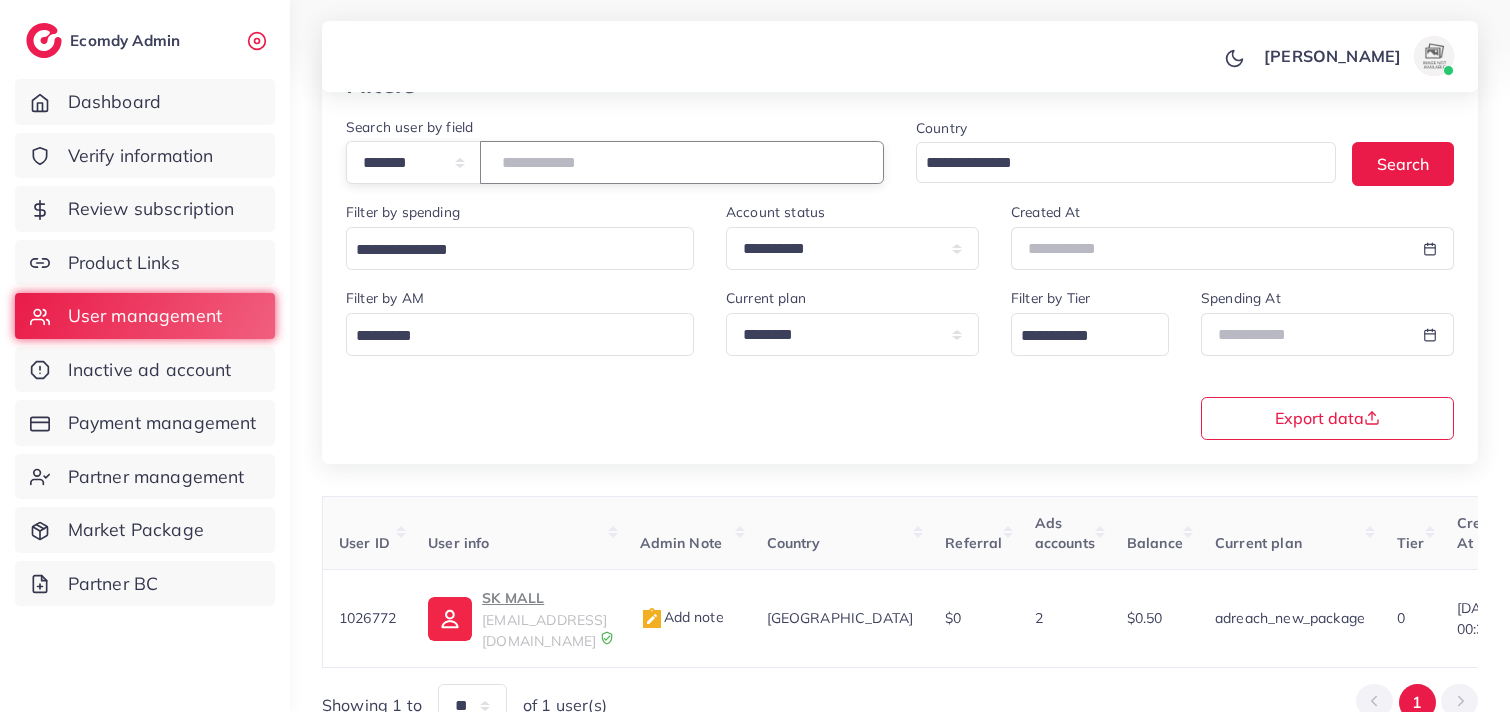 click on "*******" at bounding box center [682, 162] 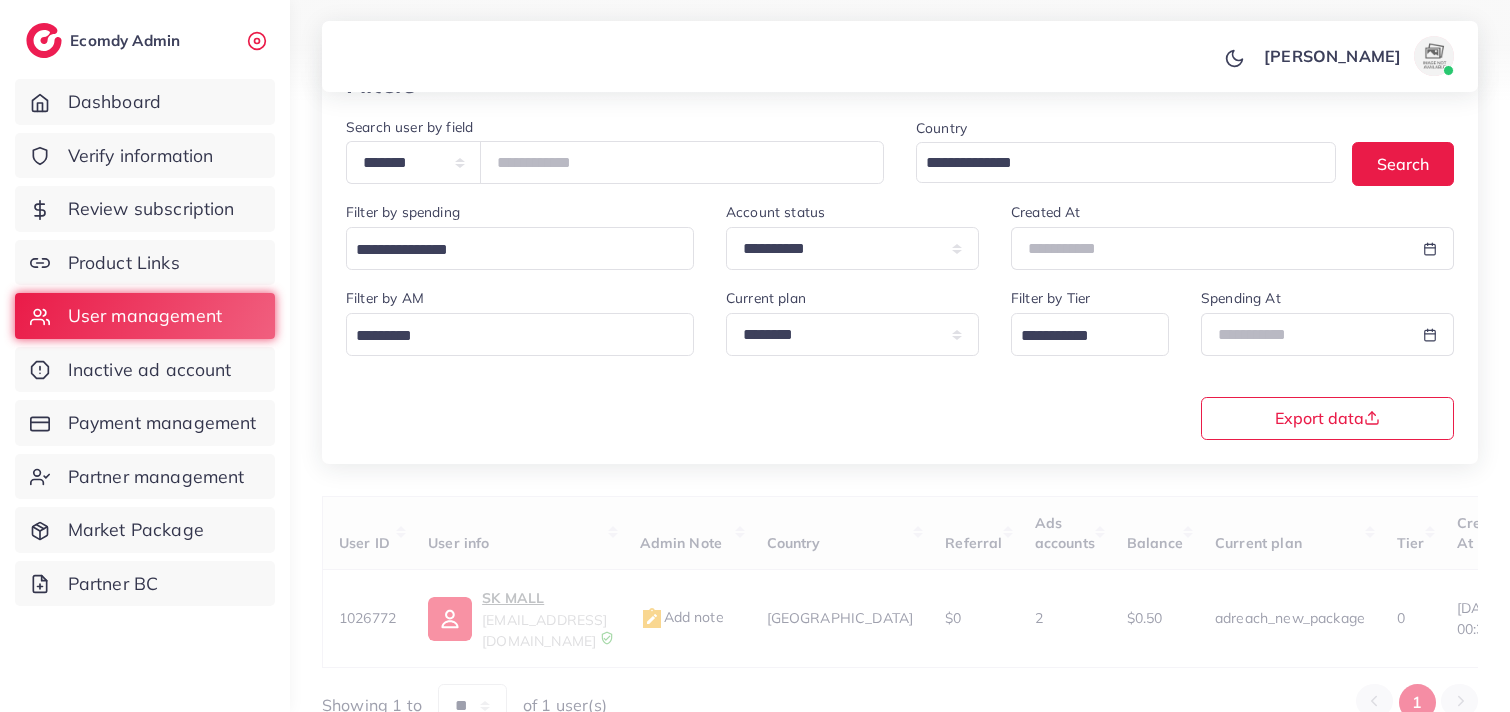 click on "**********" at bounding box center (900, 362) 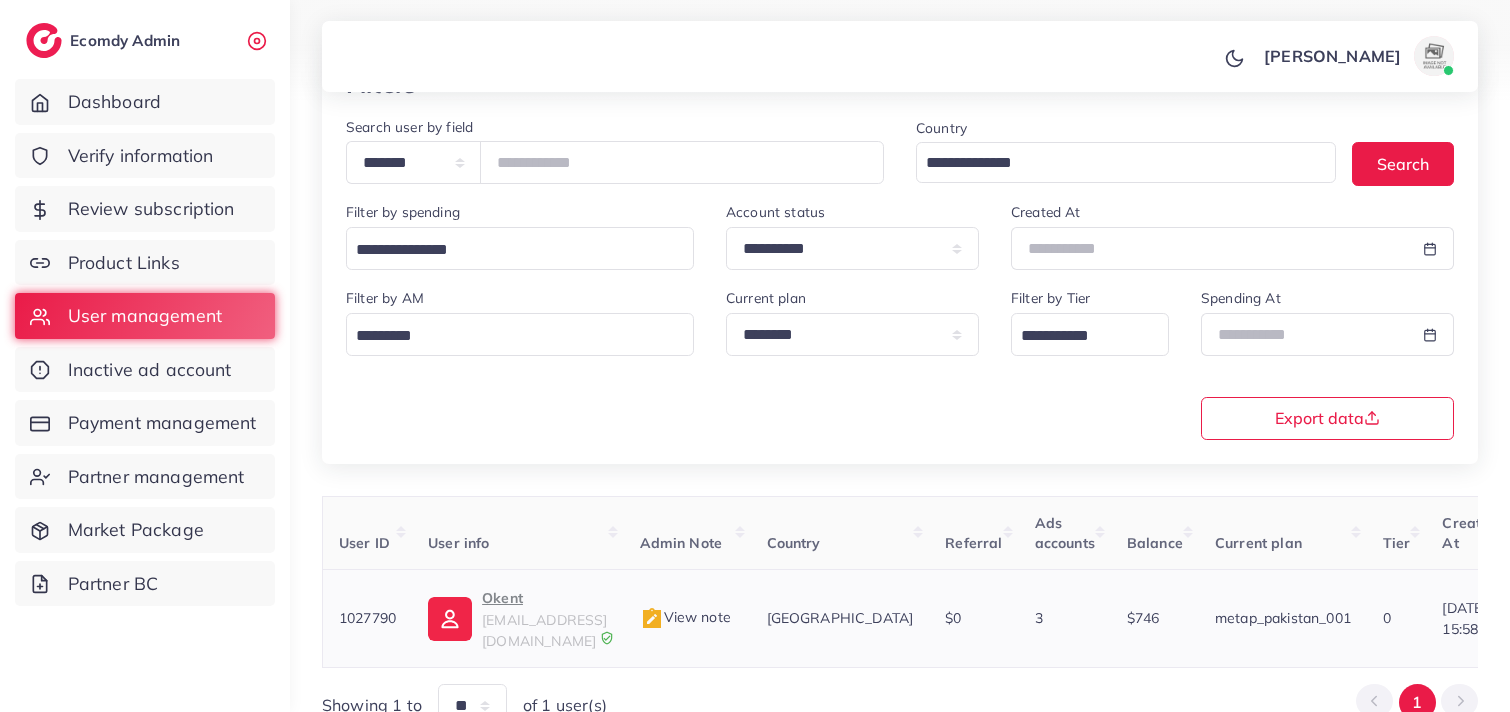 click on "oktentmedia@gmail.com" at bounding box center [544, 630] 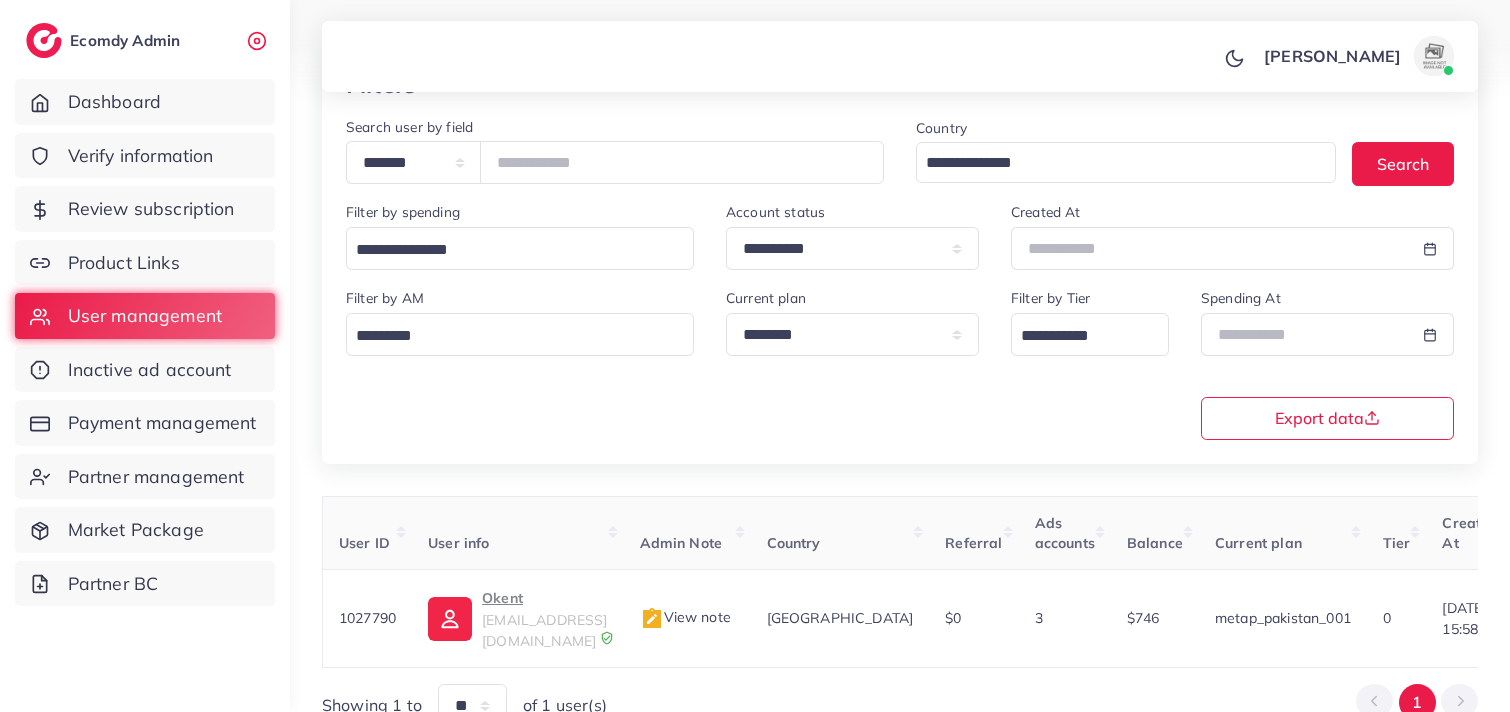 scroll, scrollTop: 0, scrollLeft: 516, axis: horizontal 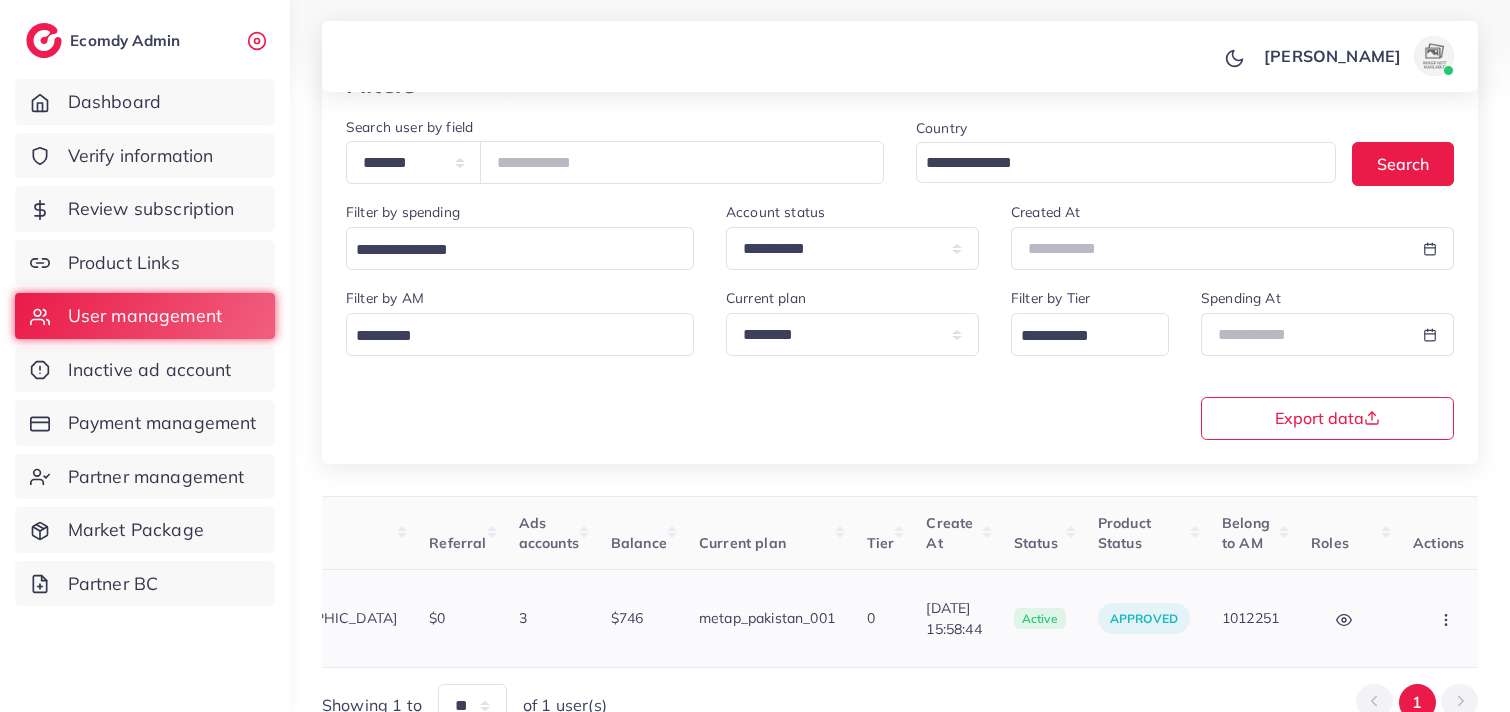 click 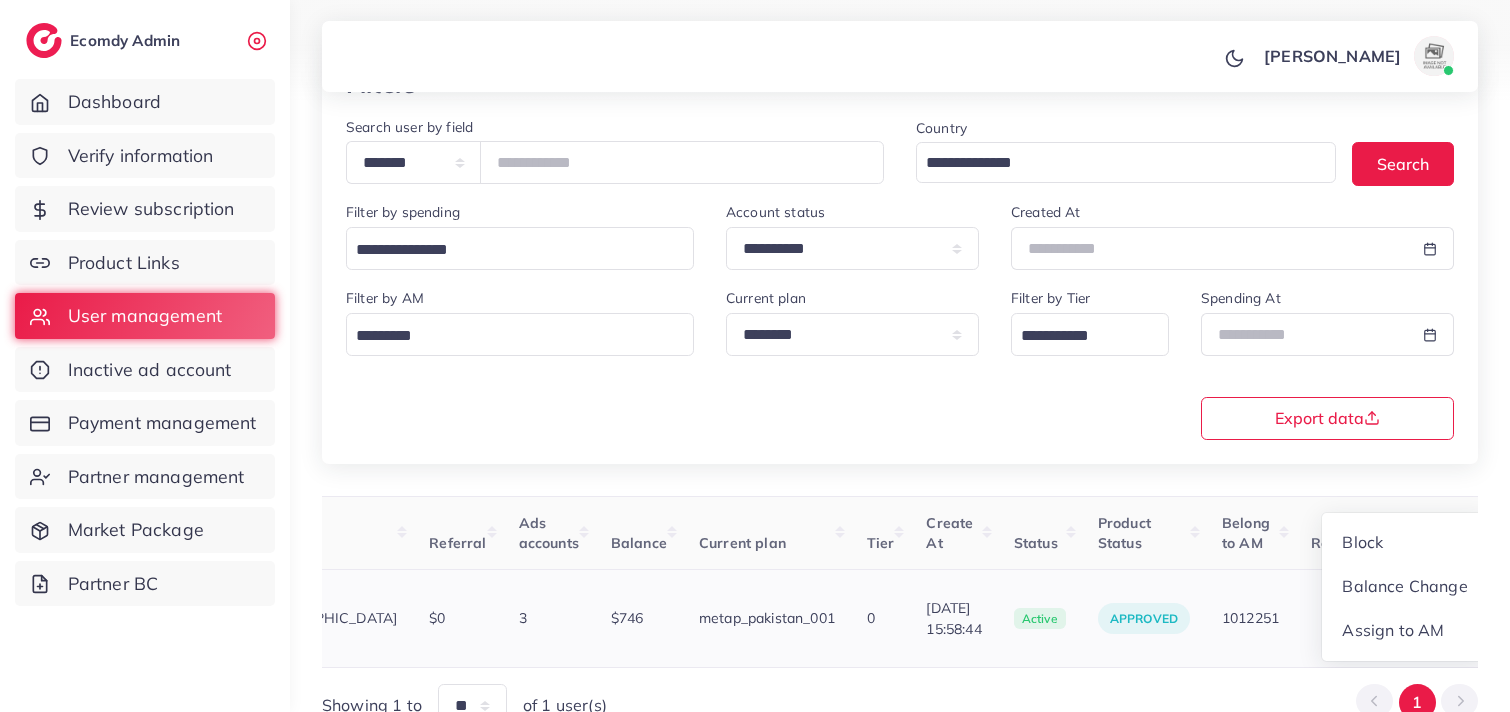 scroll, scrollTop: 2, scrollLeft: 516, axis: both 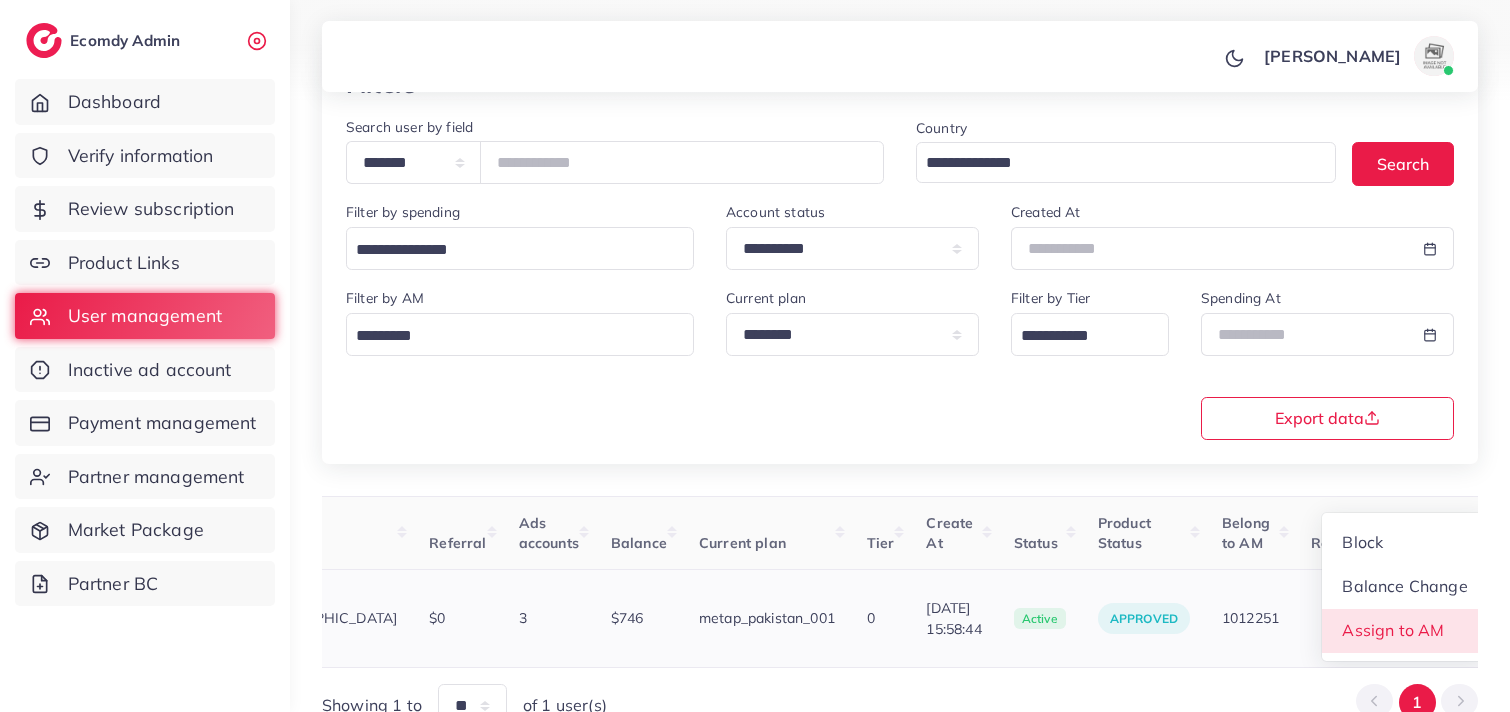 click on "Assign to AM" at bounding box center (1394, 630) 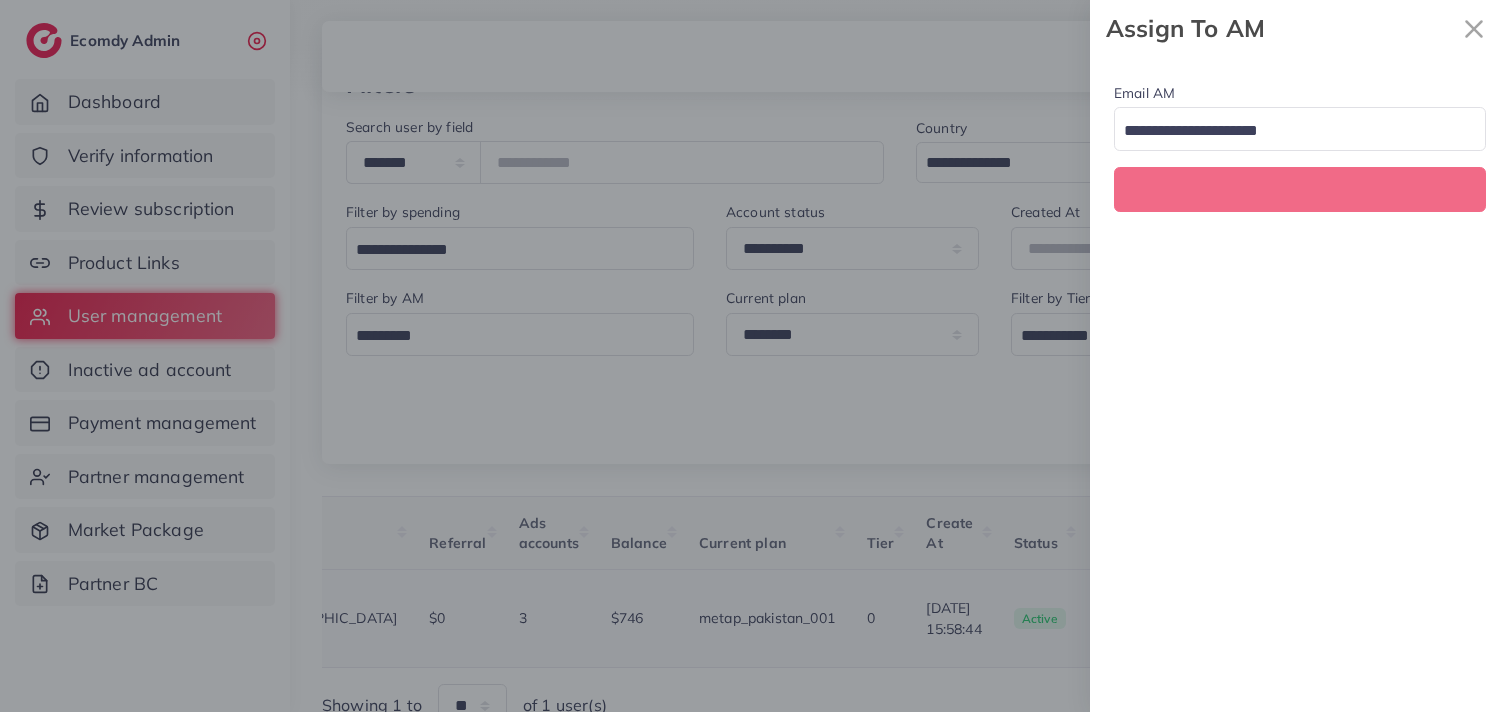 scroll, scrollTop: 0, scrollLeft: 516, axis: horizontal 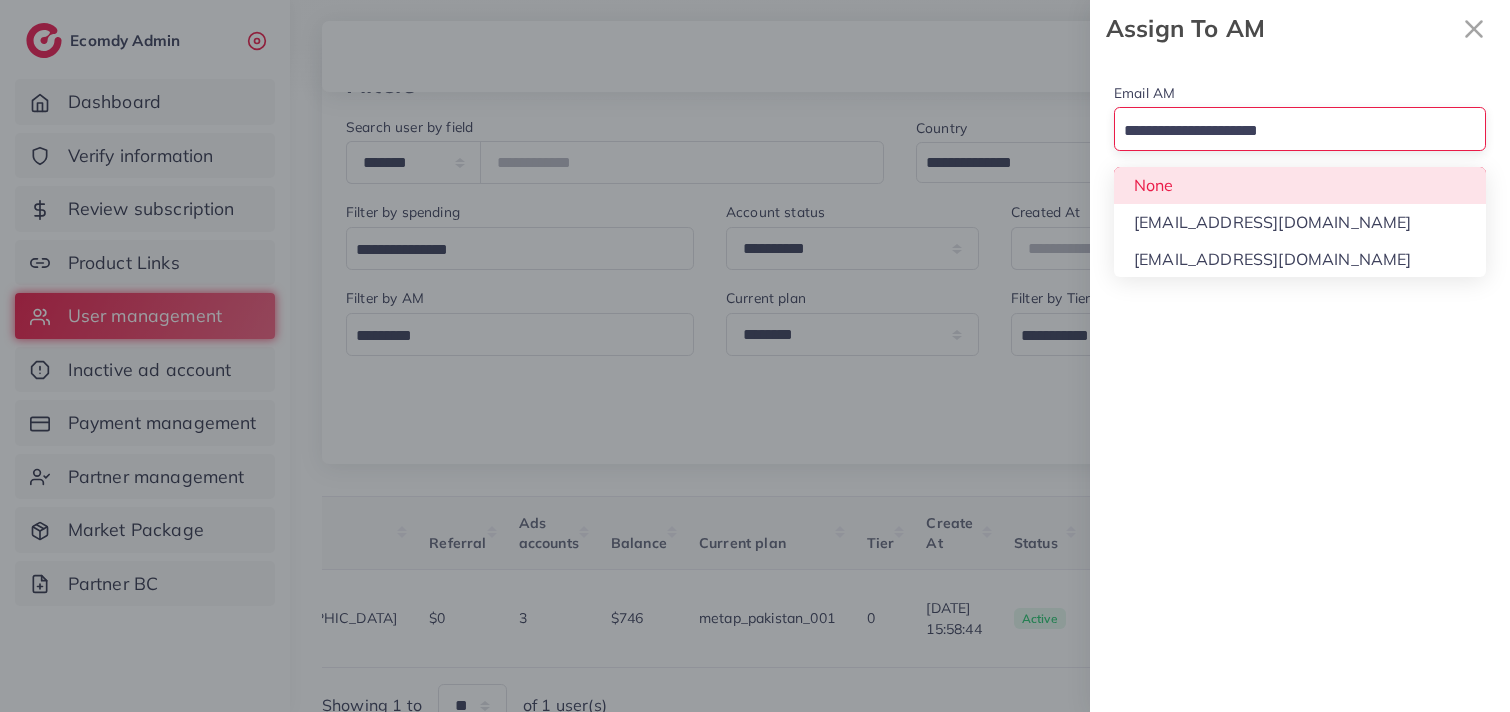 drag, startPoint x: 1234, startPoint y: 116, endPoint x: 1214, endPoint y: 192, distance: 78.58753 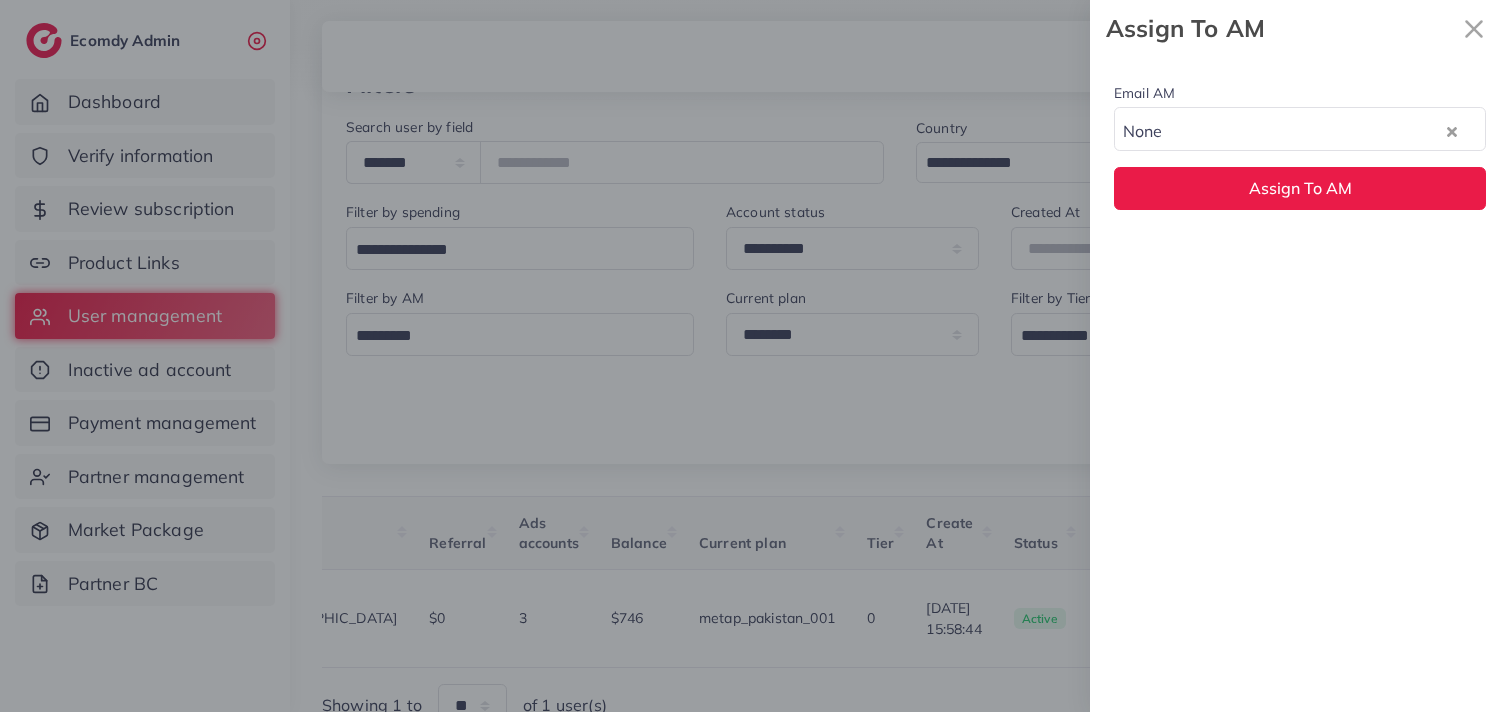 click on "Email AM
None
Loading...
None
hadibaaslam@gmail.com
wajahat@adreach.agency
Assign To AM" at bounding box center [1300, 145] 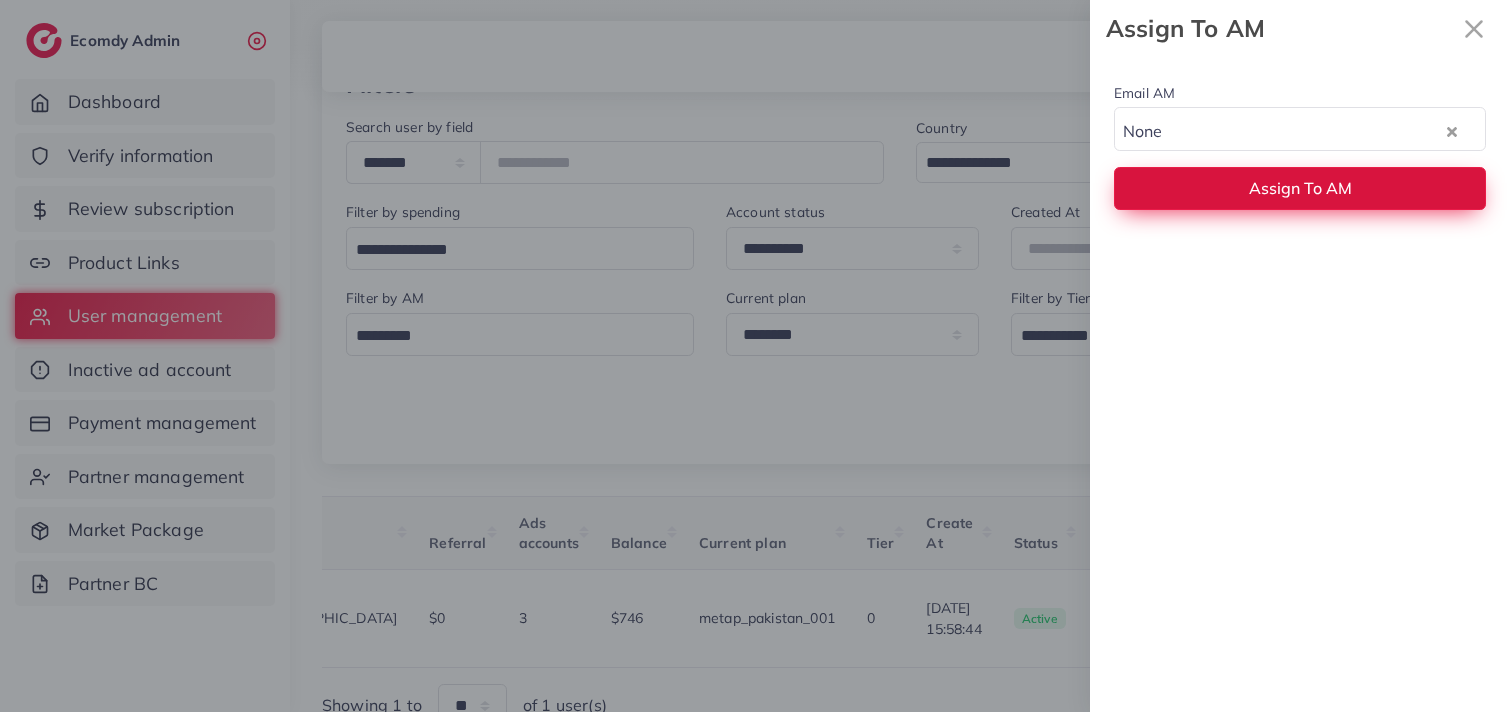 click on "Assign To AM" at bounding box center (1300, 188) 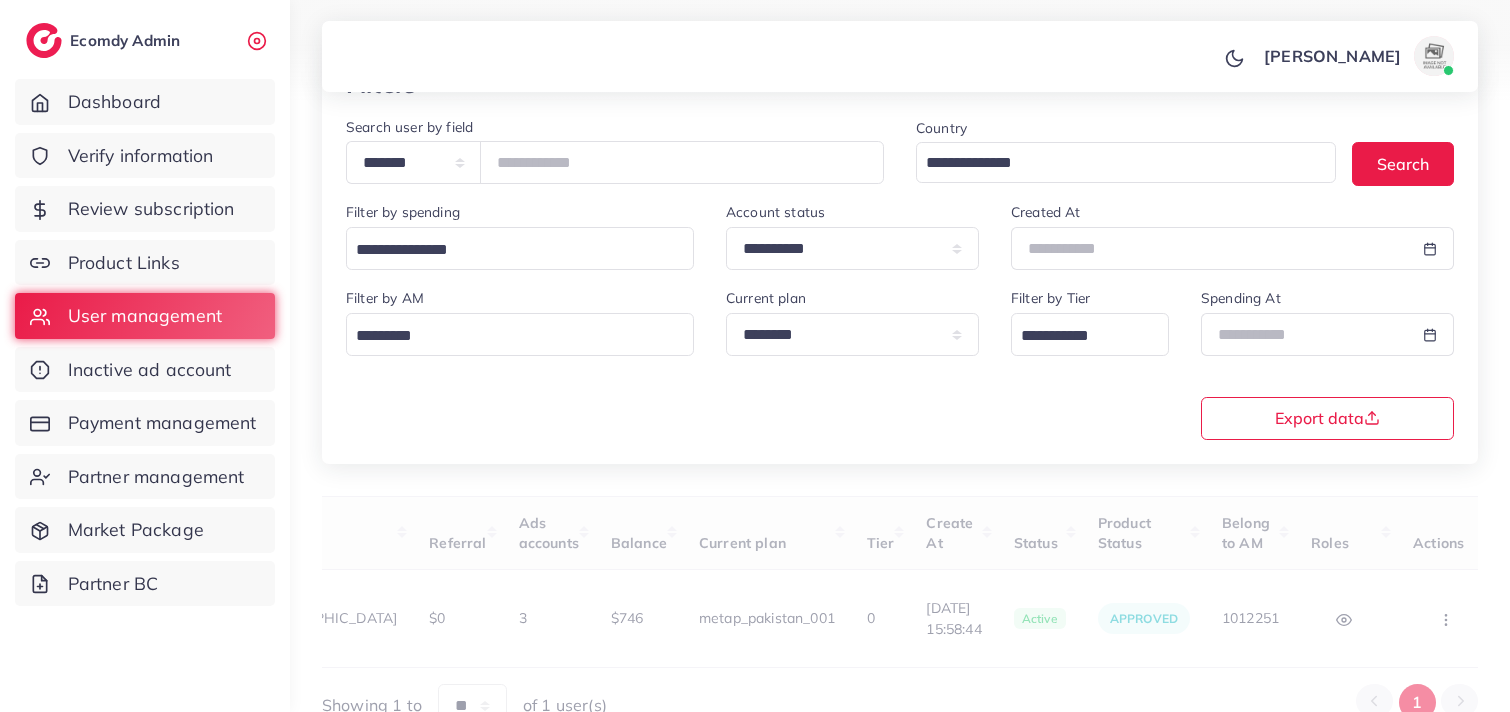 click on "**********" at bounding box center (900, 362) 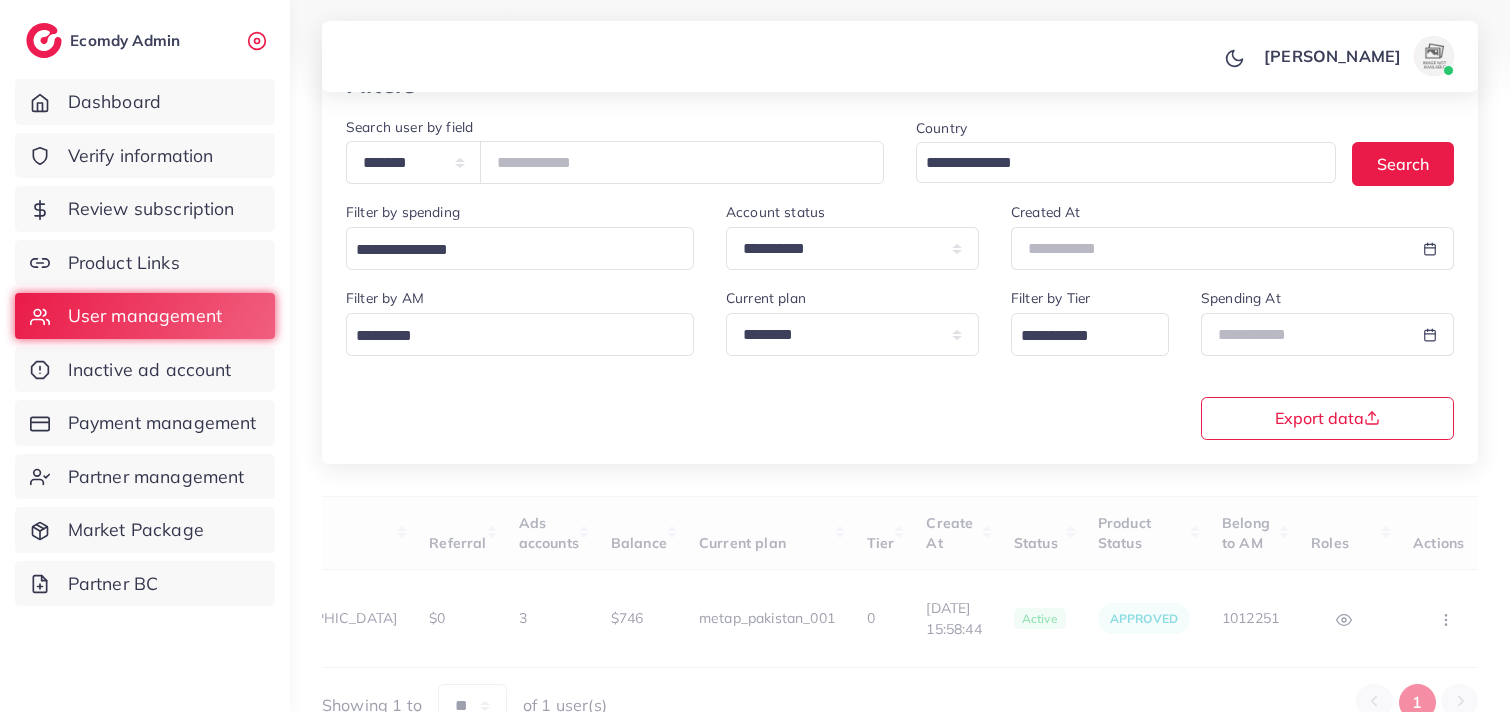 scroll, scrollTop: 0, scrollLeft: 504, axis: horizontal 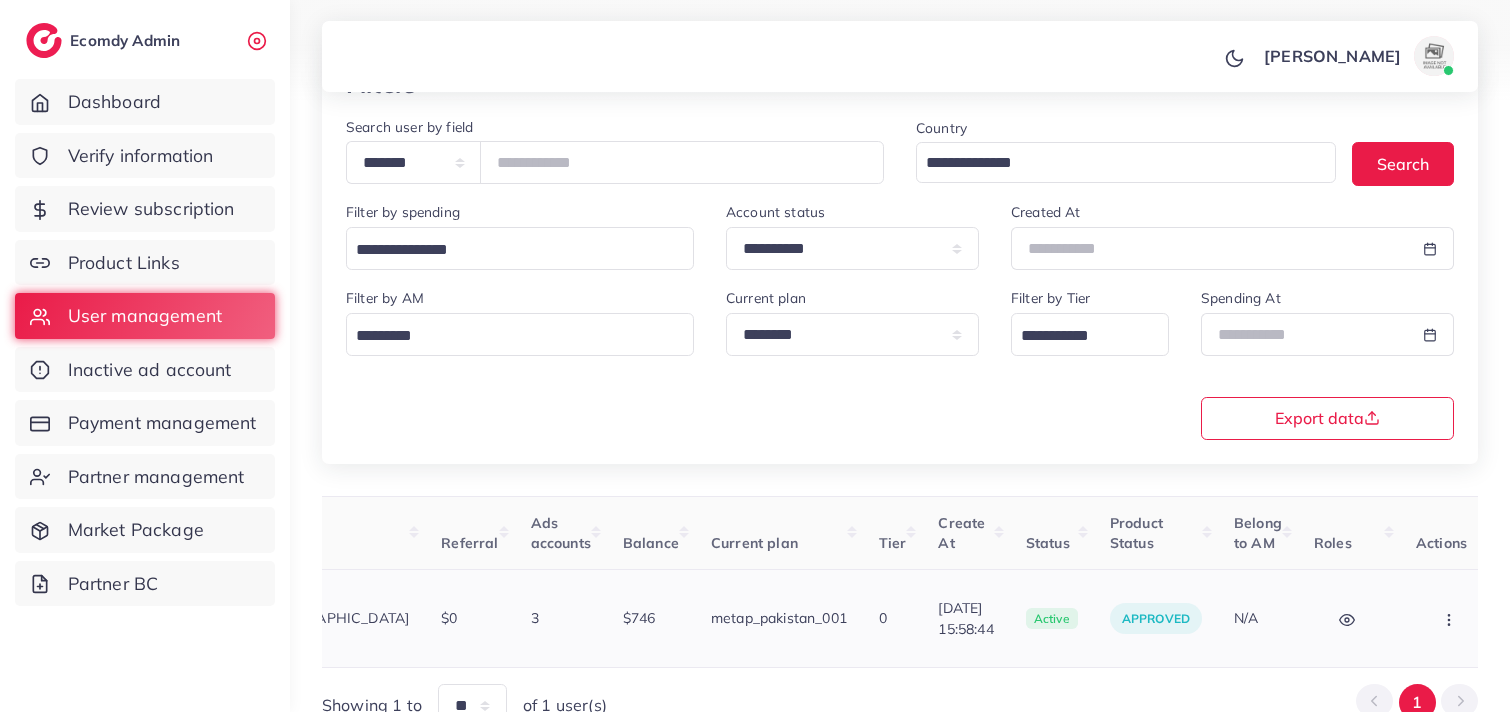 click 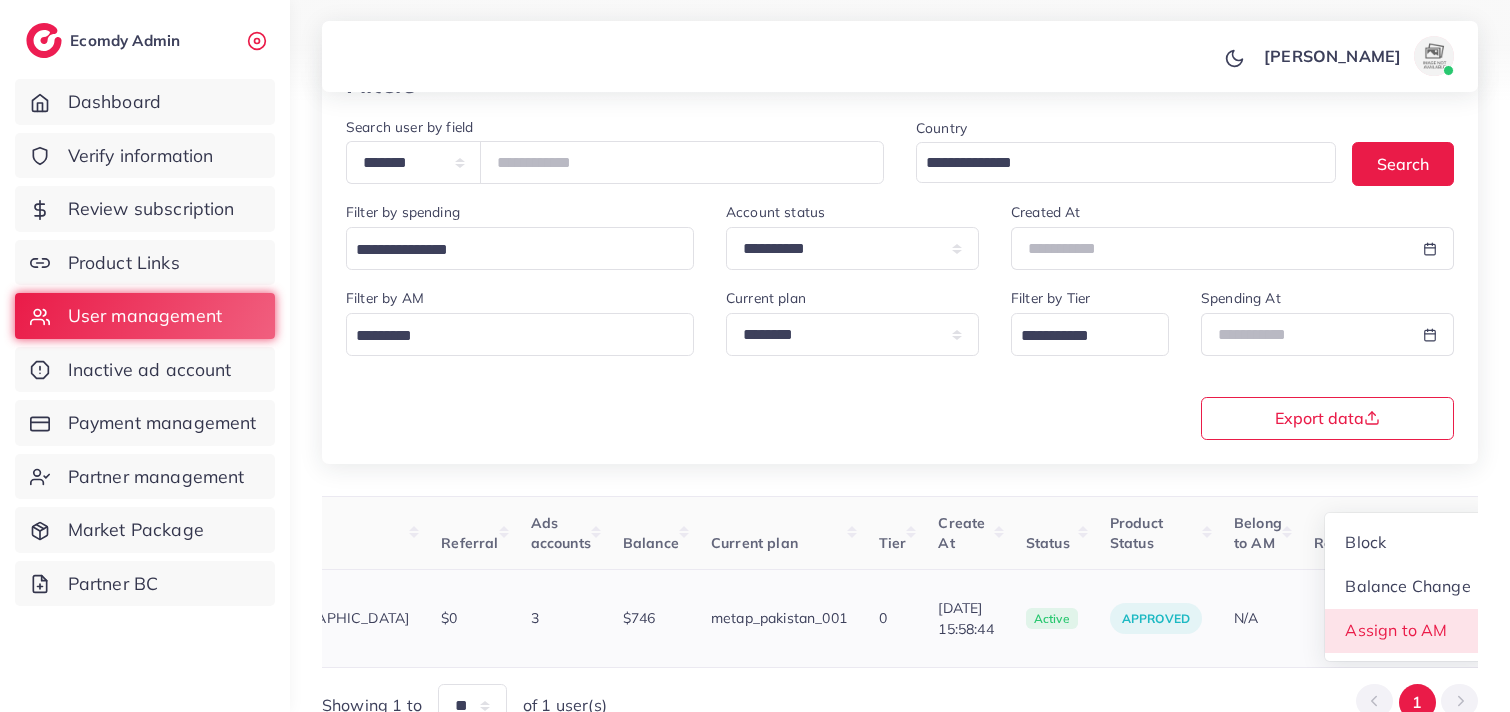 click on "Assign to AM" at bounding box center [1408, 631] 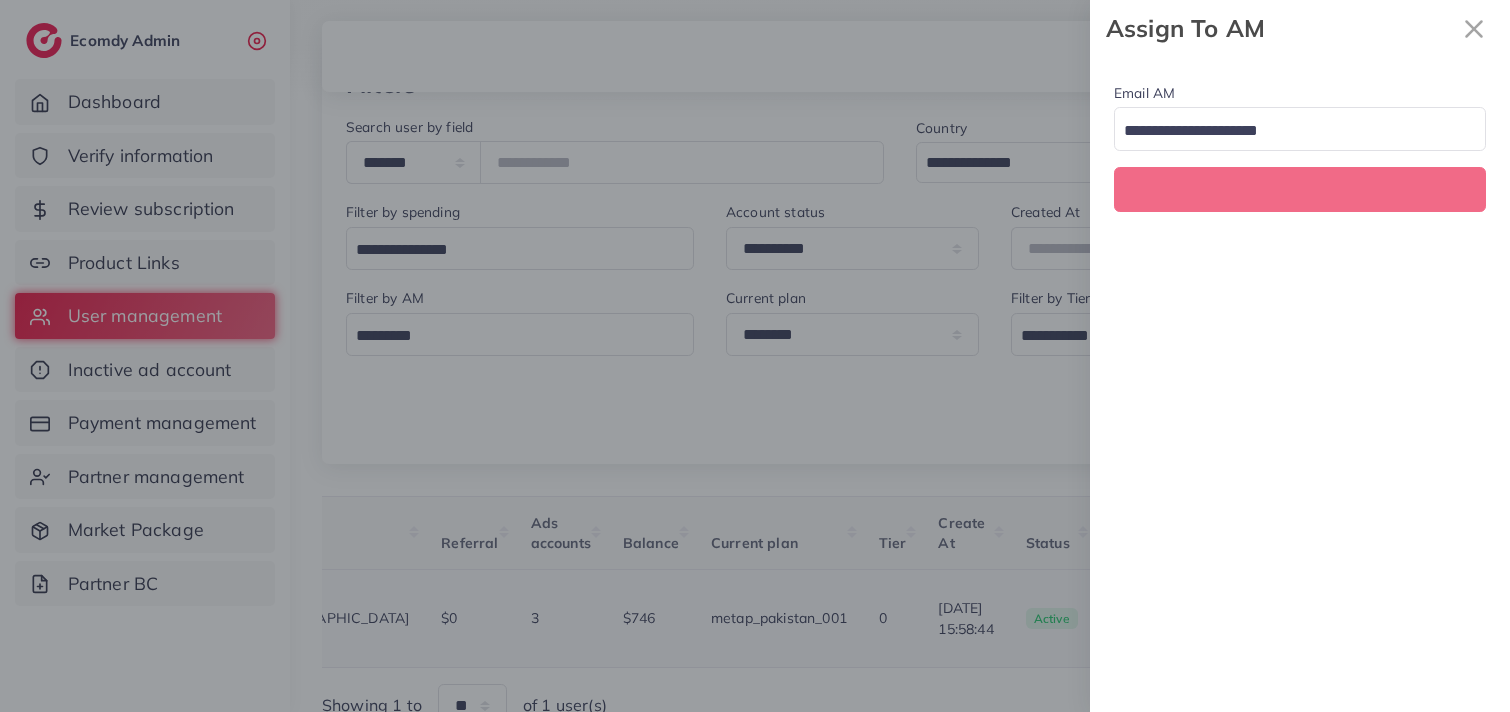 scroll, scrollTop: 0, scrollLeft: 504, axis: horizontal 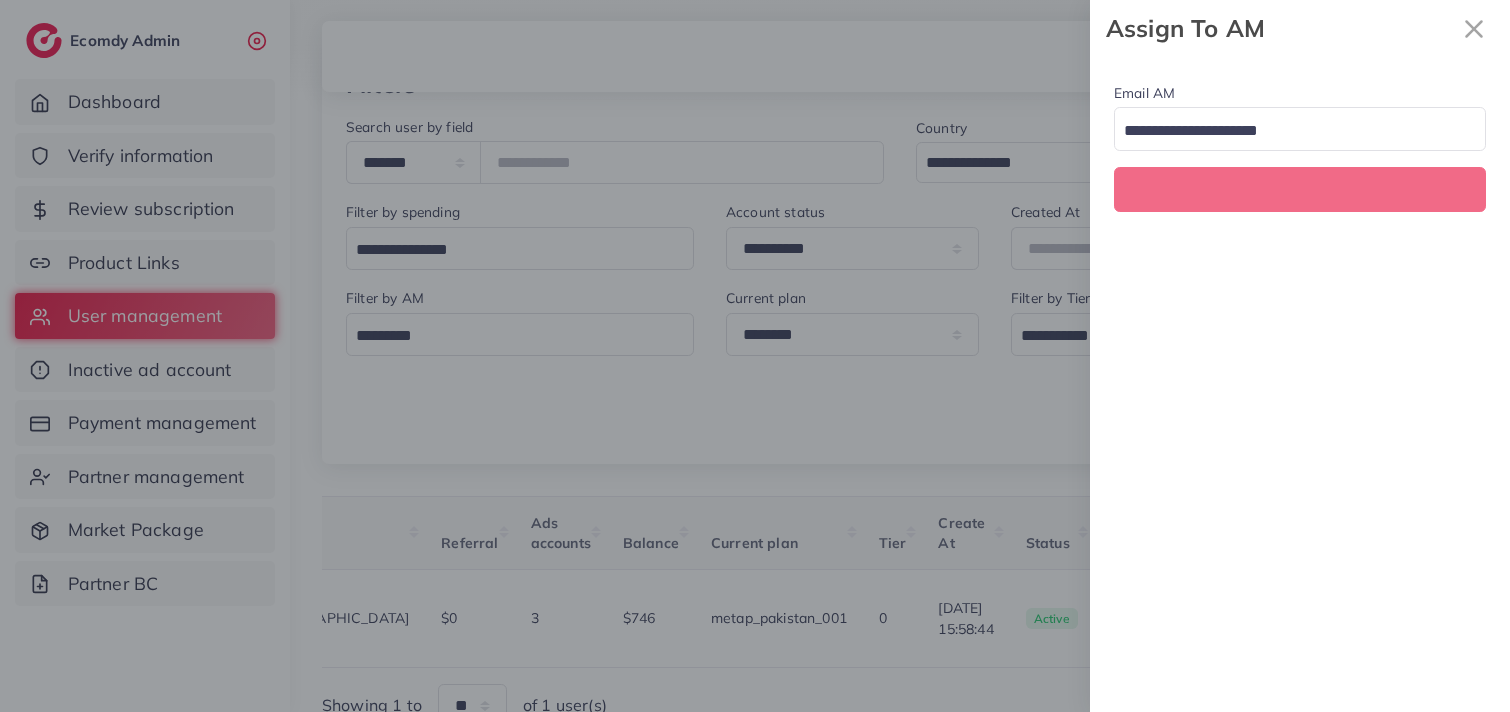 click at bounding box center [1288, 131] 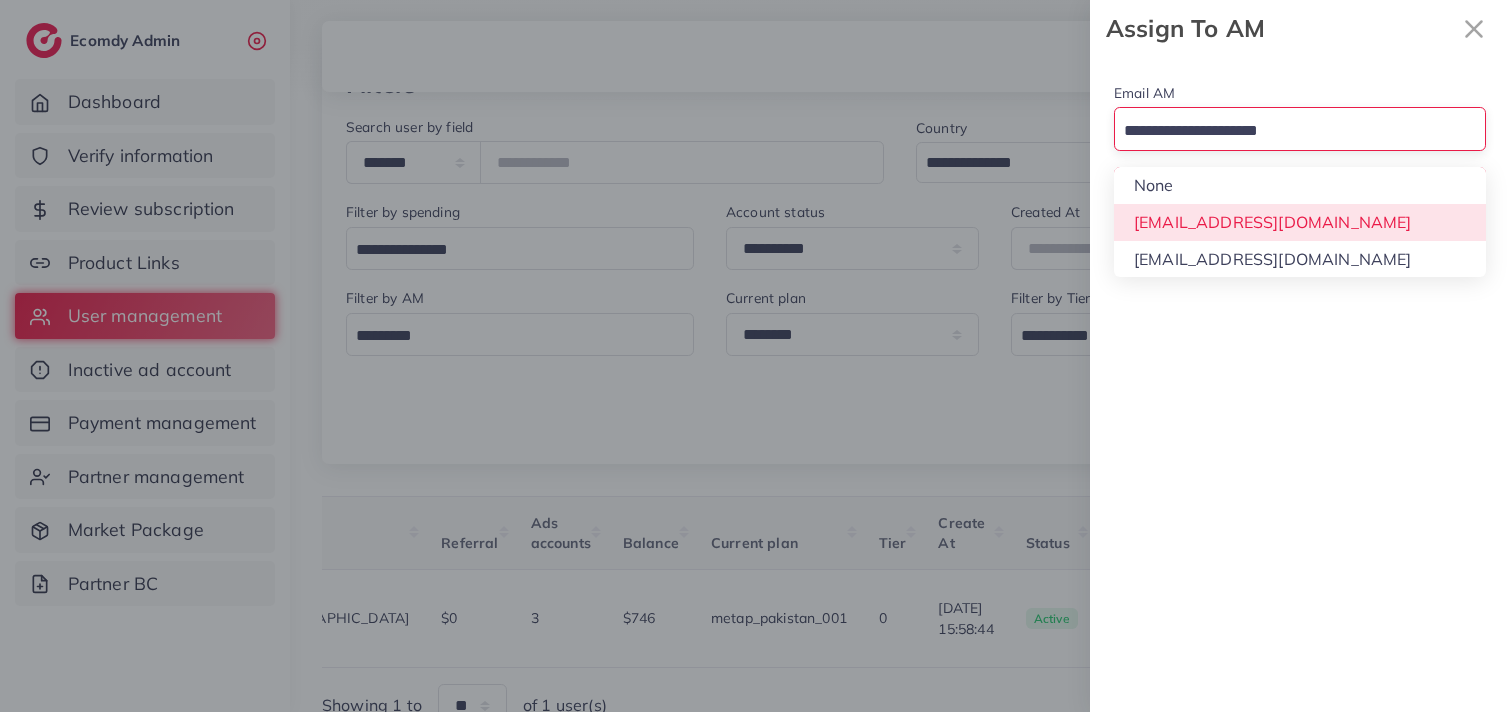 click on "Email AM            Loading...
None
hadibaaslam@gmail.com
wajahat@adreach.agency" at bounding box center [1300, 146] 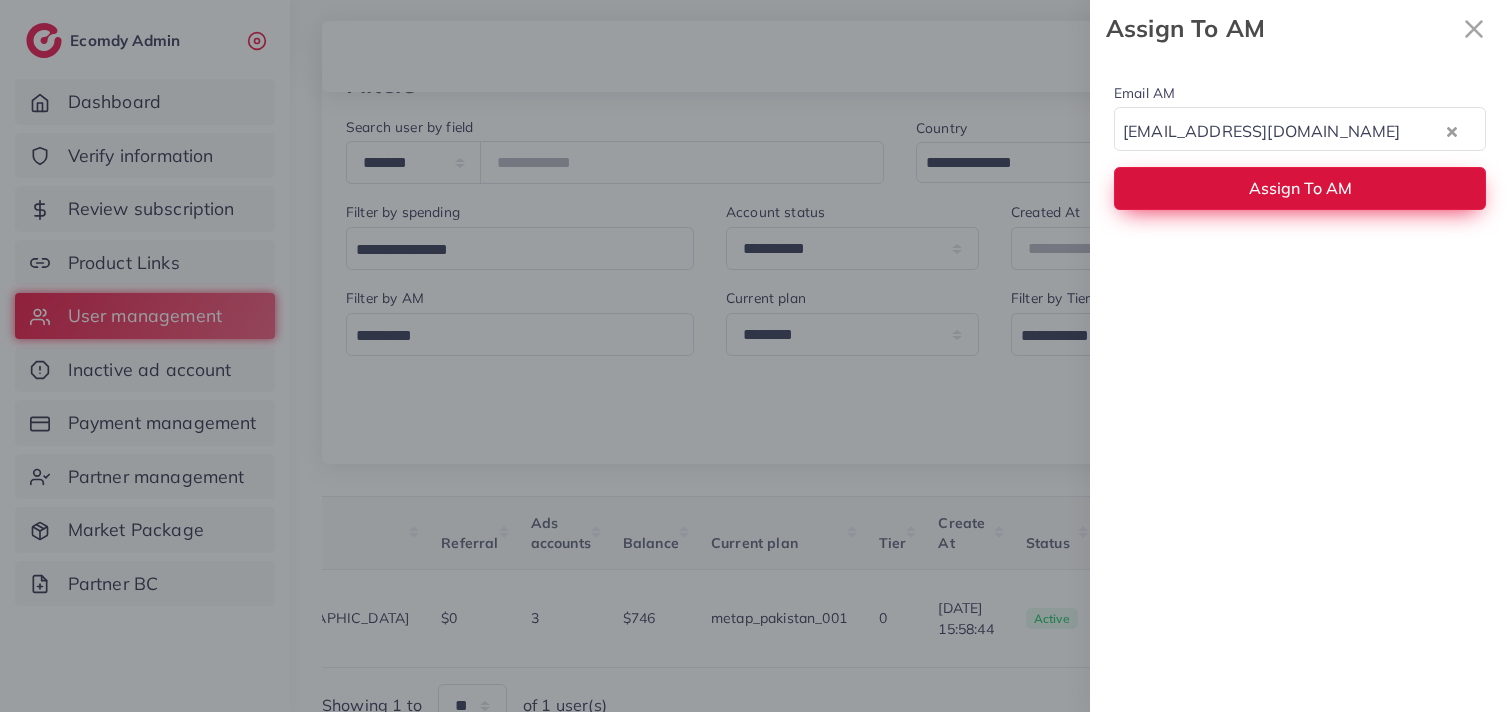 click on "Assign To AM" at bounding box center (1300, 188) 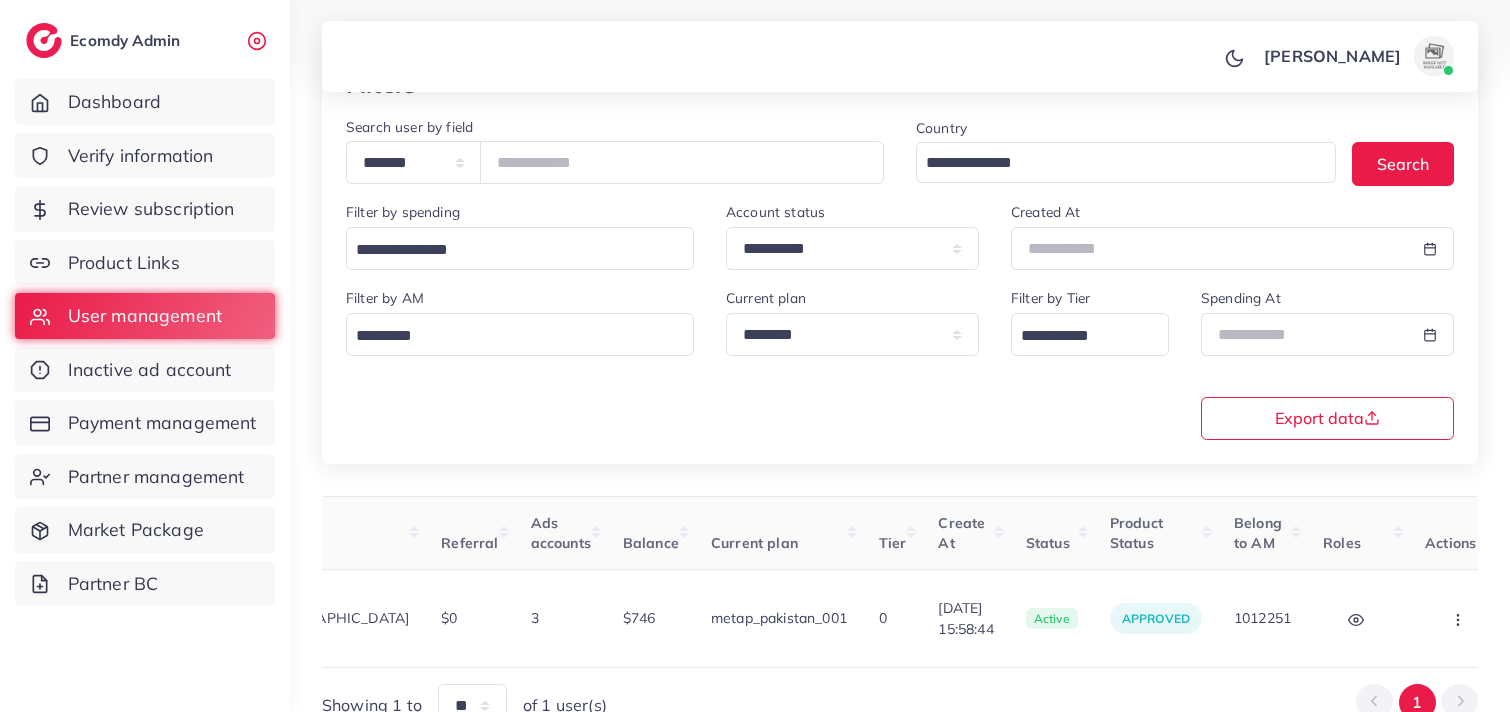 scroll, scrollTop: 0, scrollLeft: 0, axis: both 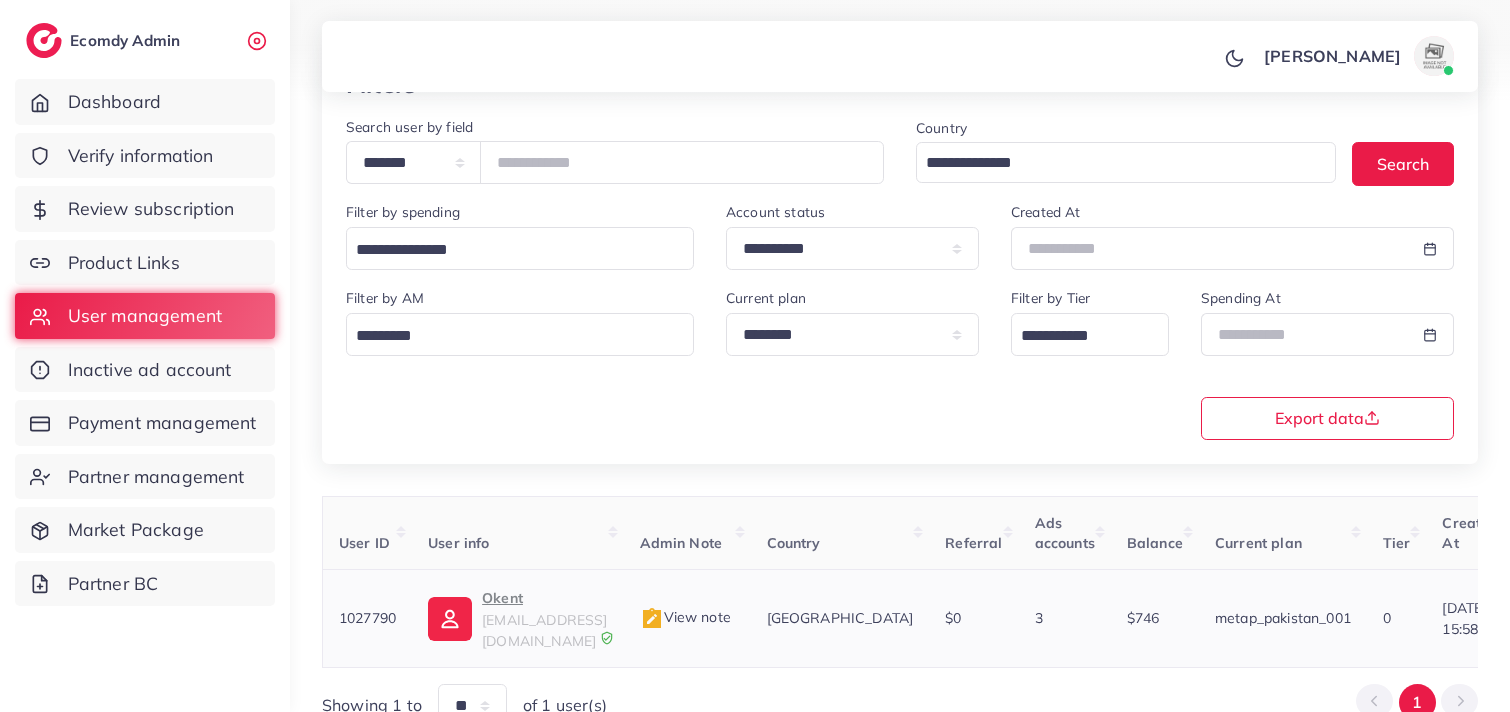 click on "Okent" at bounding box center (544, 598) 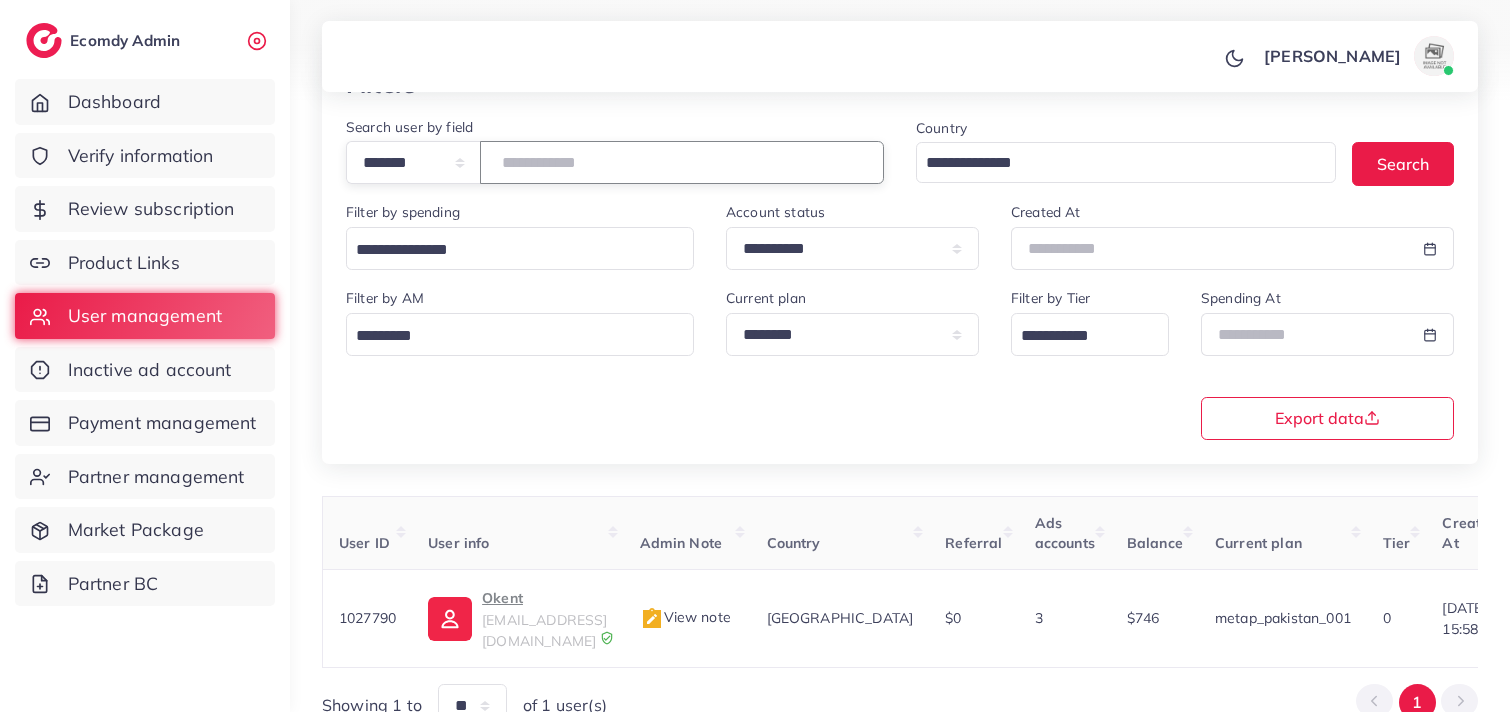 click on "*******" at bounding box center [682, 162] 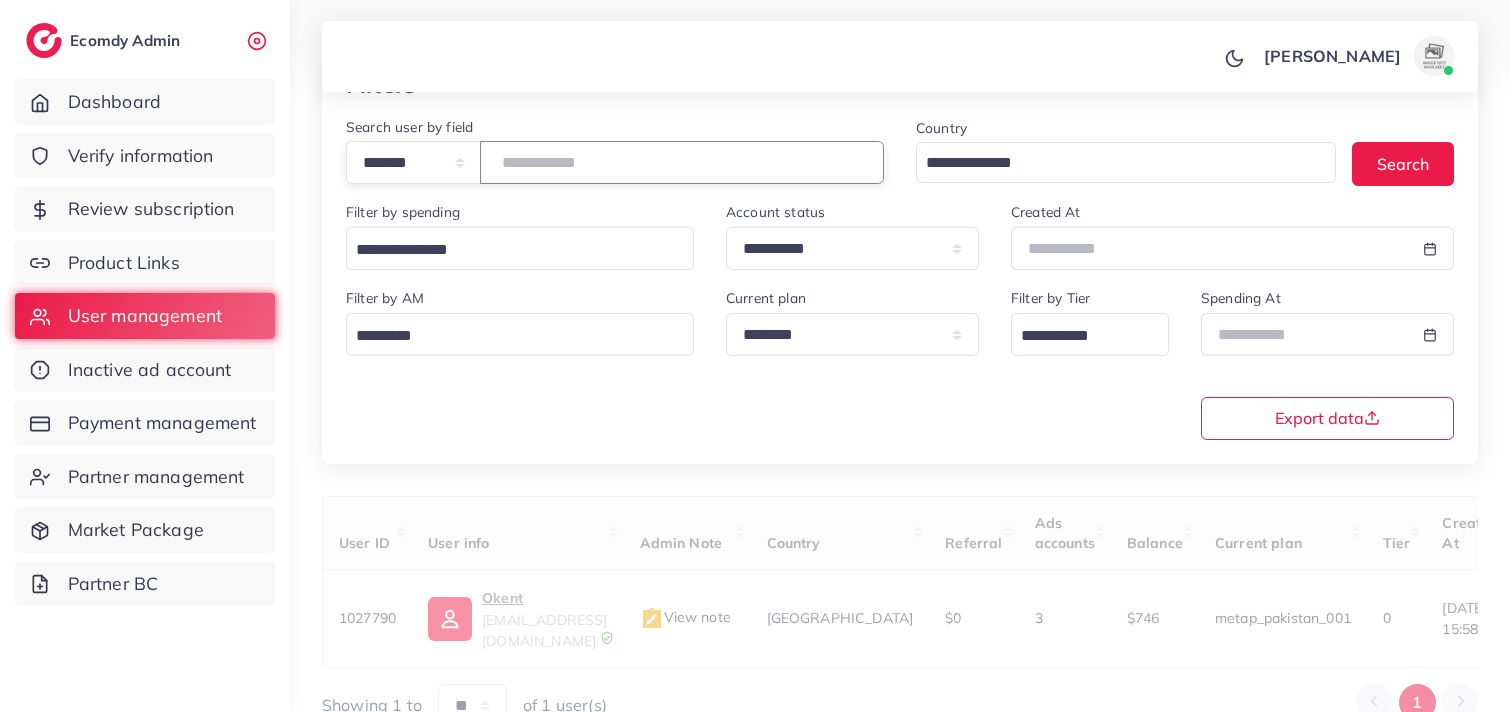 paste on "*******" 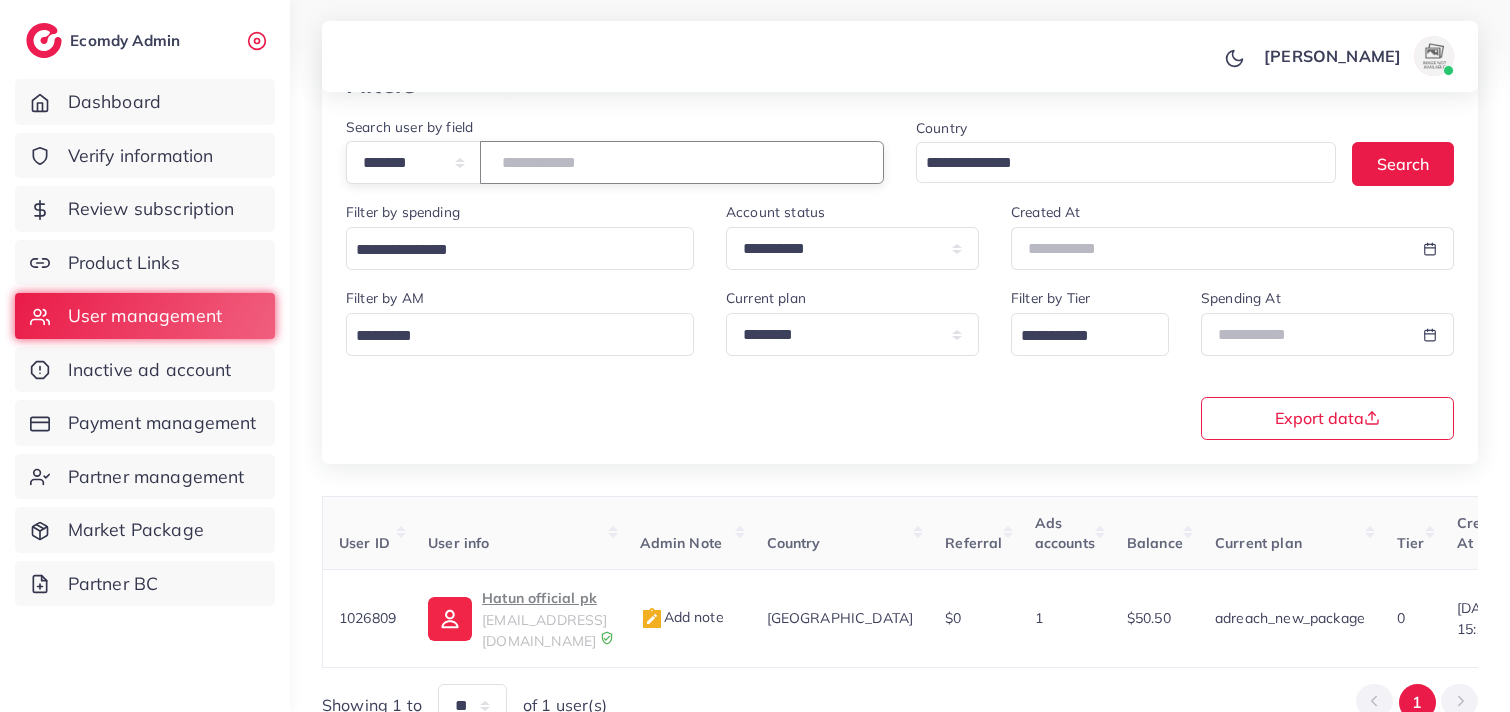 type on "*******" 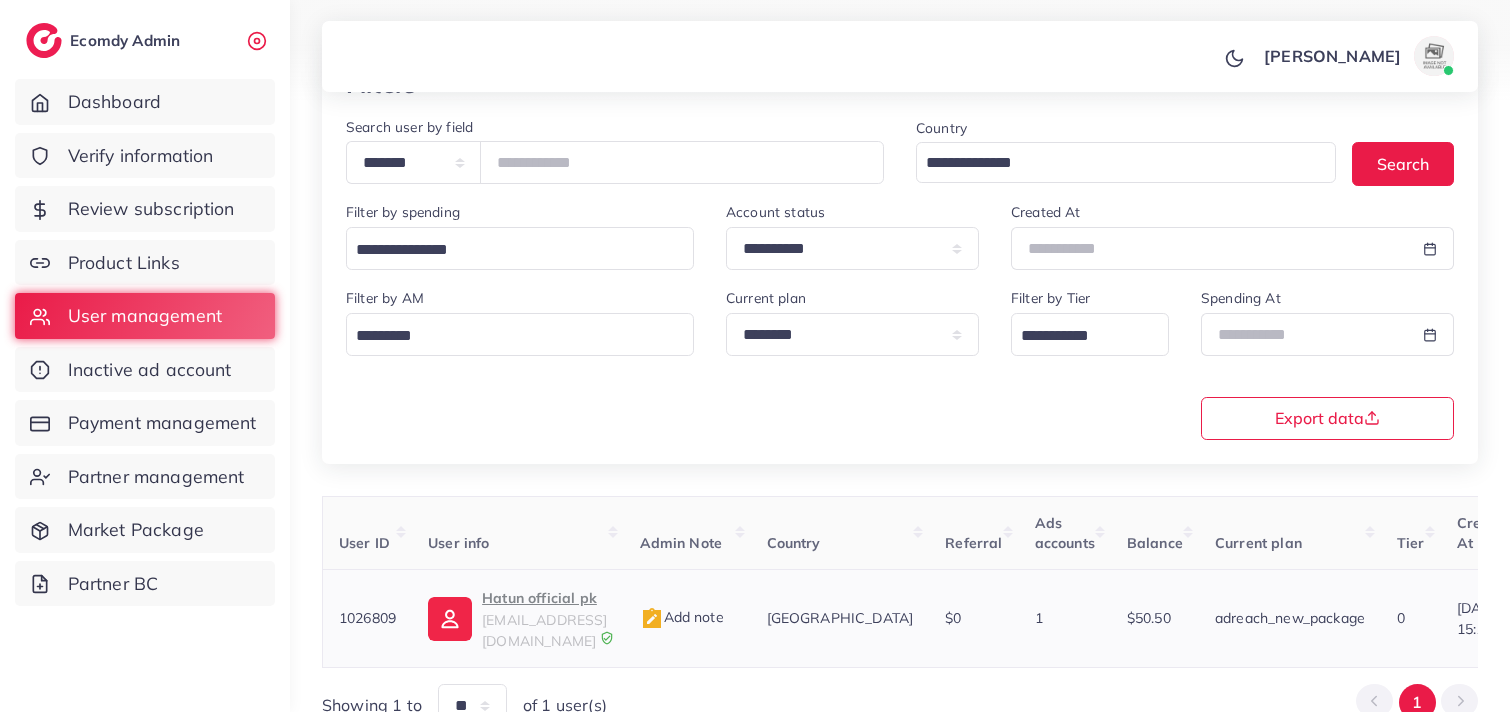 click on "Hatun official pk" at bounding box center [544, 598] 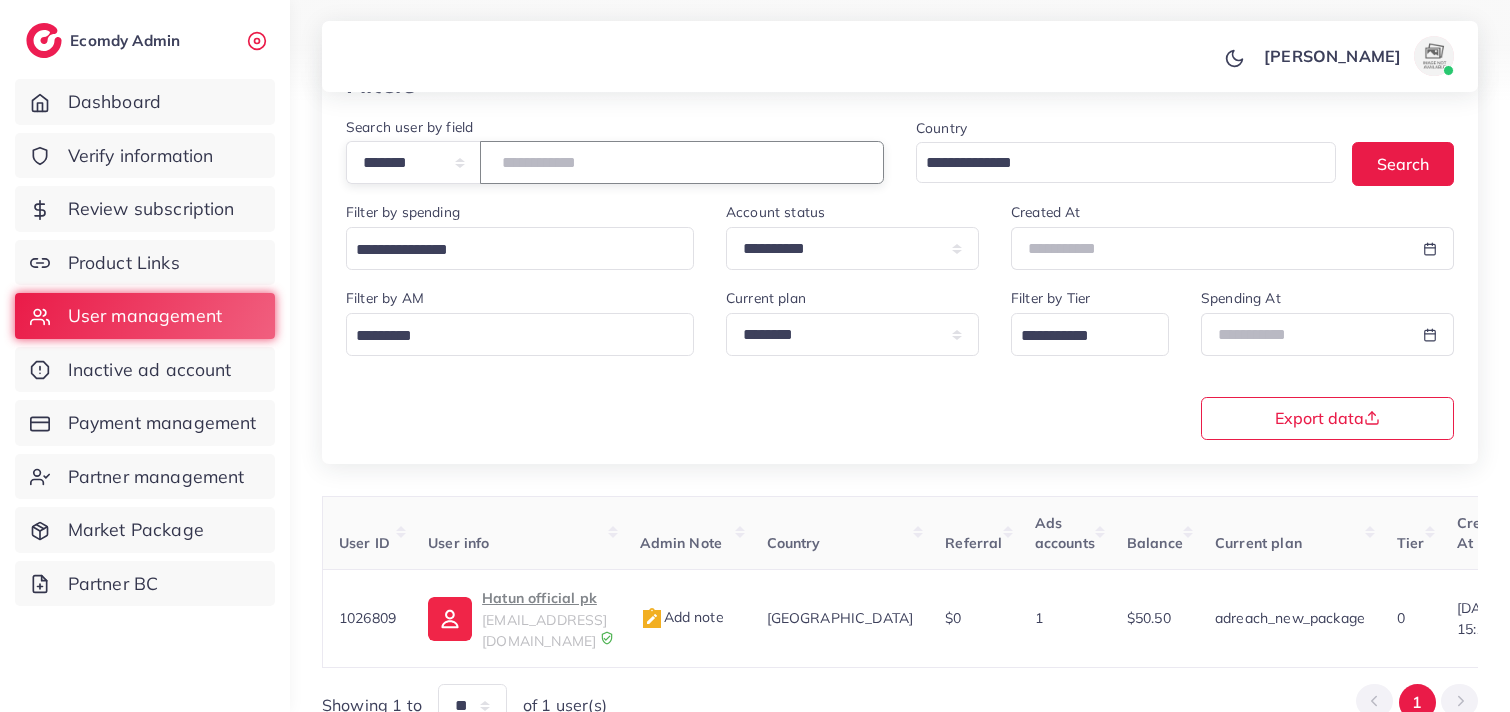 click on "*******" at bounding box center [682, 162] 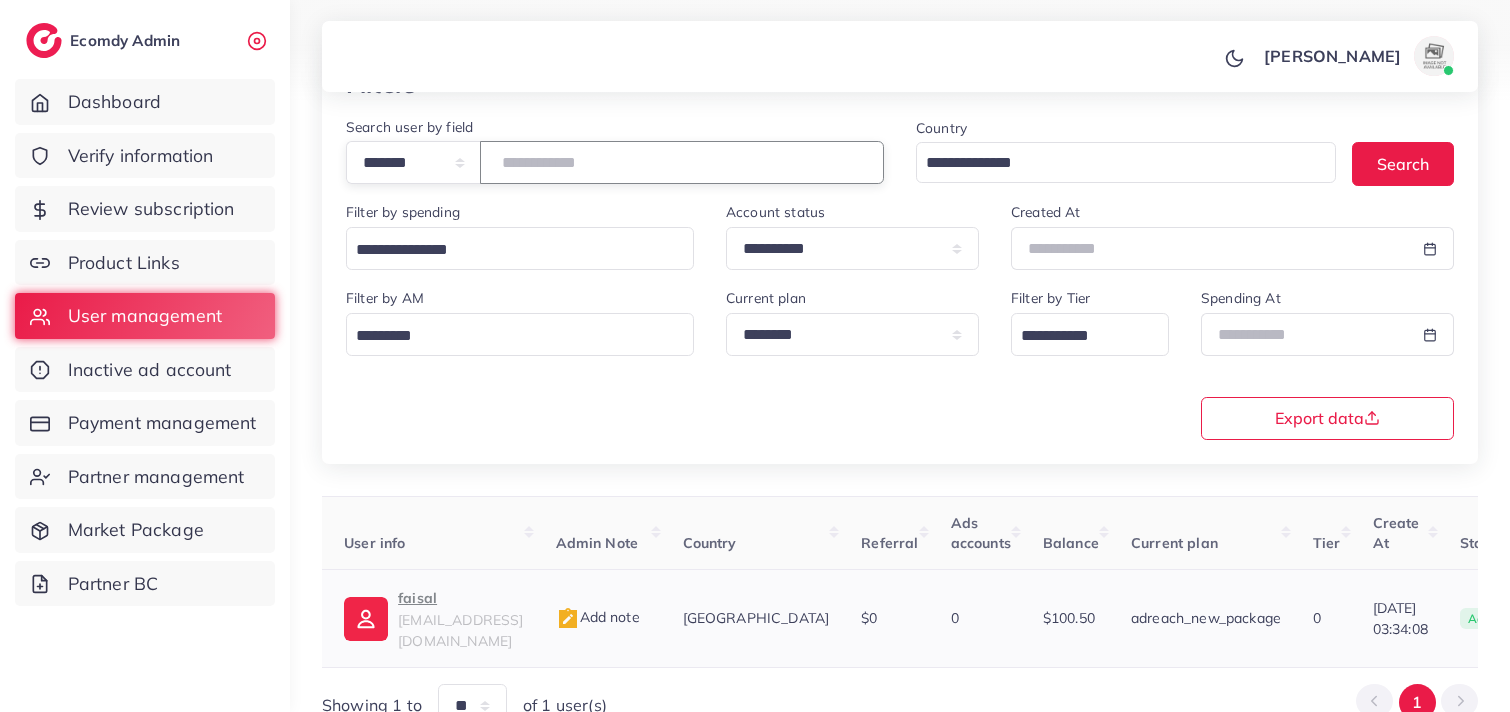 scroll, scrollTop: 0, scrollLeft: 86, axis: horizontal 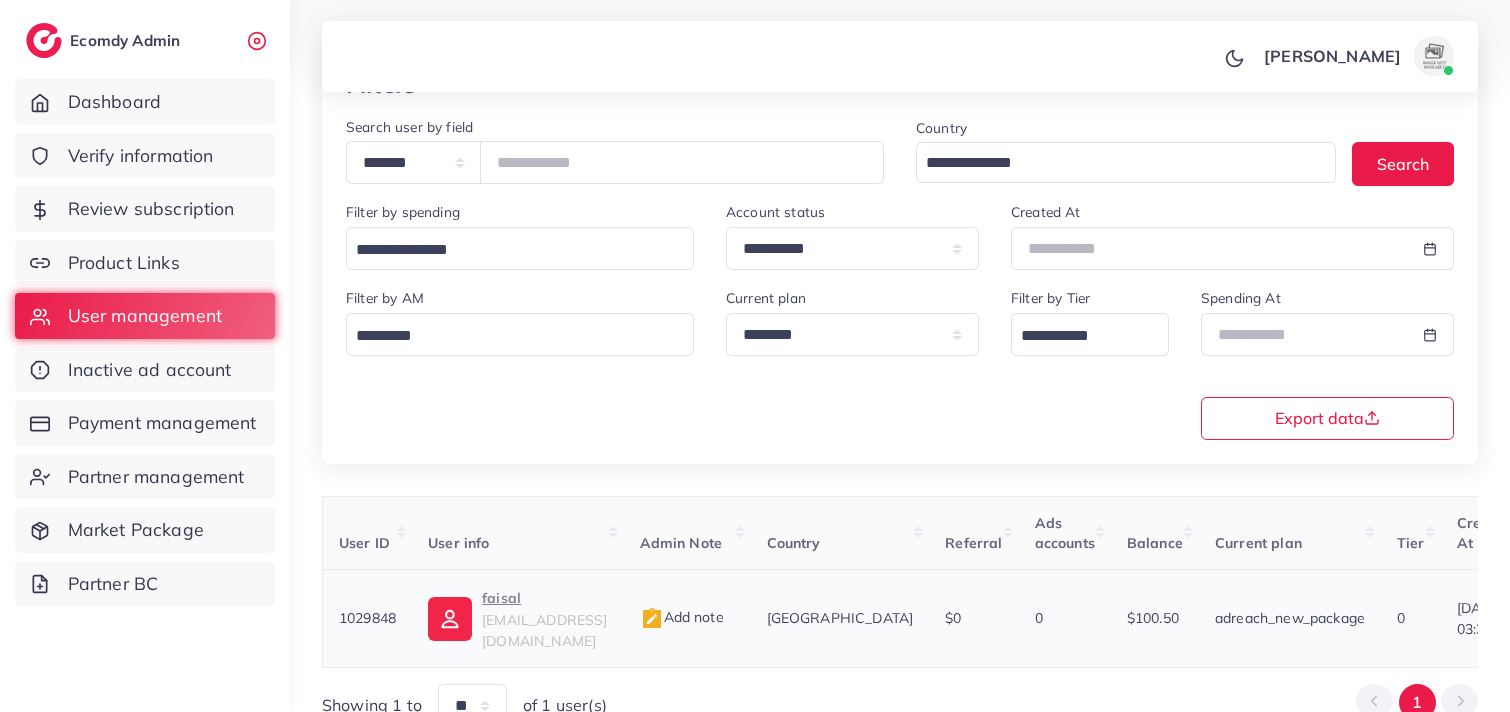 click on "1029848" at bounding box center (367, 618) 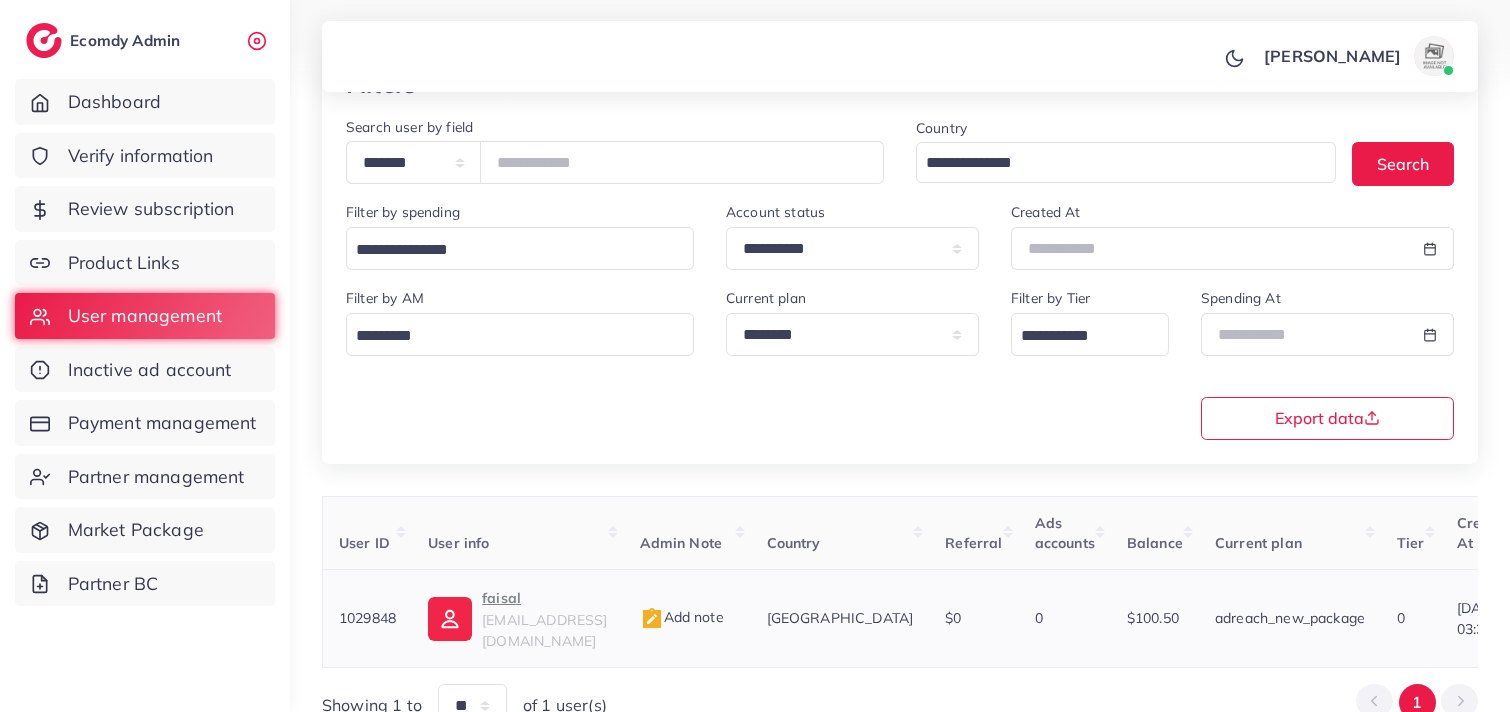 copy on "1029848" 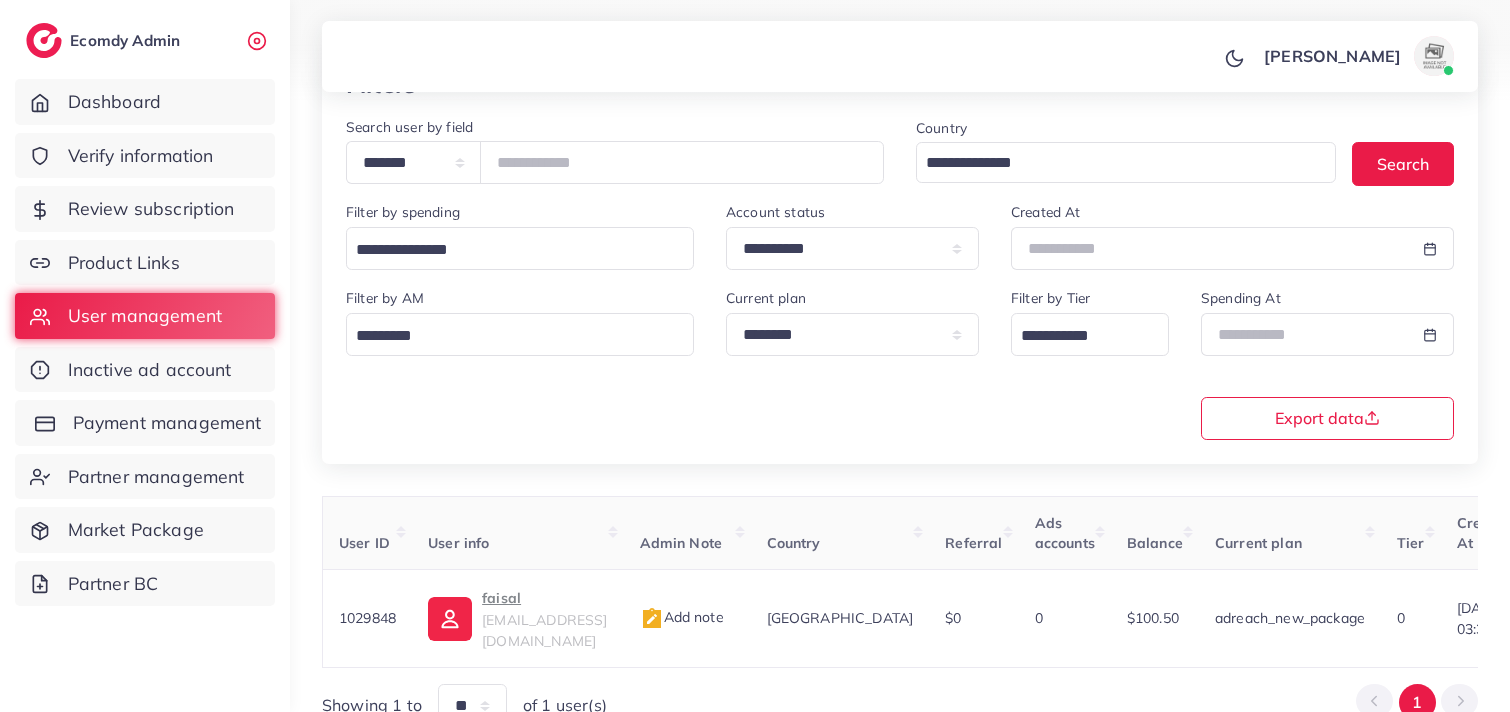 click on "Payment management" at bounding box center (167, 423) 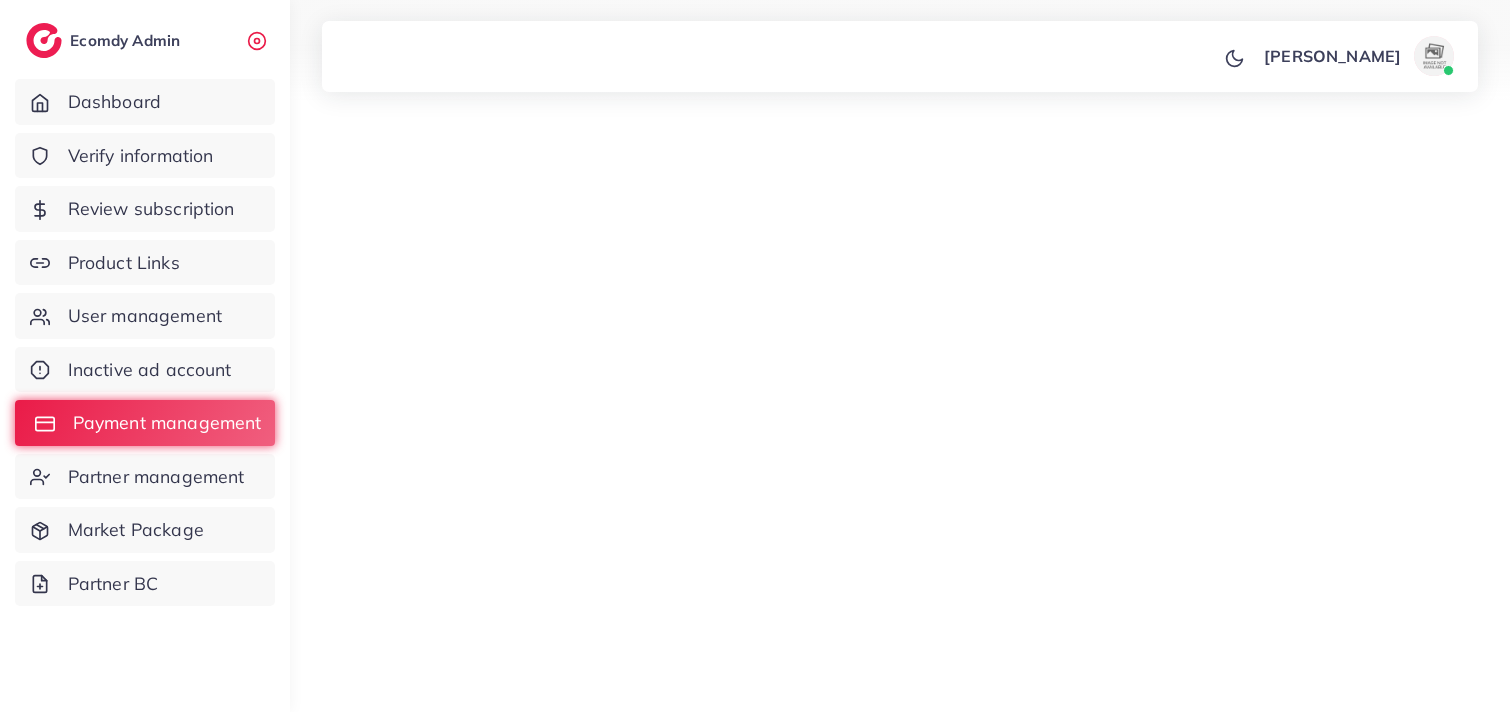 scroll, scrollTop: 0, scrollLeft: 0, axis: both 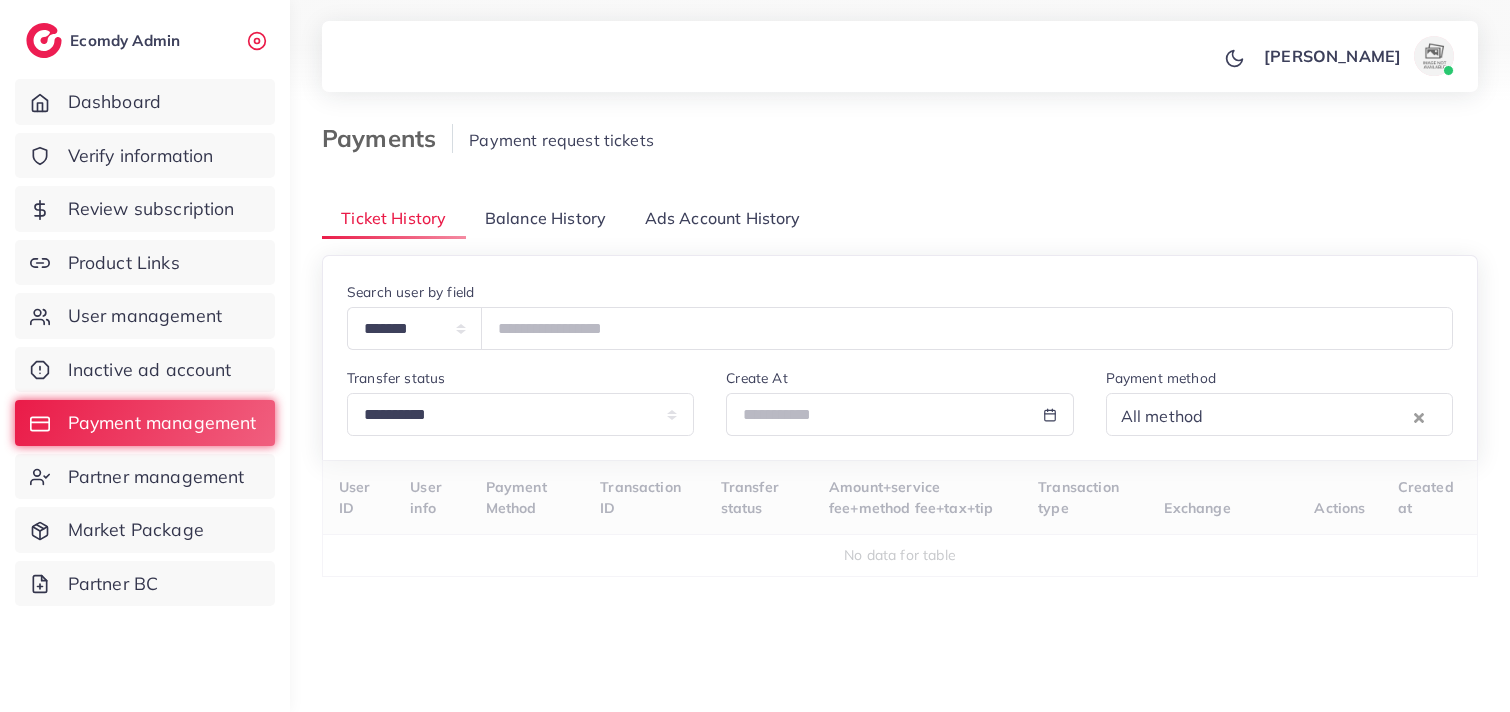 drag, startPoint x: 531, startPoint y: 202, endPoint x: 533, endPoint y: 217, distance: 15.132746 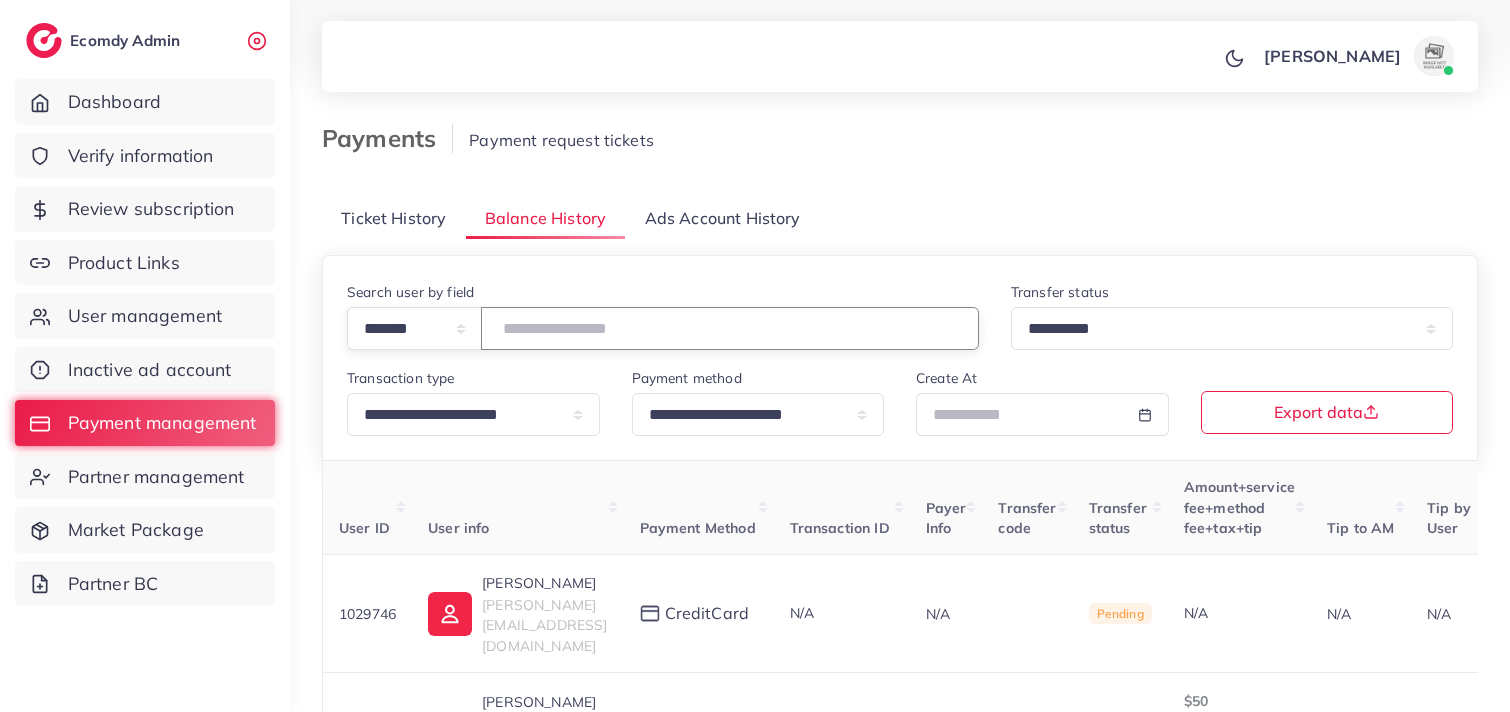 click at bounding box center [730, 328] 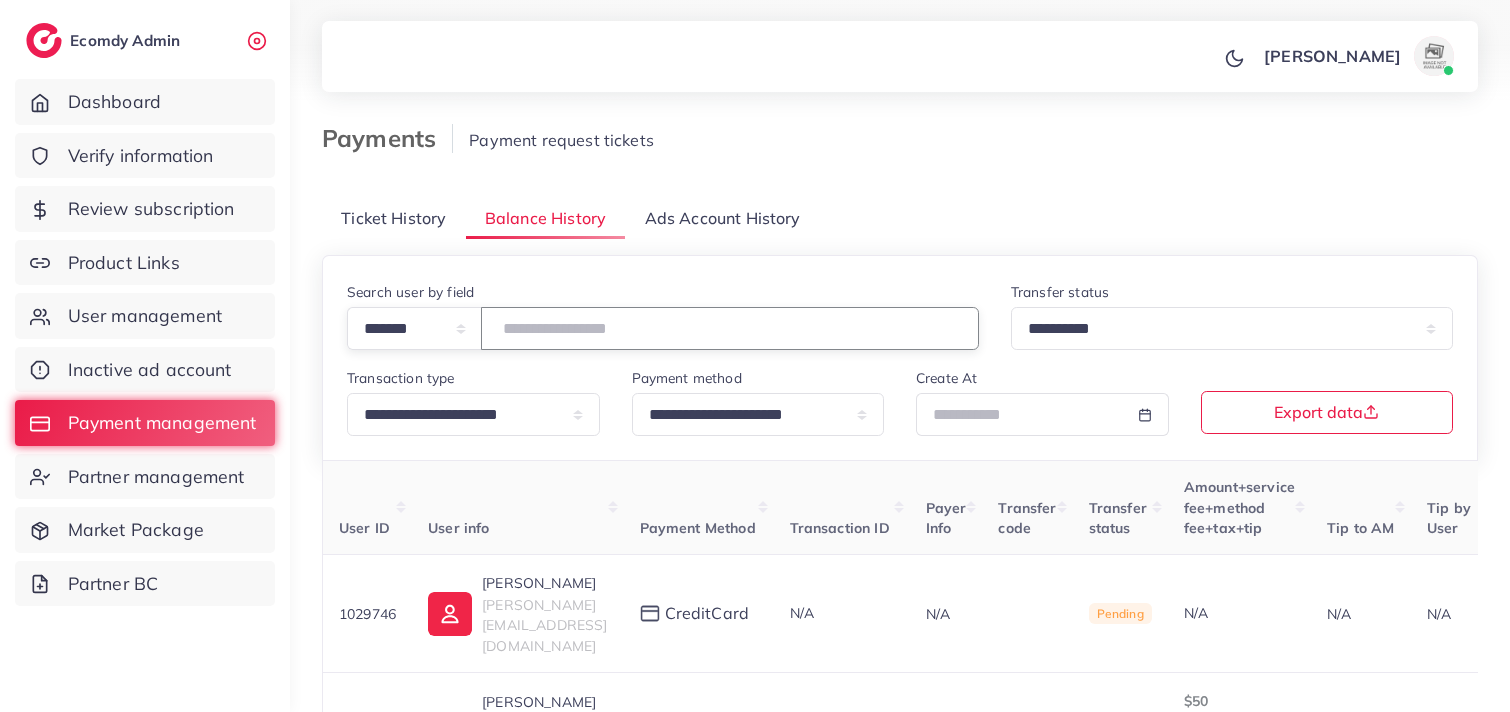 type on "*******" 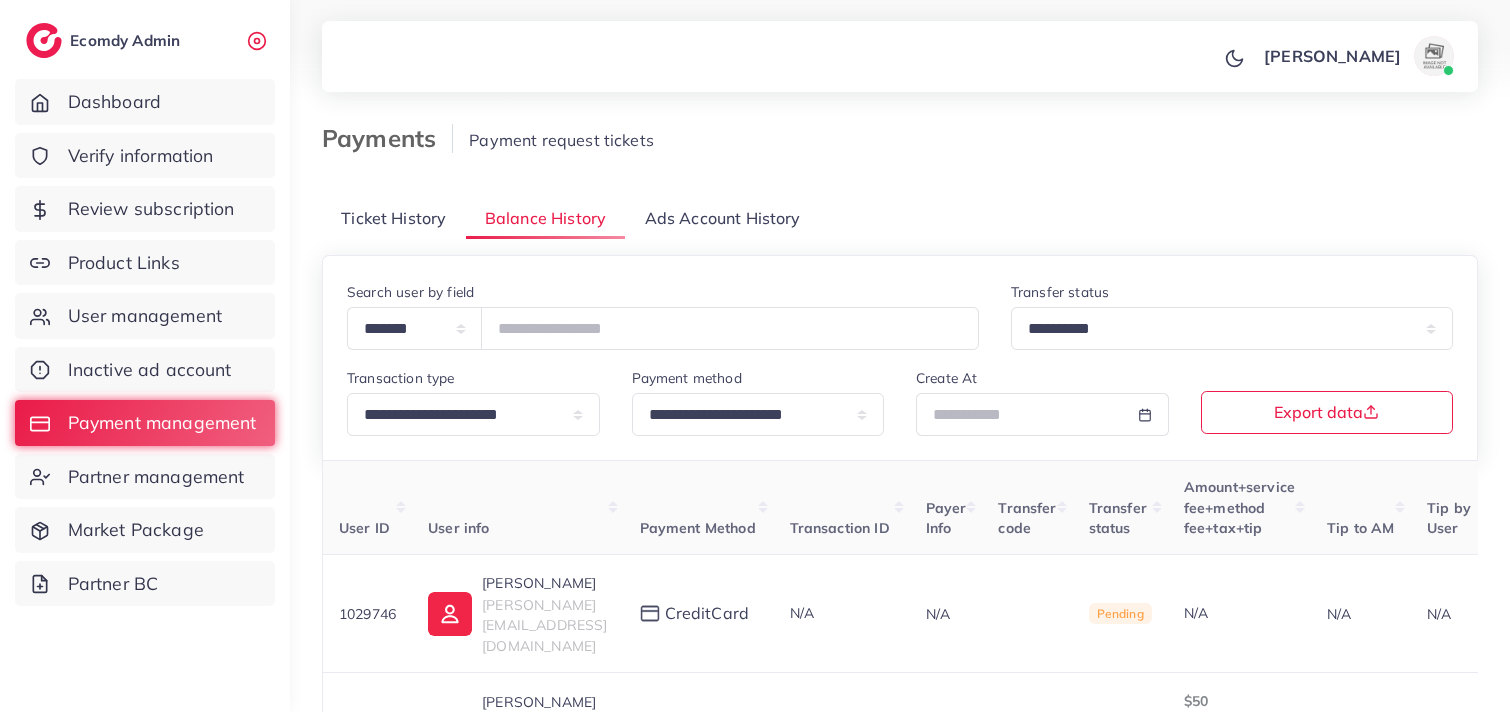 click on "Payment request tickets" at bounding box center (817, 140) 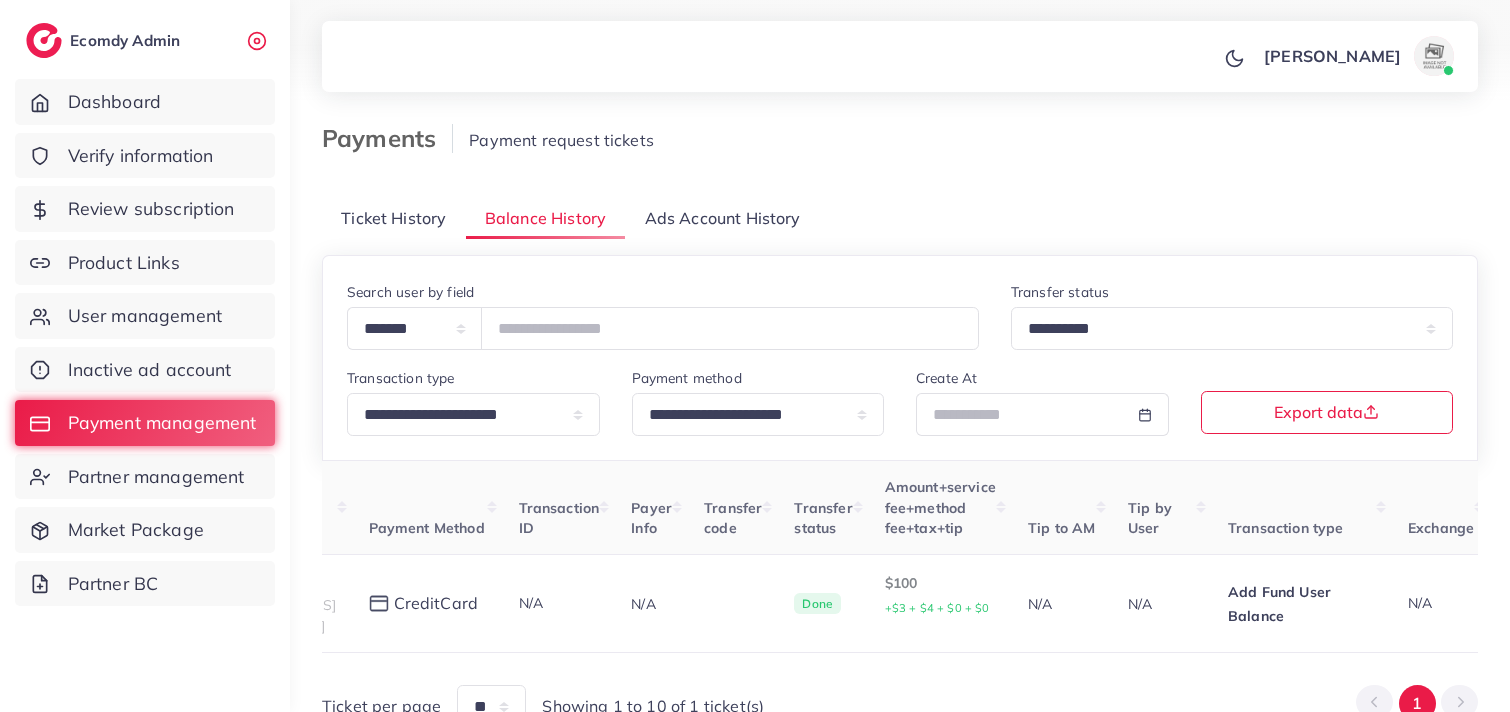 scroll, scrollTop: 0, scrollLeft: 774, axis: horizontal 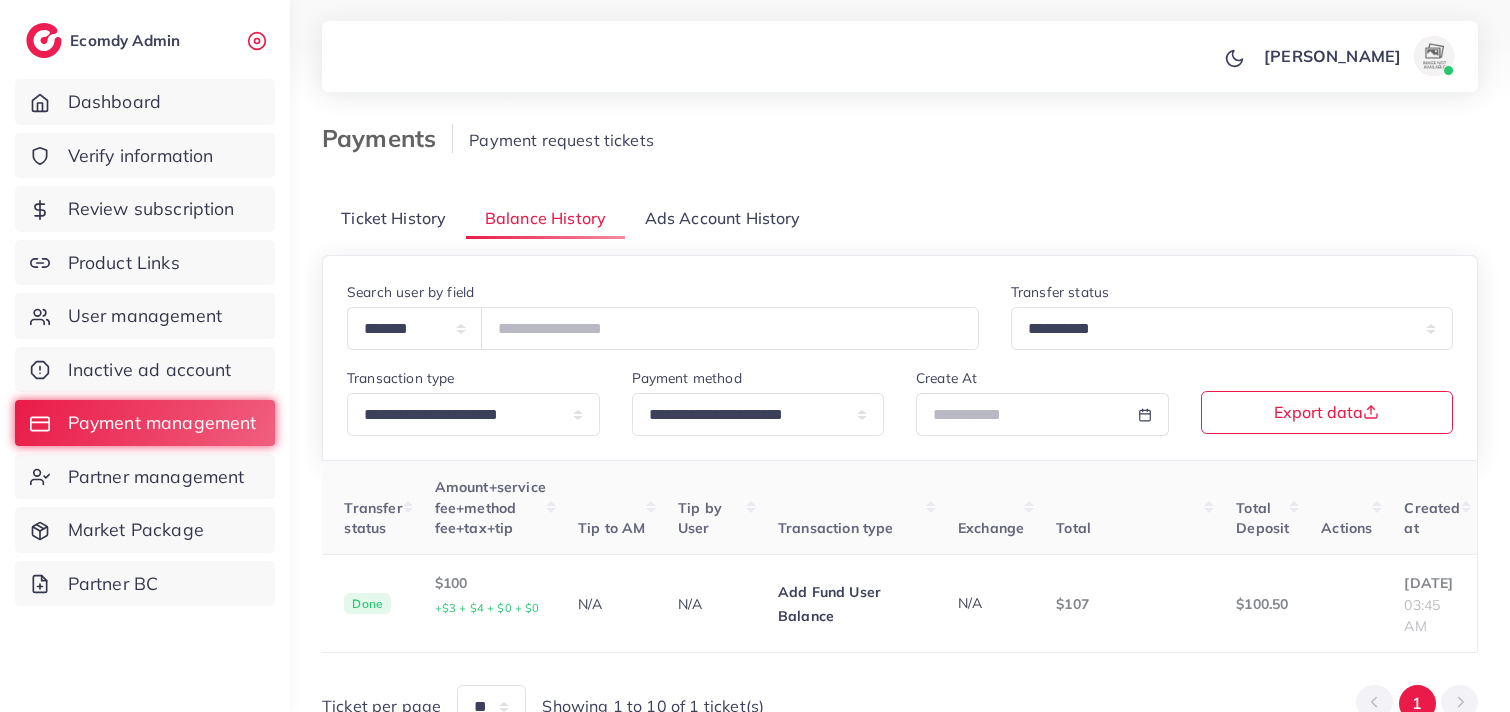 click on "Ticket per page  ** ** ** ***  Showing 1 to 10 of 1 ticket(s)  1" at bounding box center (900, 698) 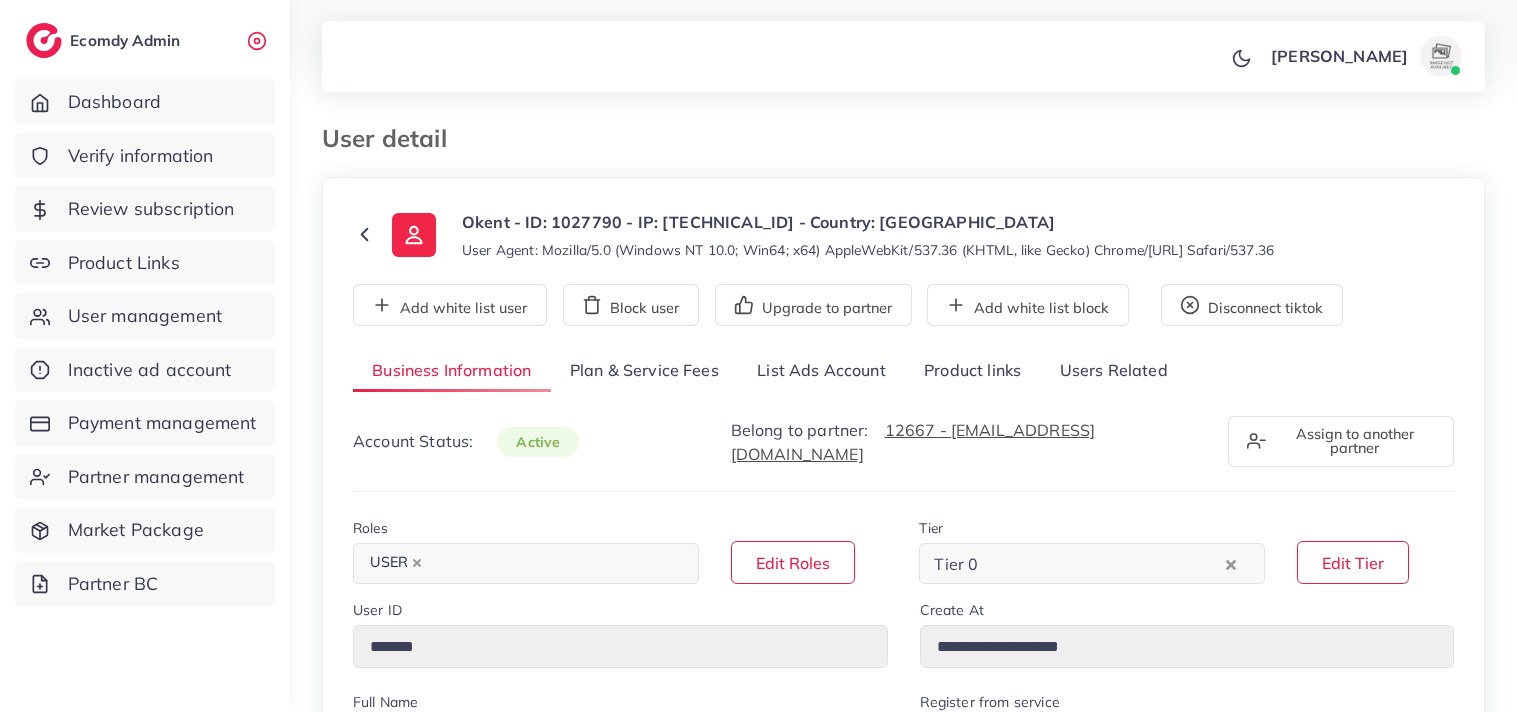 select on "********" 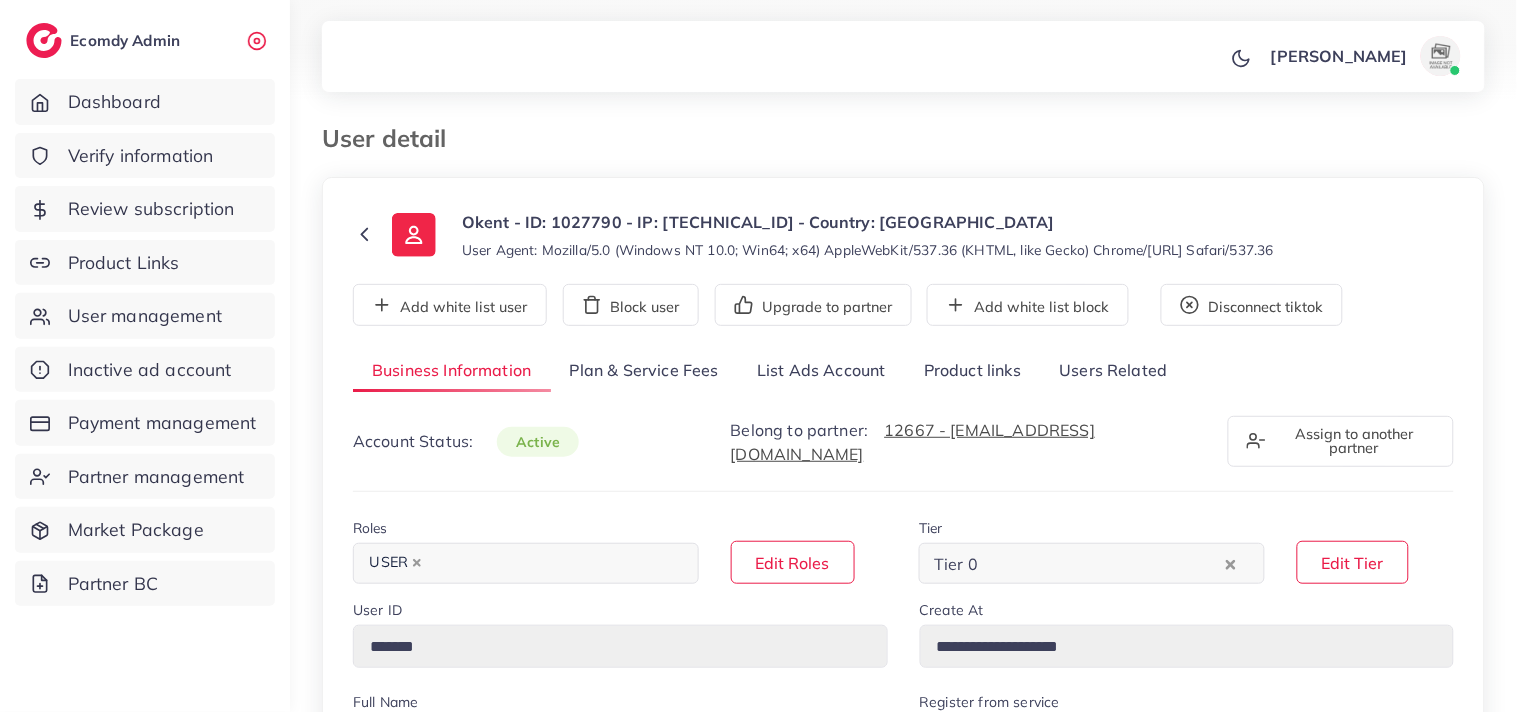 click on "List Ads Account" at bounding box center (821, 371) 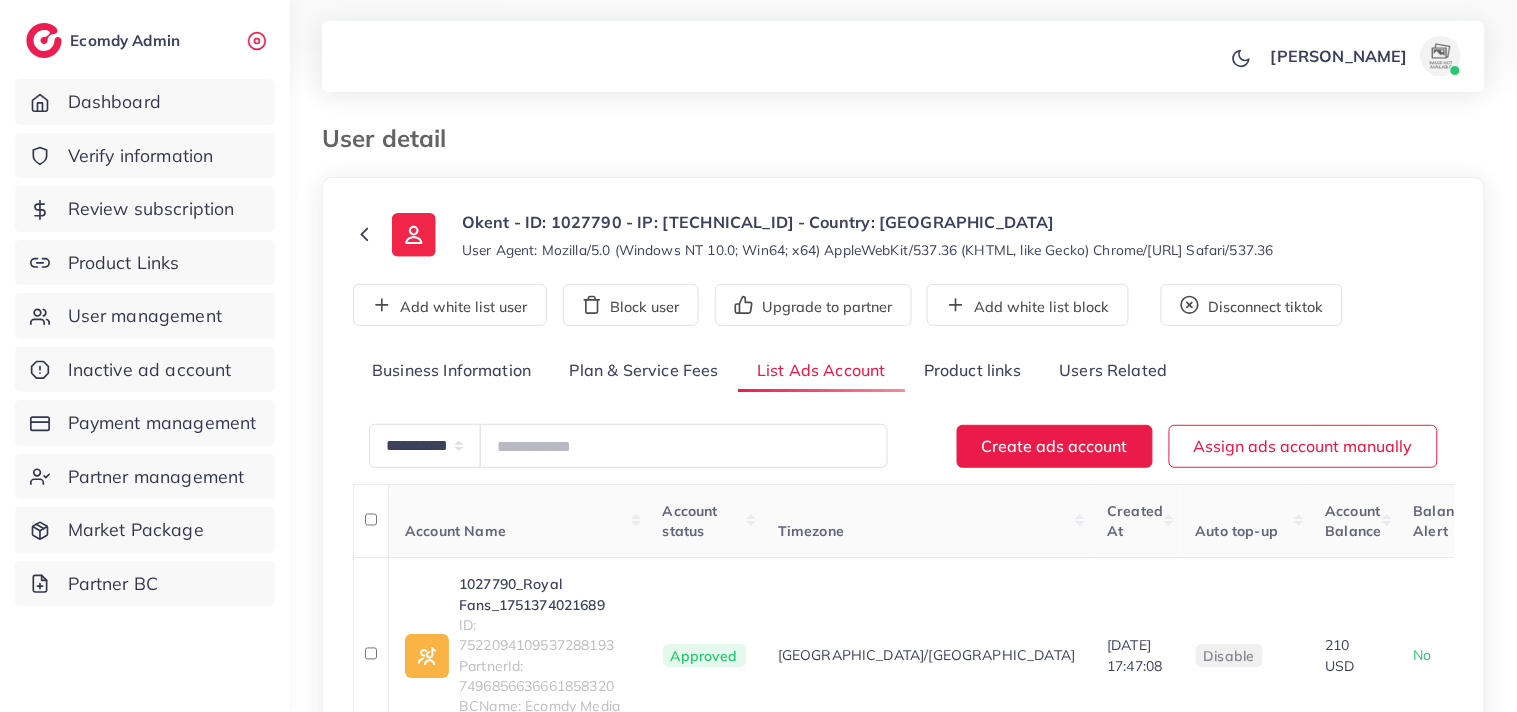 click on "User detail" at bounding box center [754, 138] 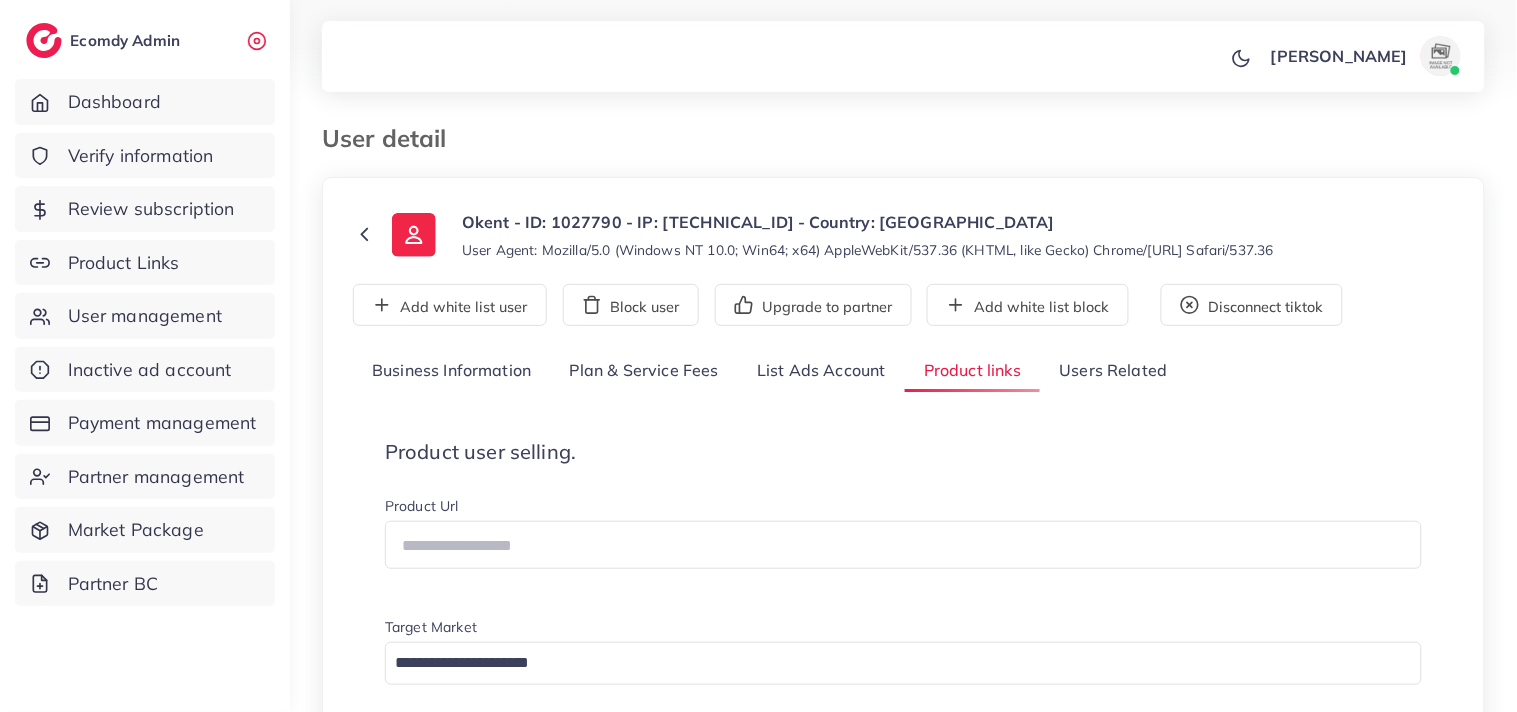 click on "User detail" at bounding box center (754, 138) 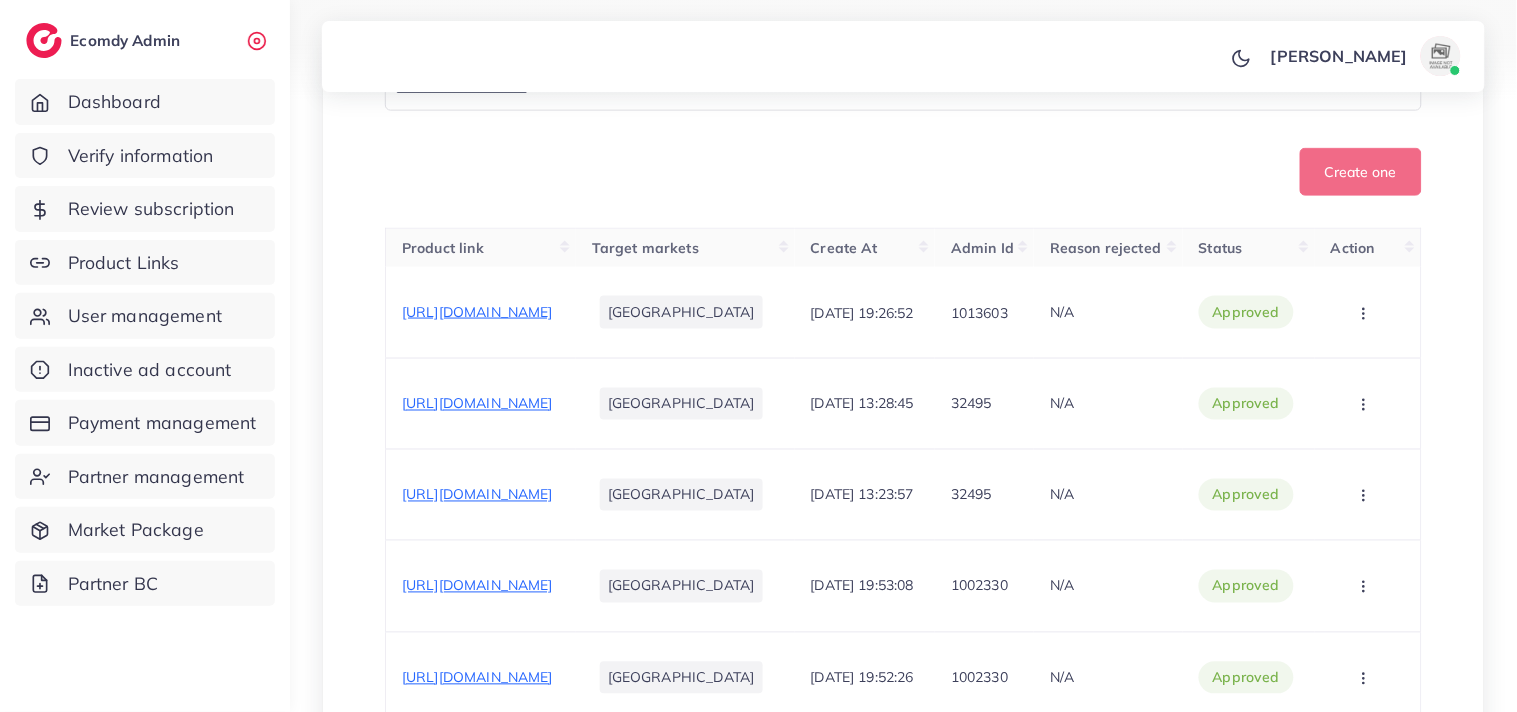 scroll, scrollTop: 577, scrollLeft: 0, axis: vertical 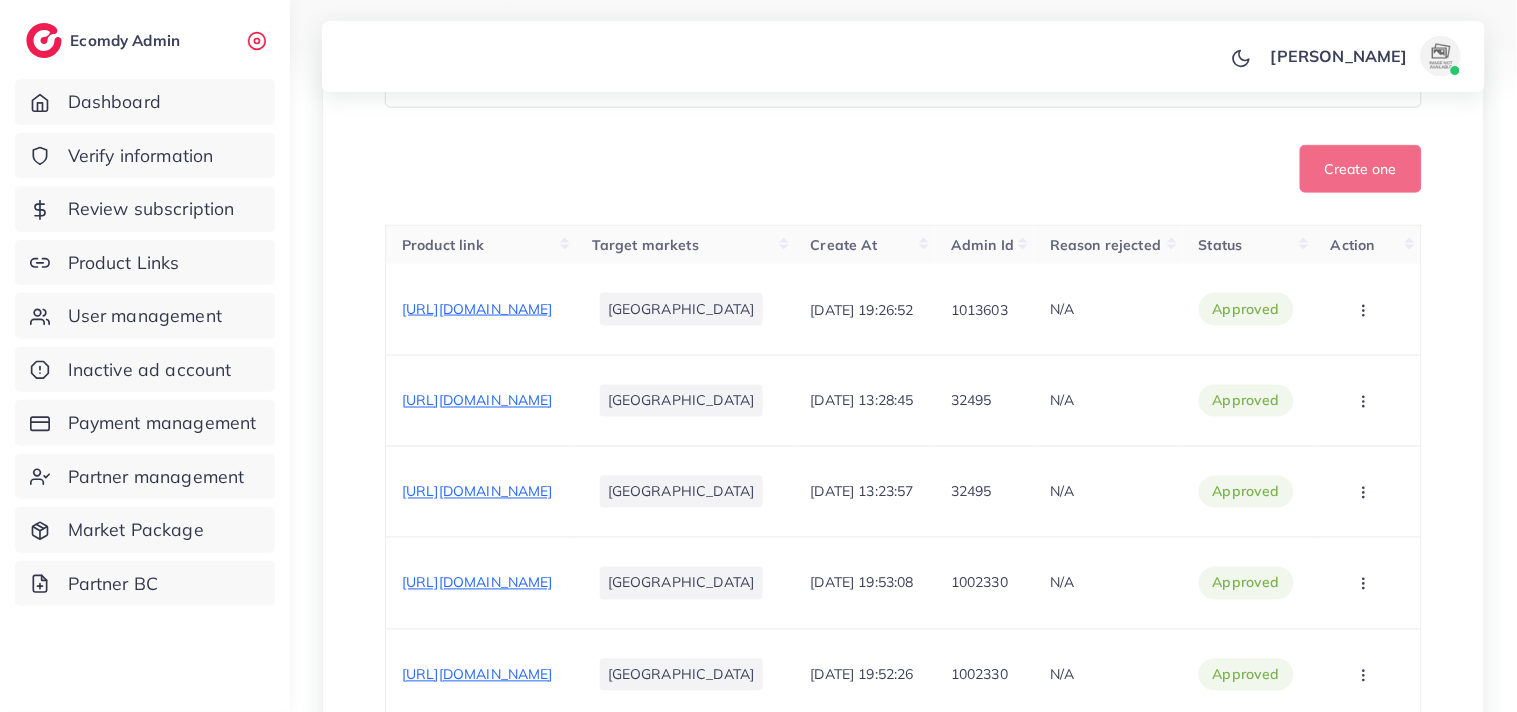 click on "[PERSON_NAME]  Profile Log out" at bounding box center [903, 57] 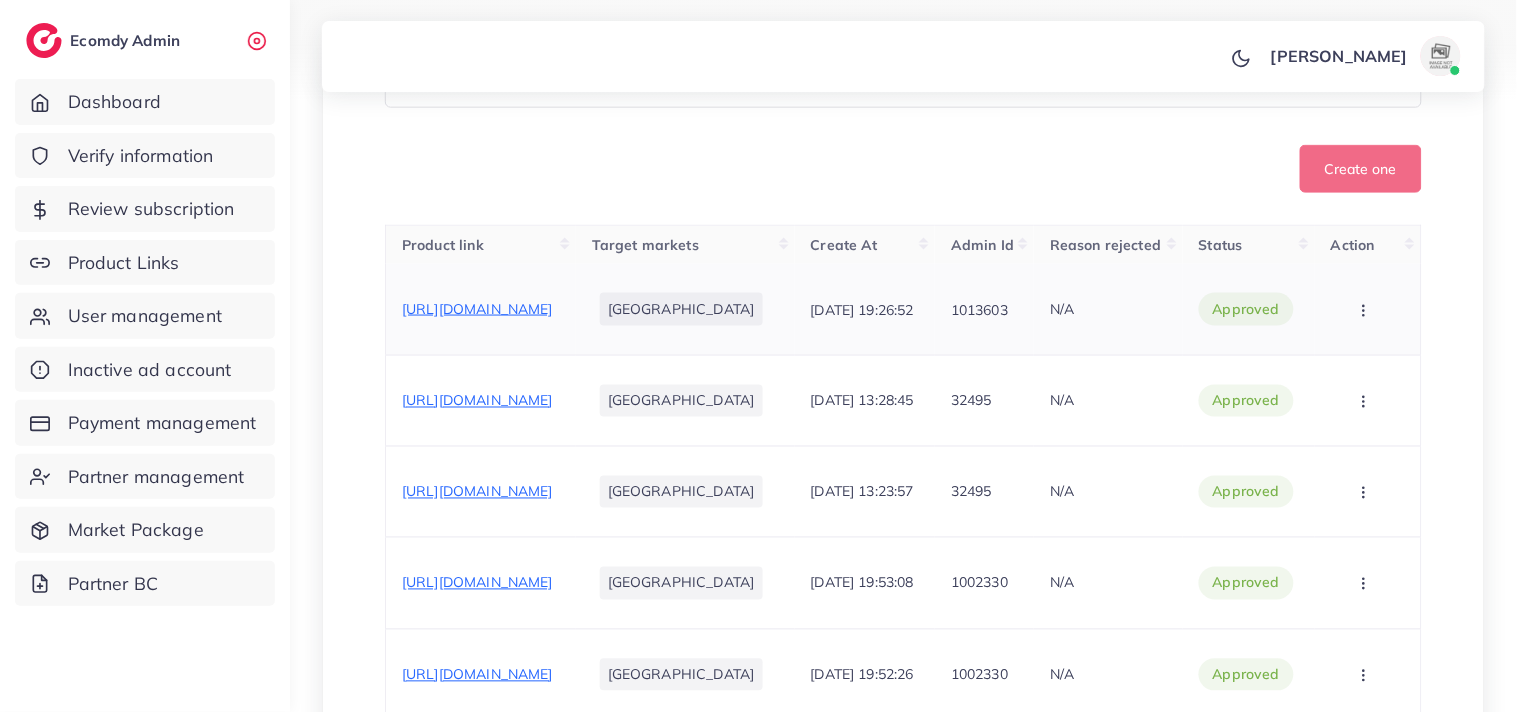click on "https://kravemart.com.pk/fourteen?cat_id=5005&store_type=darkstore&utm_source=socialBreoo&utm_campaign=Breeo&utm_medium=Ancillary_ReferalBreeo&utm_id=__CAMPAIGN_ID__" at bounding box center [477, 309] 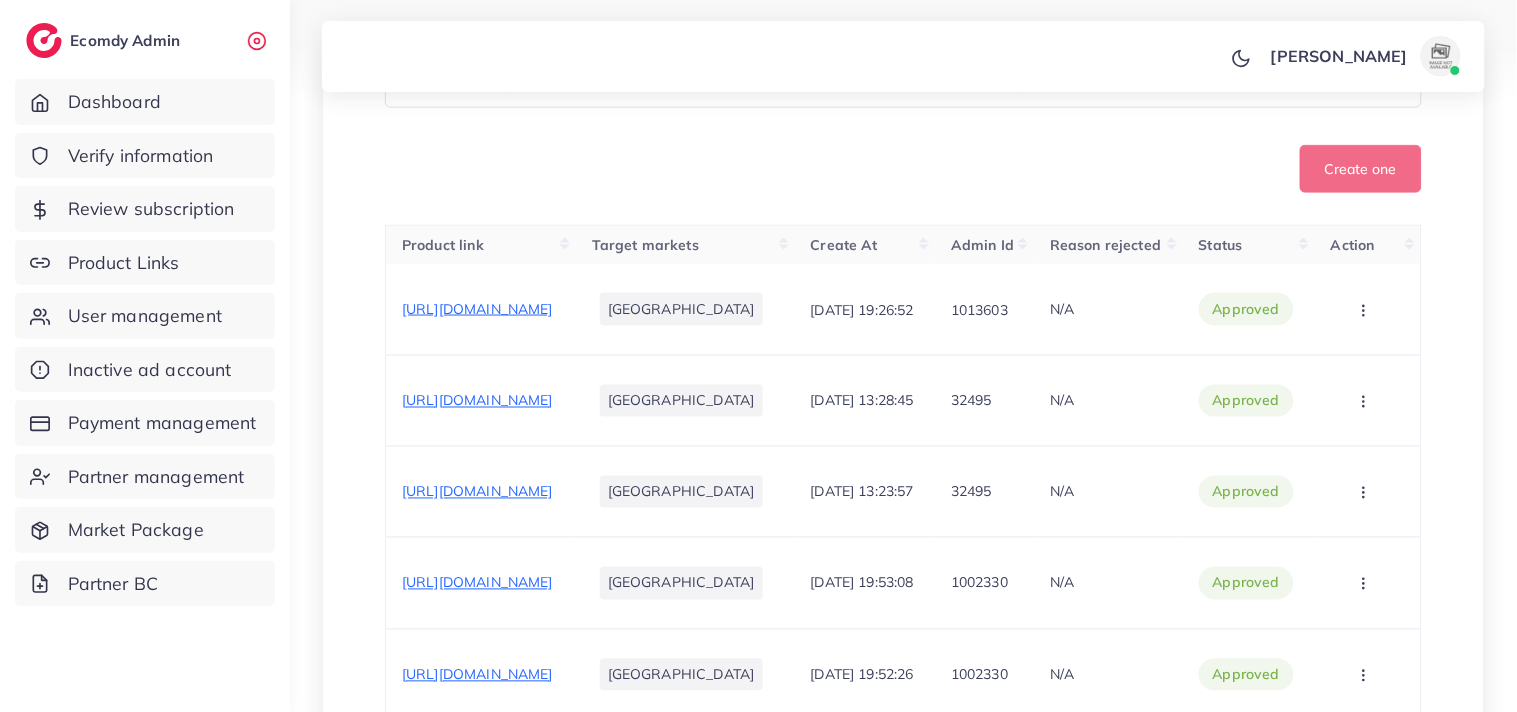 click on "[PERSON_NAME]  Profile Log out" at bounding box center [903, 57] 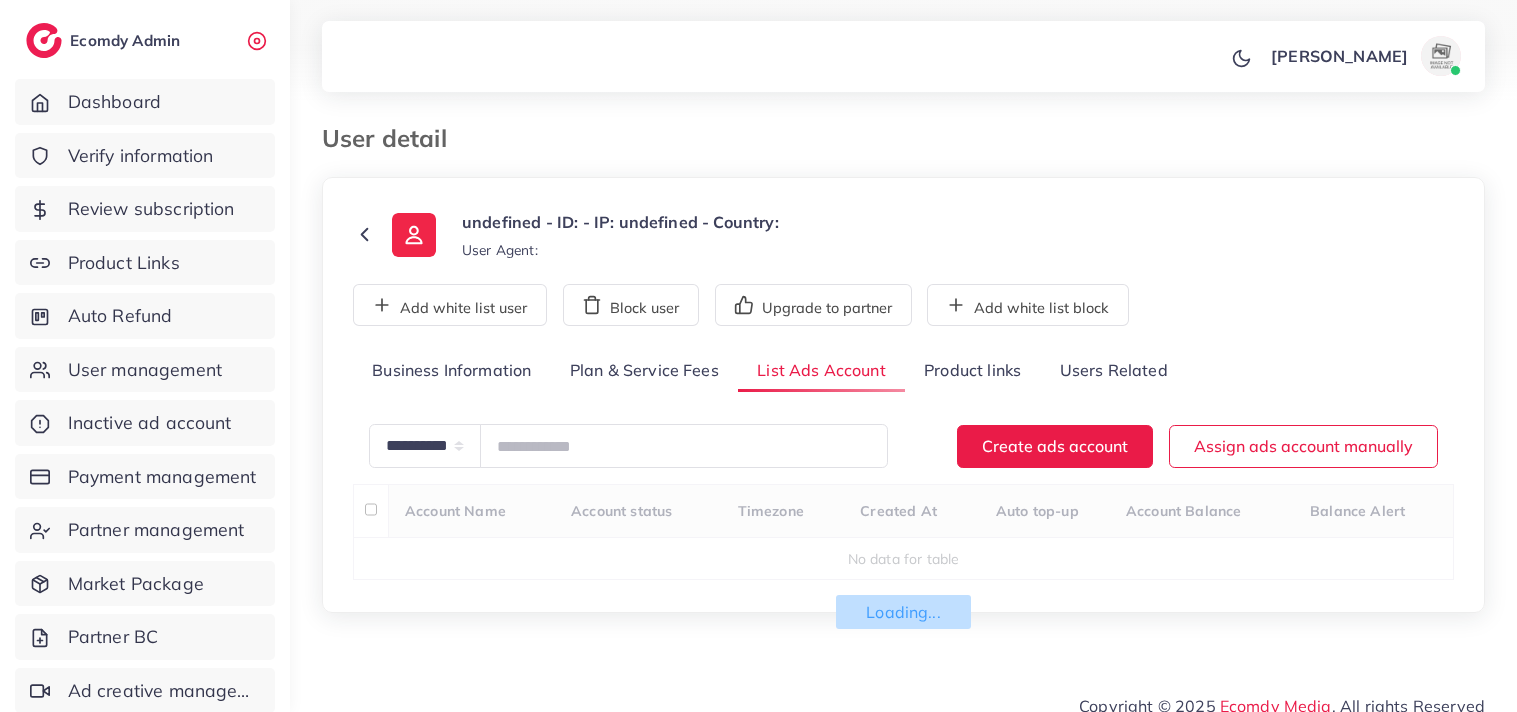 scroll, scrollTop: 0, scrollLeft: 0, axis: both 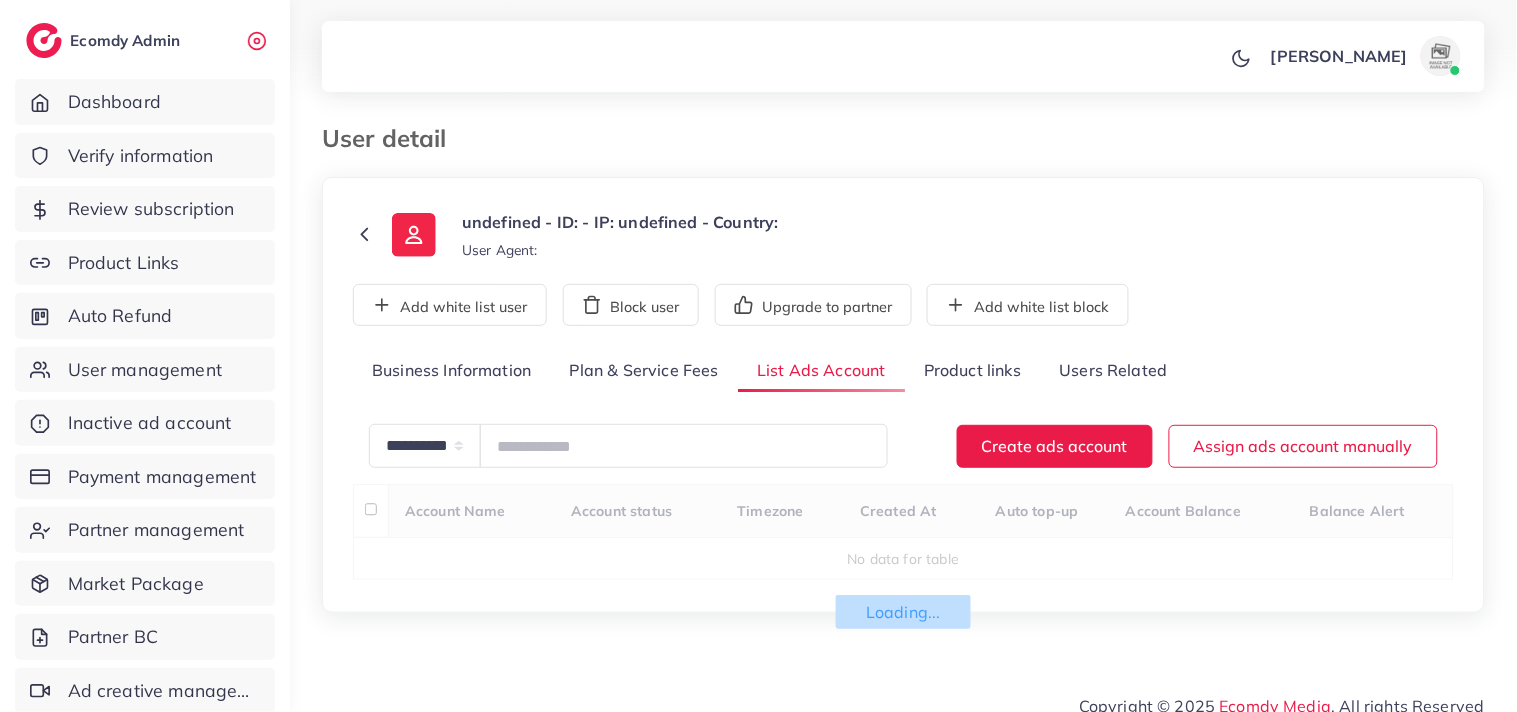 click on "[PERSON_NAME]  Profile Log out" at bounding box center (903, 57) 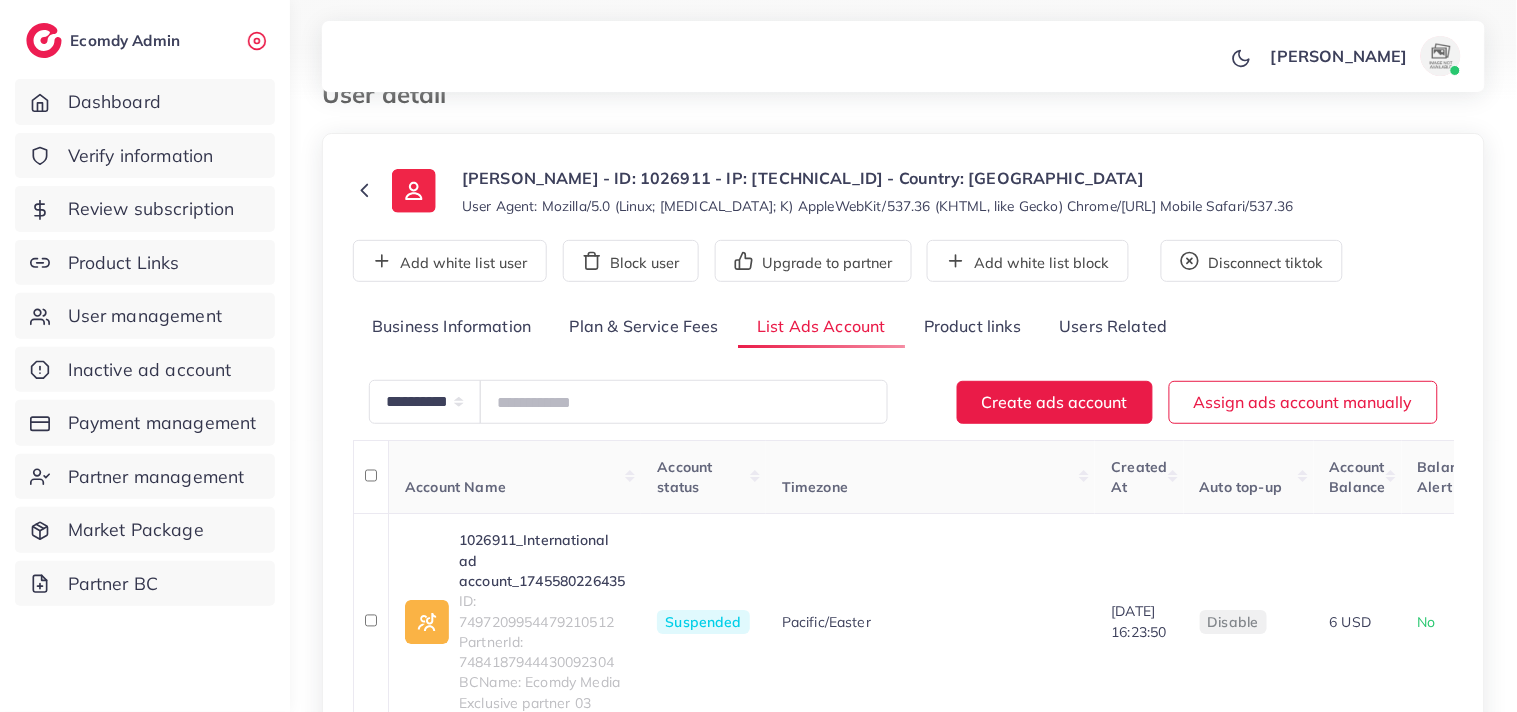 scroll, scrollTop: 152, scrollLeft: 0, axis: vertical 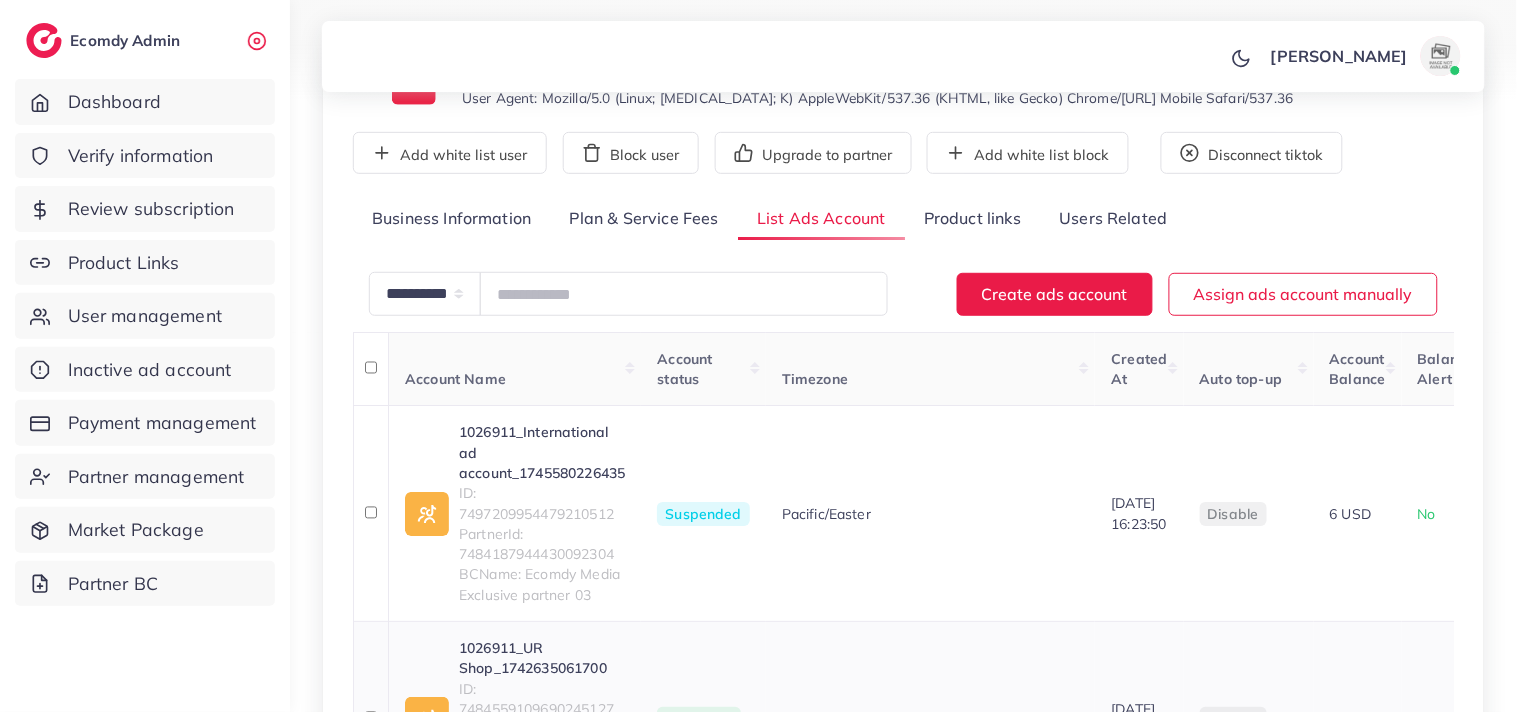 click on "1026911_UR Shop_1742635061700" at bounding box center [542, 658] 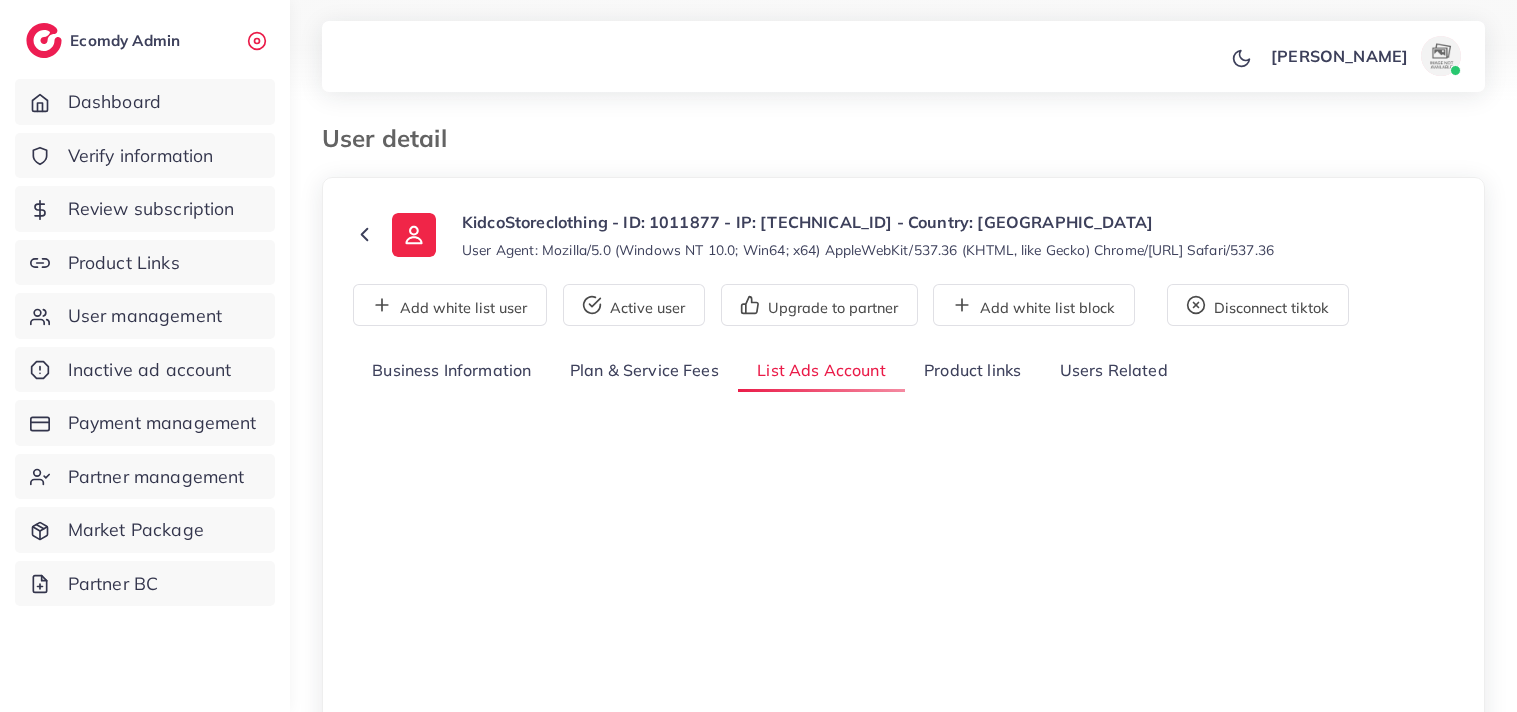 scroll, scrollTop: 0, scrollLeft: 0, axis: both 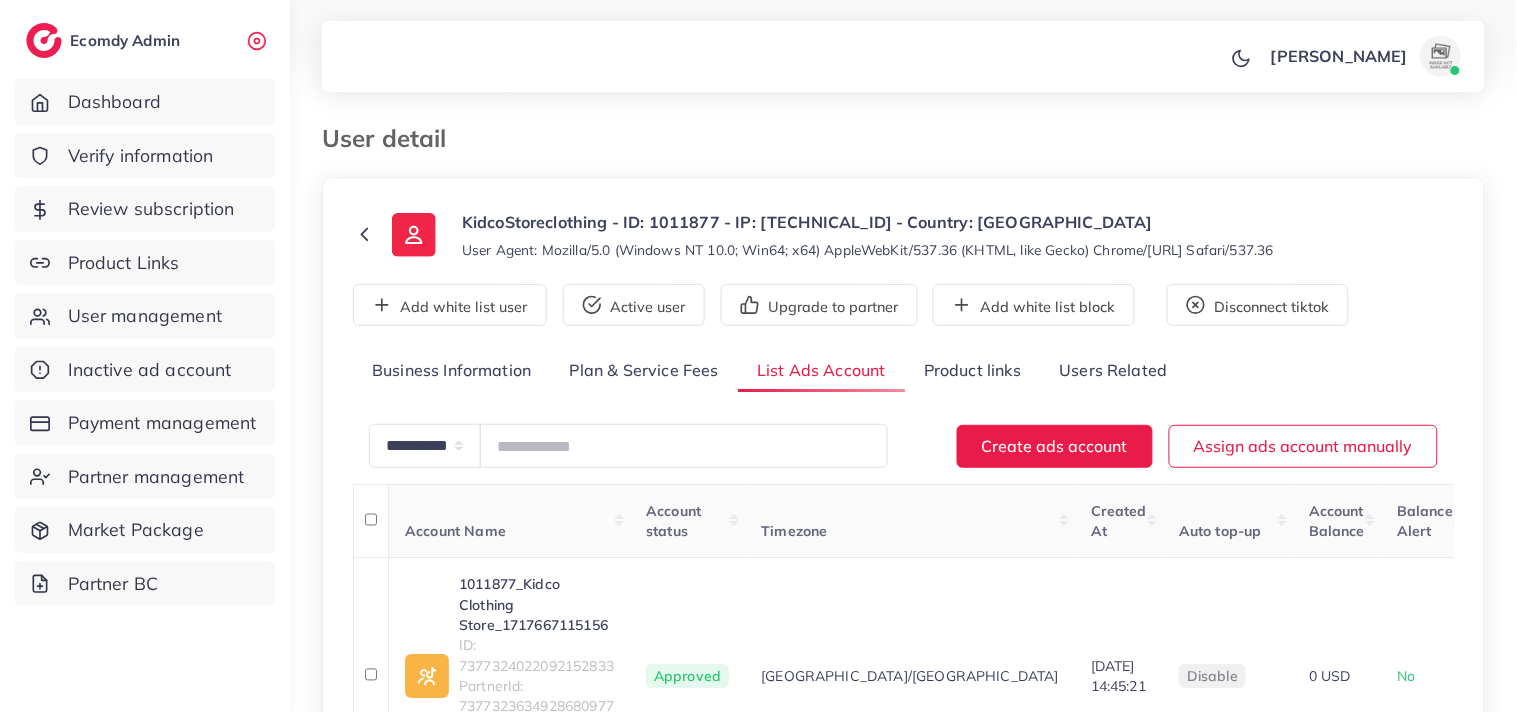 click on "**********" at bounding box center (903, 475) 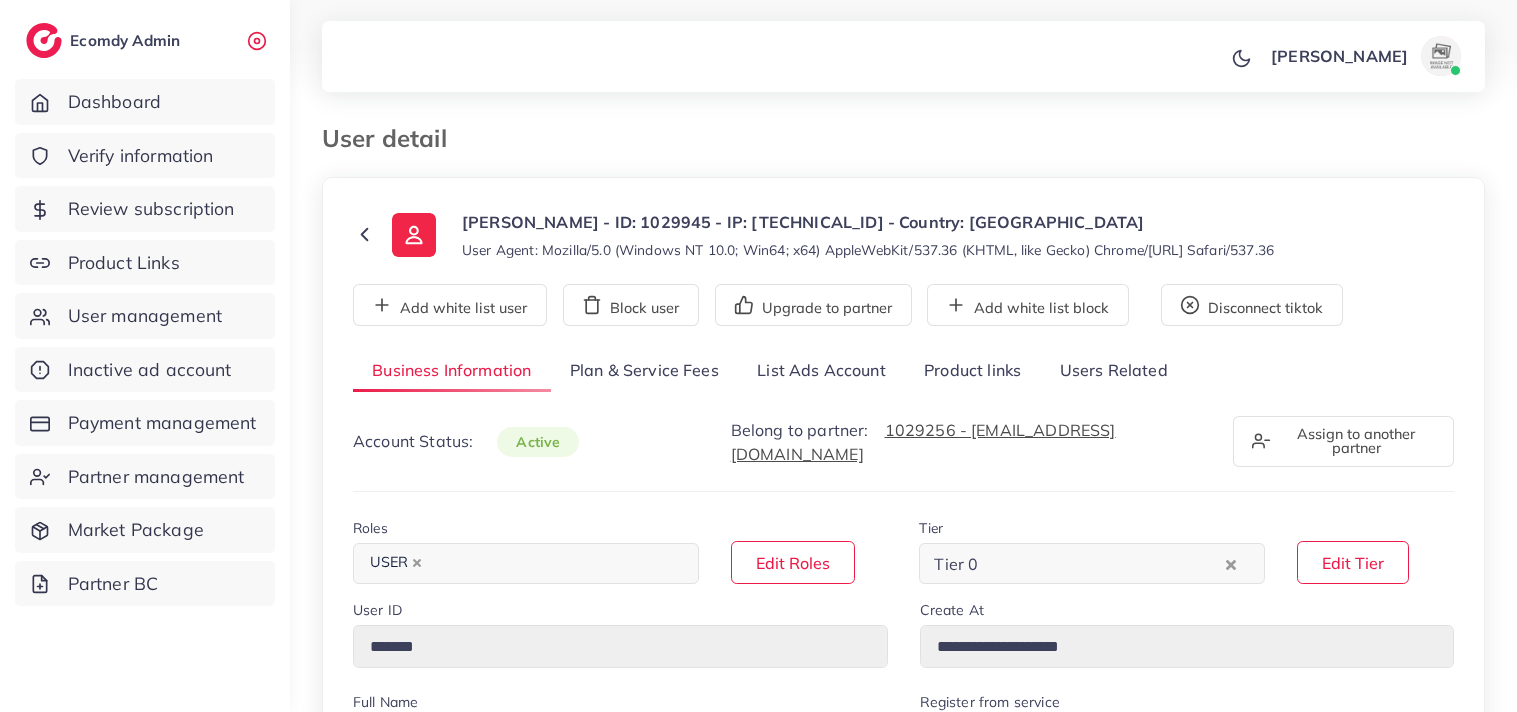 select on "********" 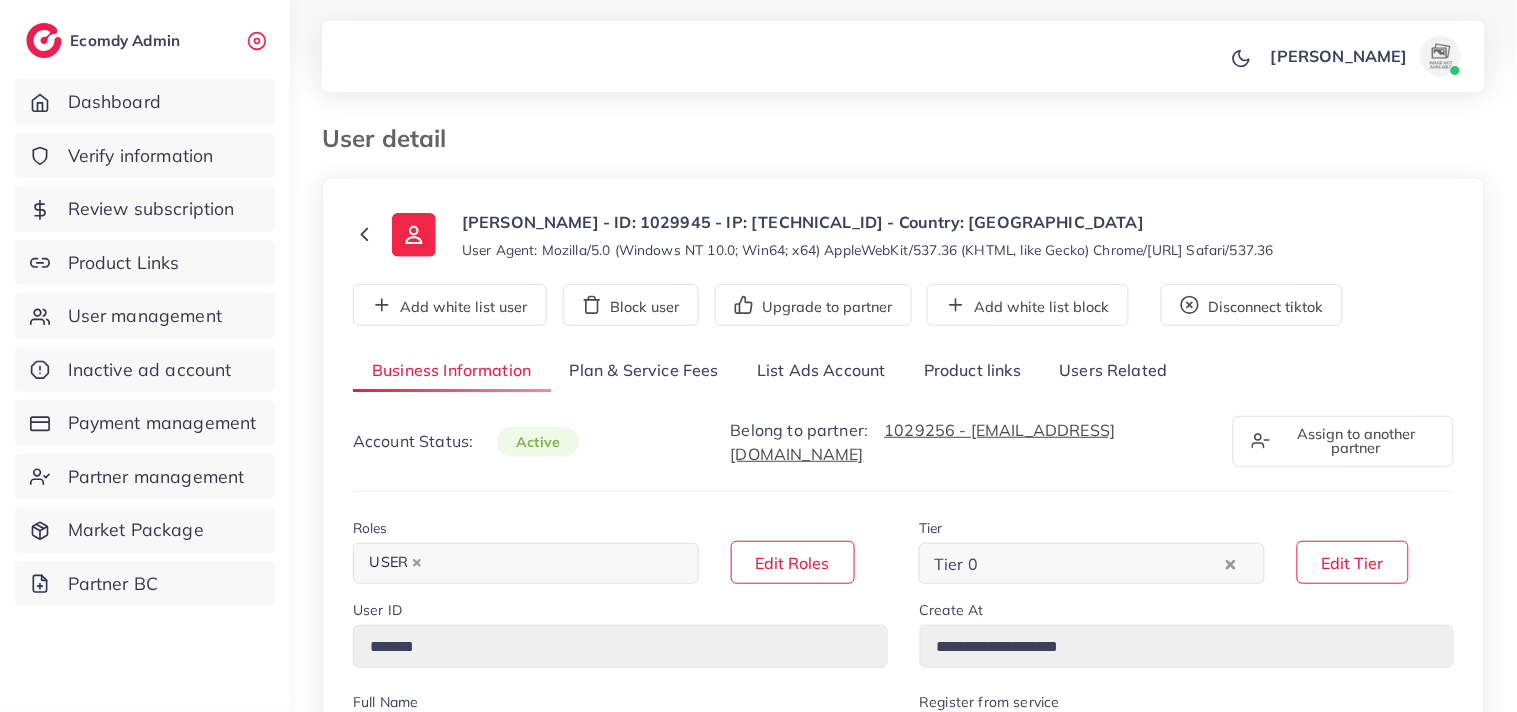 click on "List Ads Account" at bounding box center [821, 371] 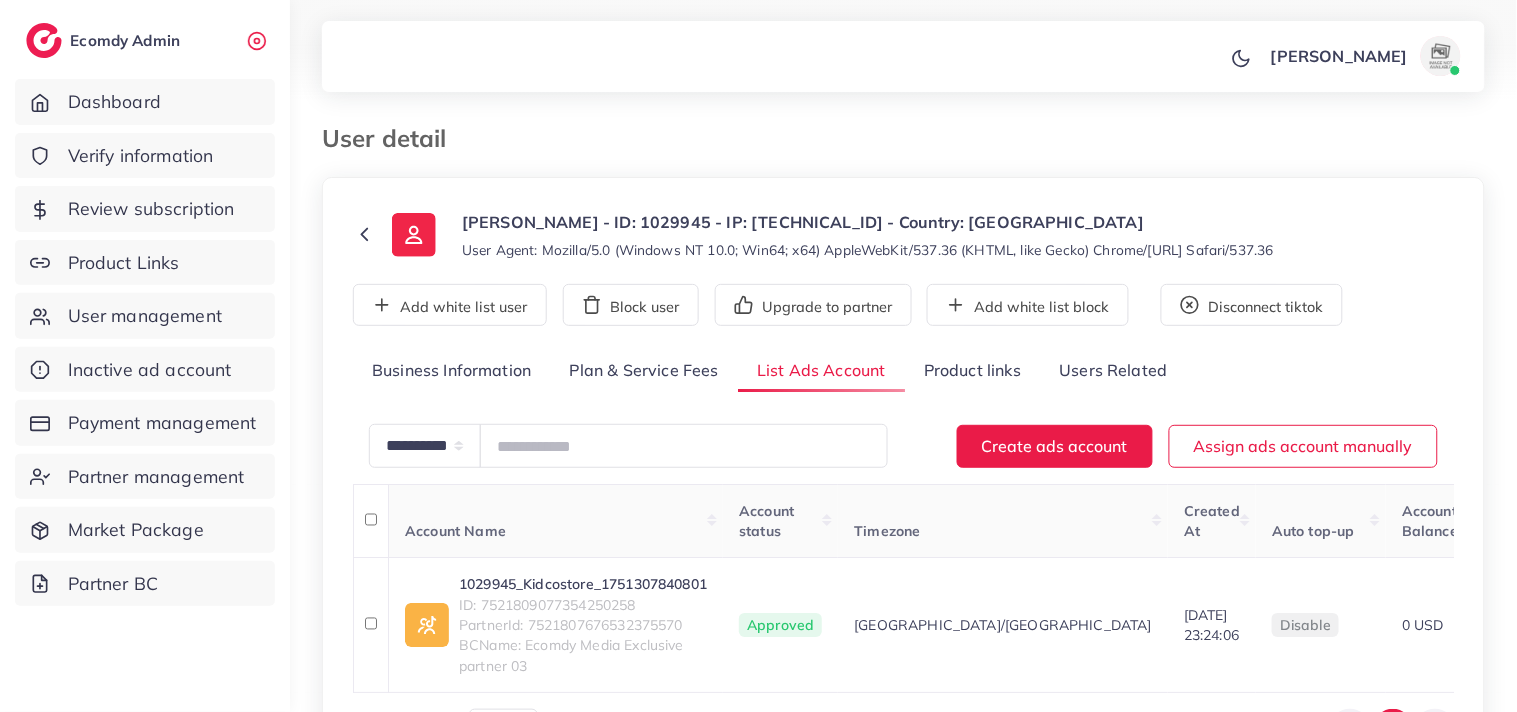click at bounding box center (824, 129) 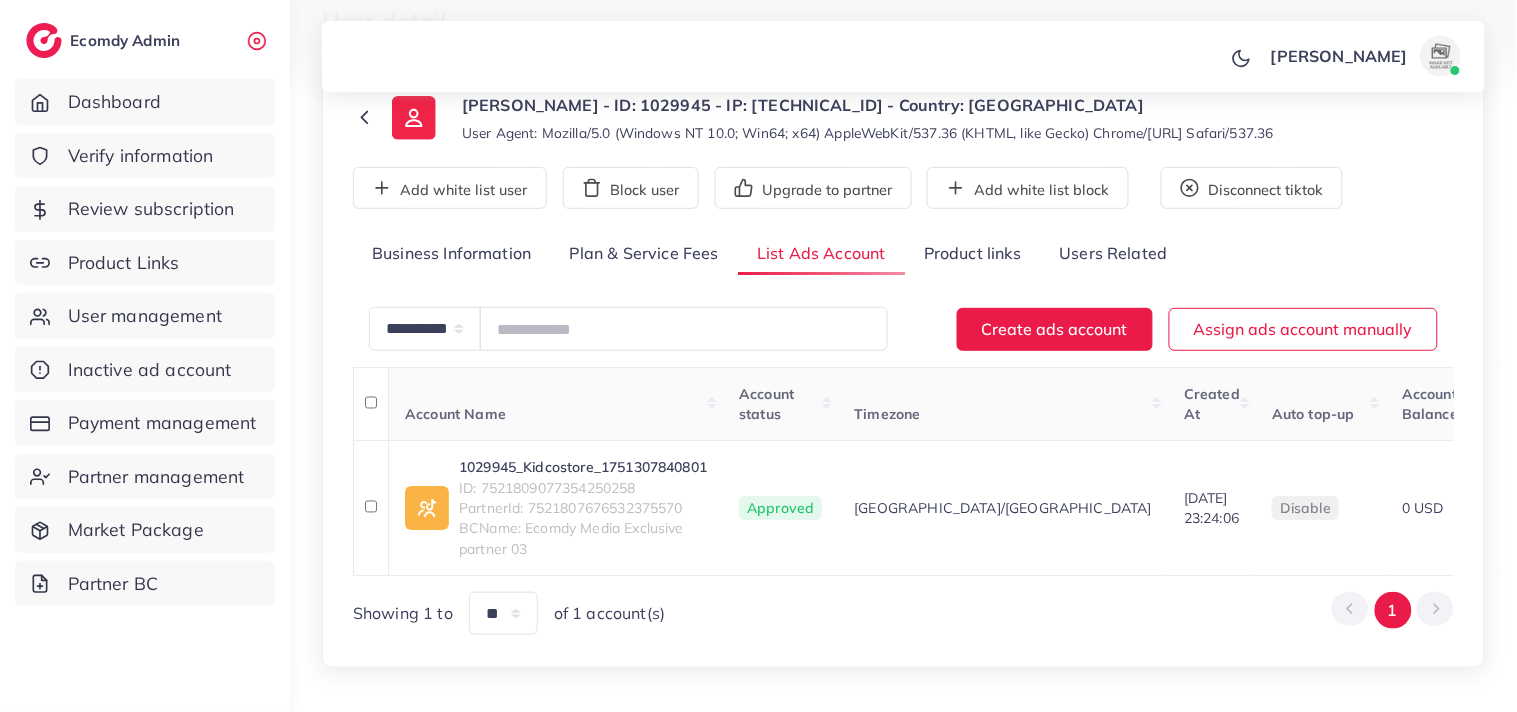 scroll, scrollTop: 177, scrollLeft: 0, axis: vertical 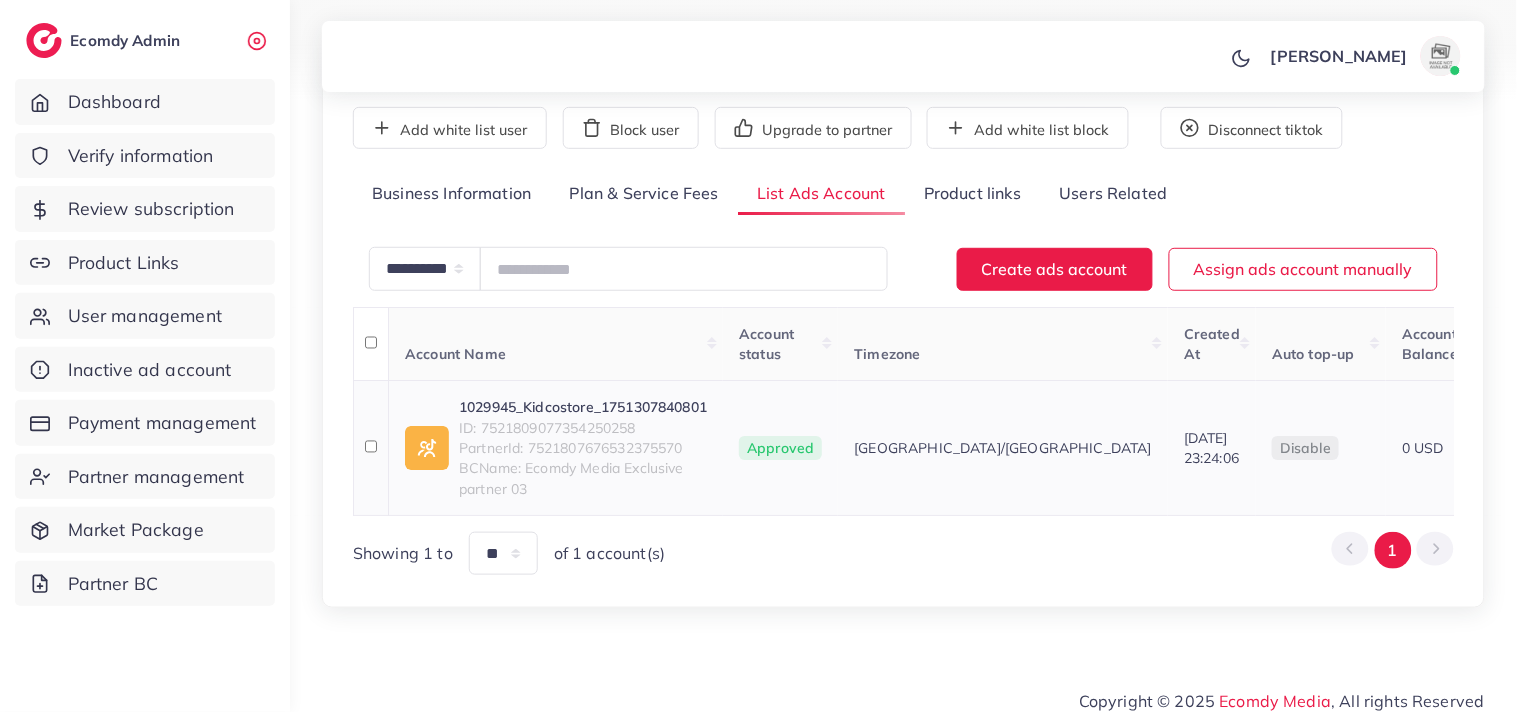 click on "1029945_Kidcostore_1751307840801" at bounding box center [583, 407] 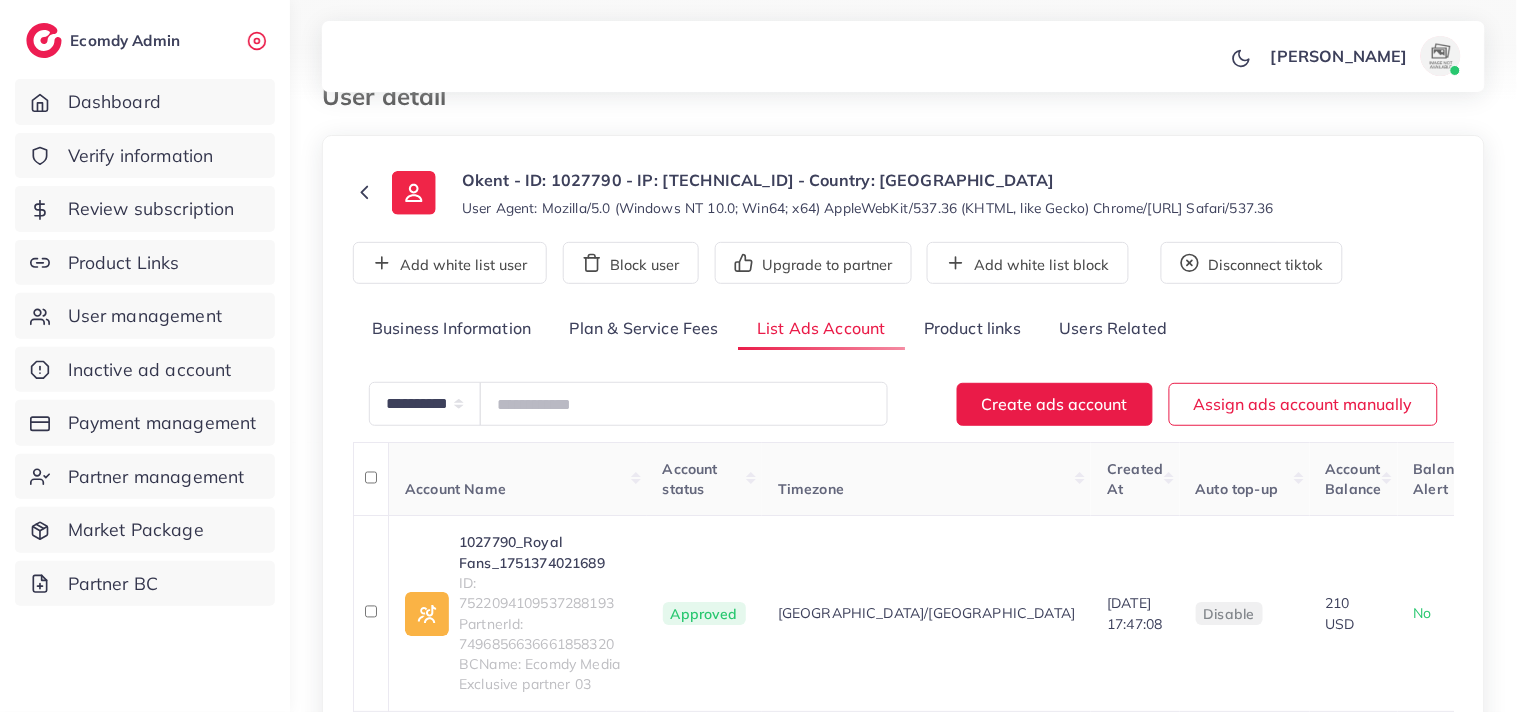 scroll, scrollTop: 44, scrollLeft: 0, axis: vertical 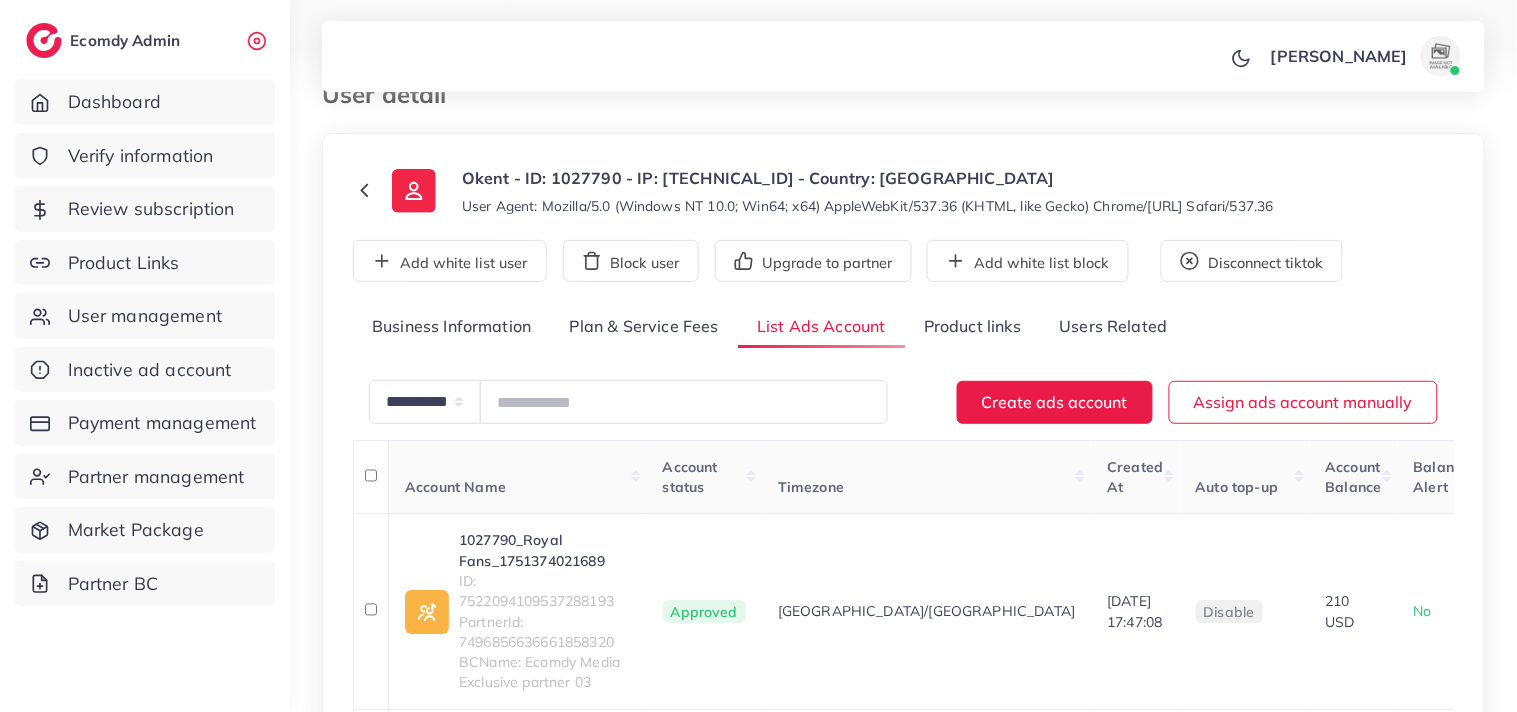click on "Product links" at bounding box center [972, 327] 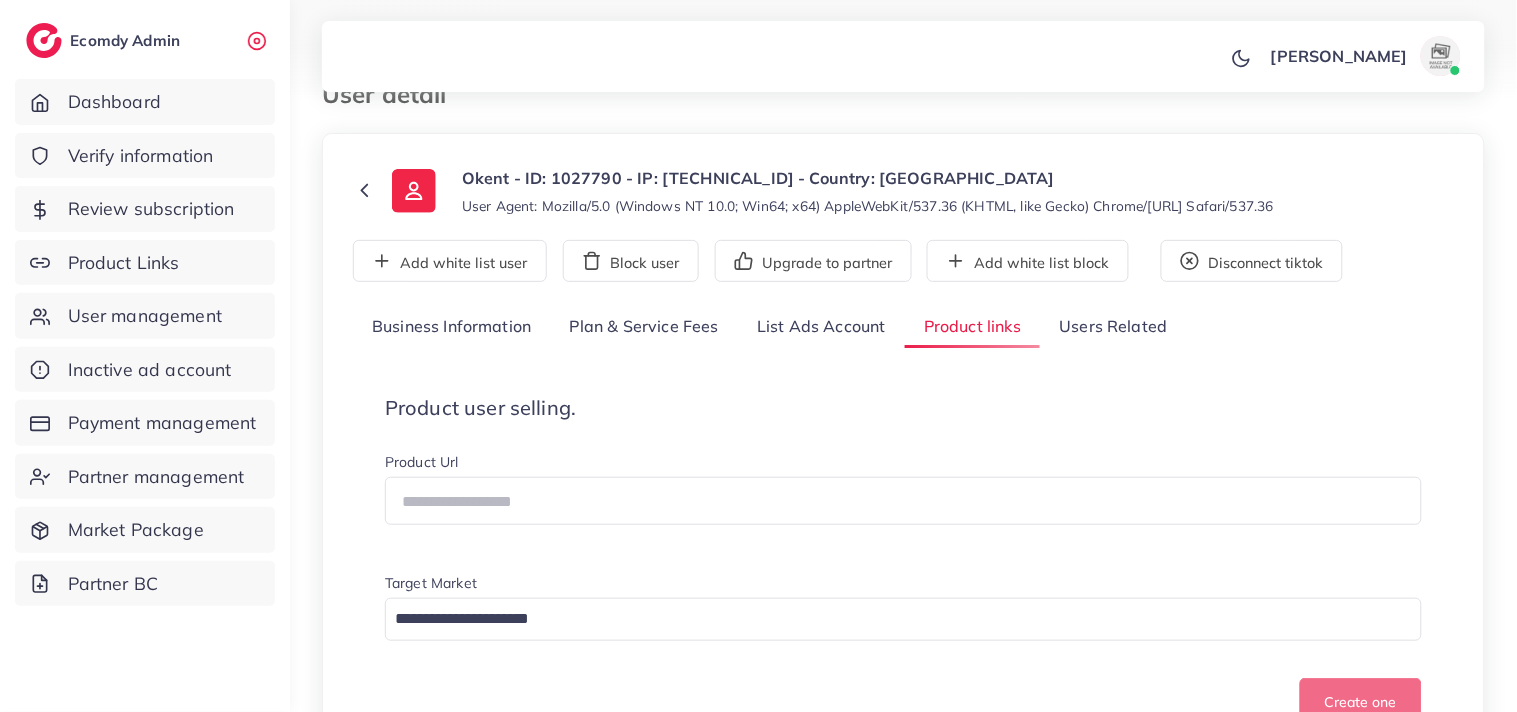 click at bounding box center [758, 51] 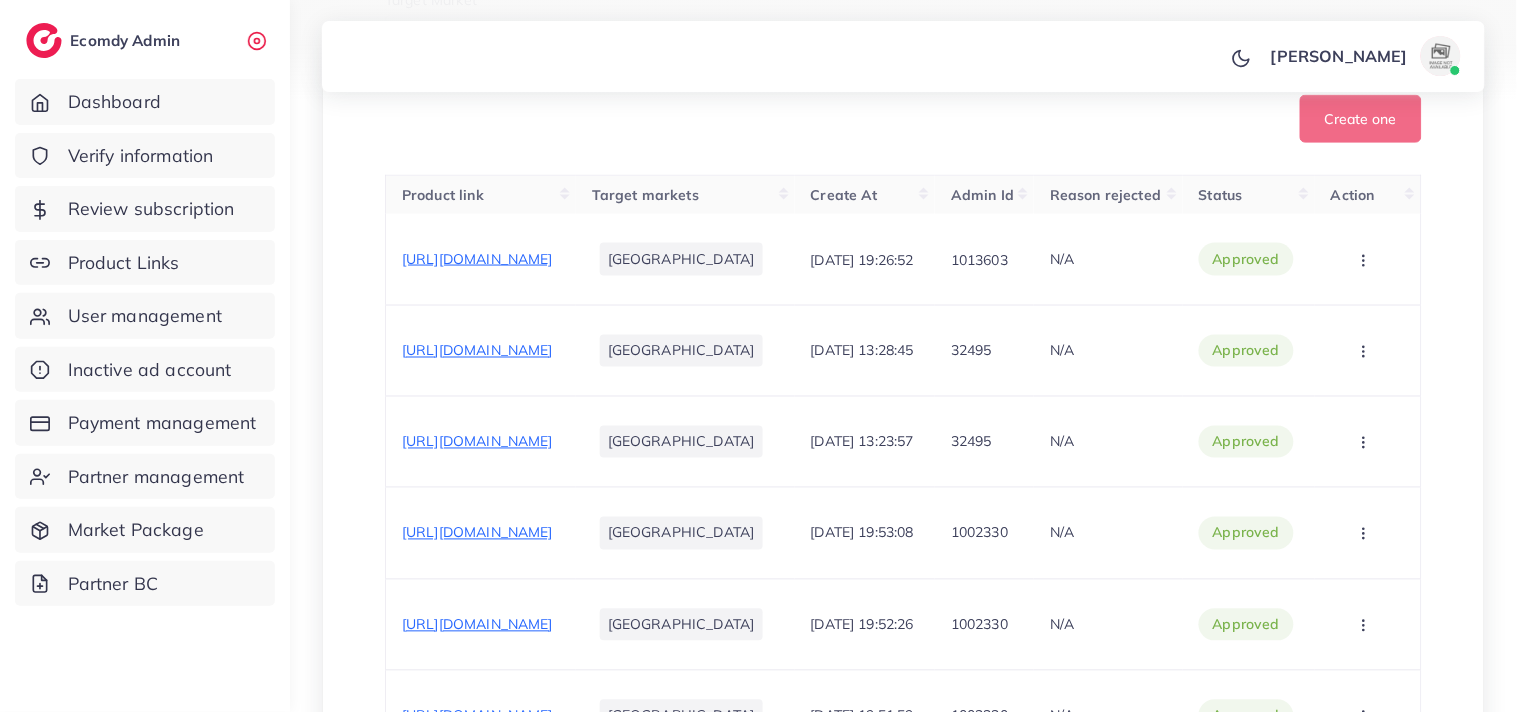 scroll, scrollTop: 666, scrollLeft: 0, axis: vertical 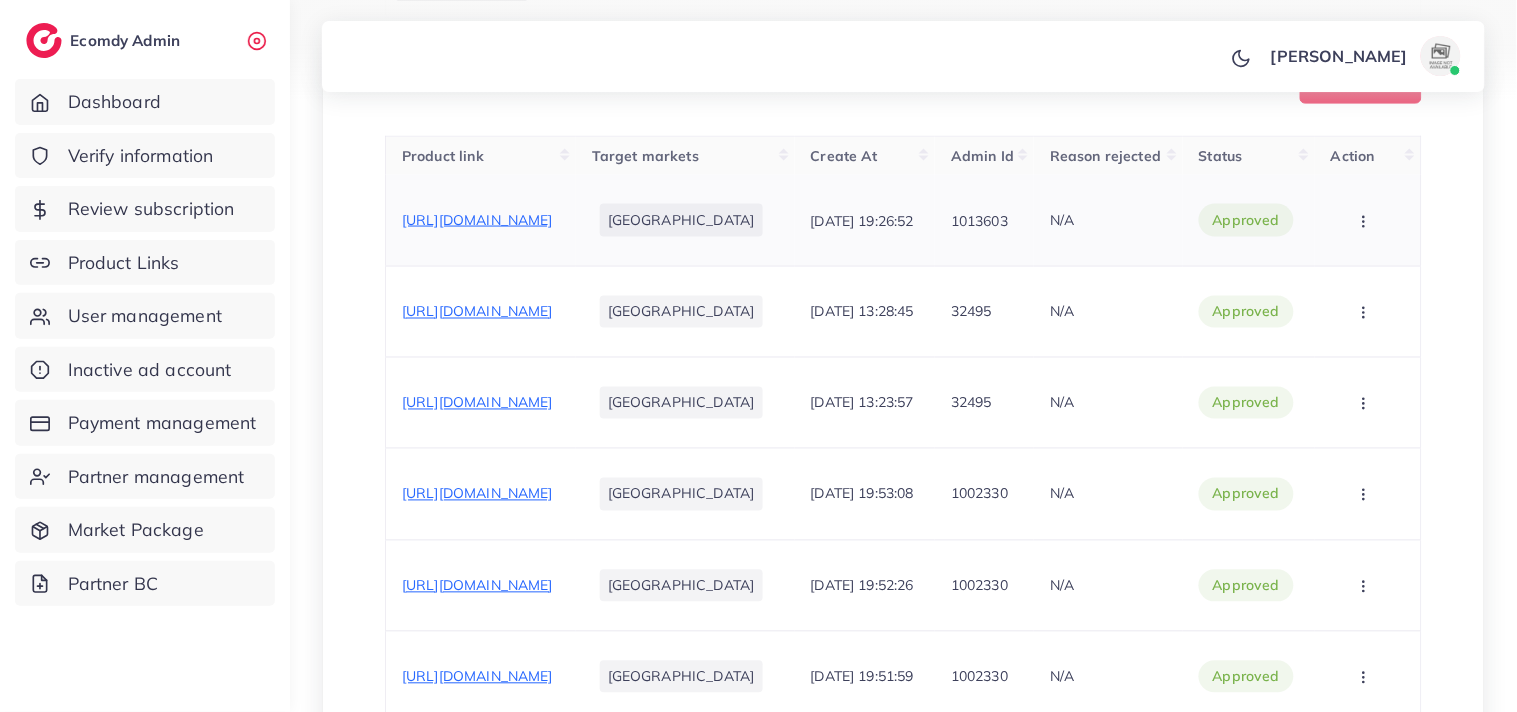 click on "[URL][DOMAIN_NAME]" at bounding box center [477, 220] 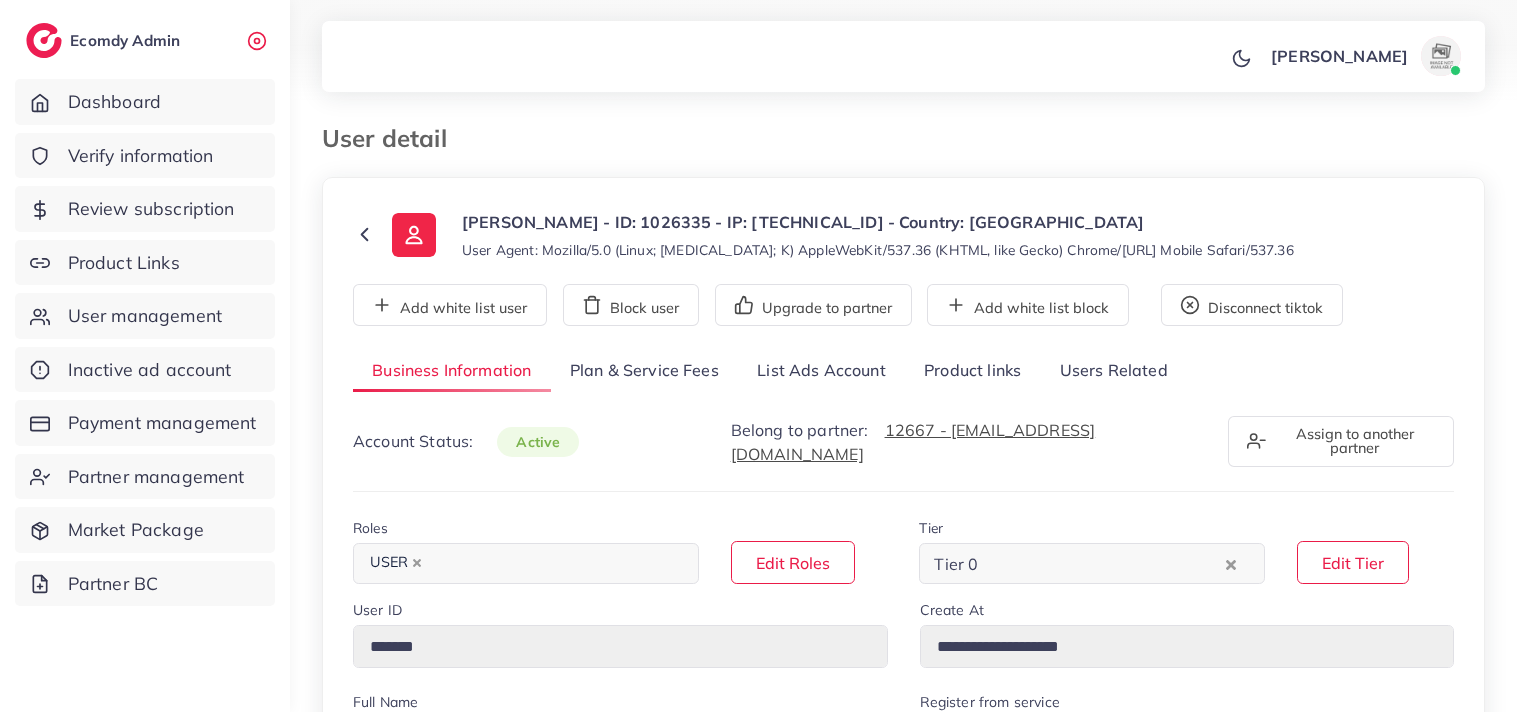 select on "********" 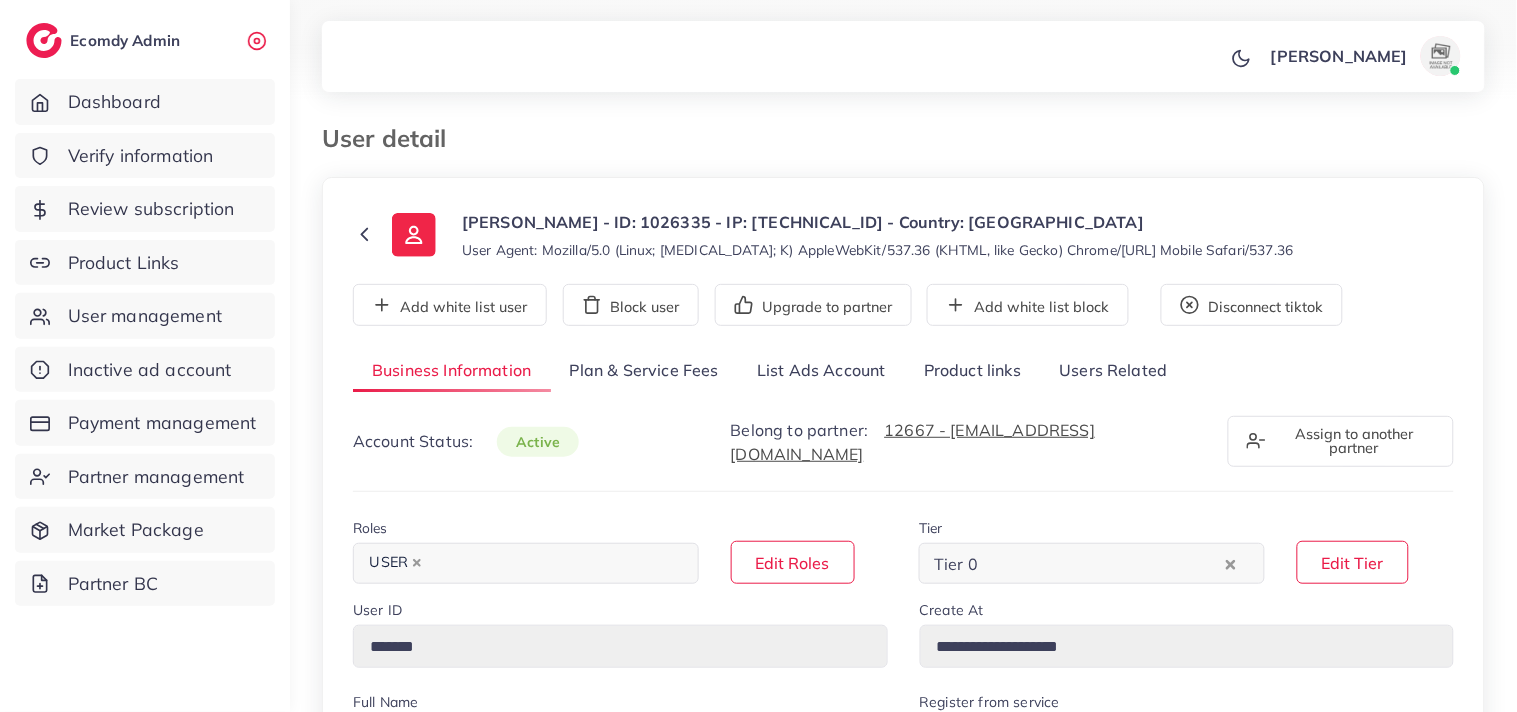 click on "List Ads Account" at bounding box center [821, 371] 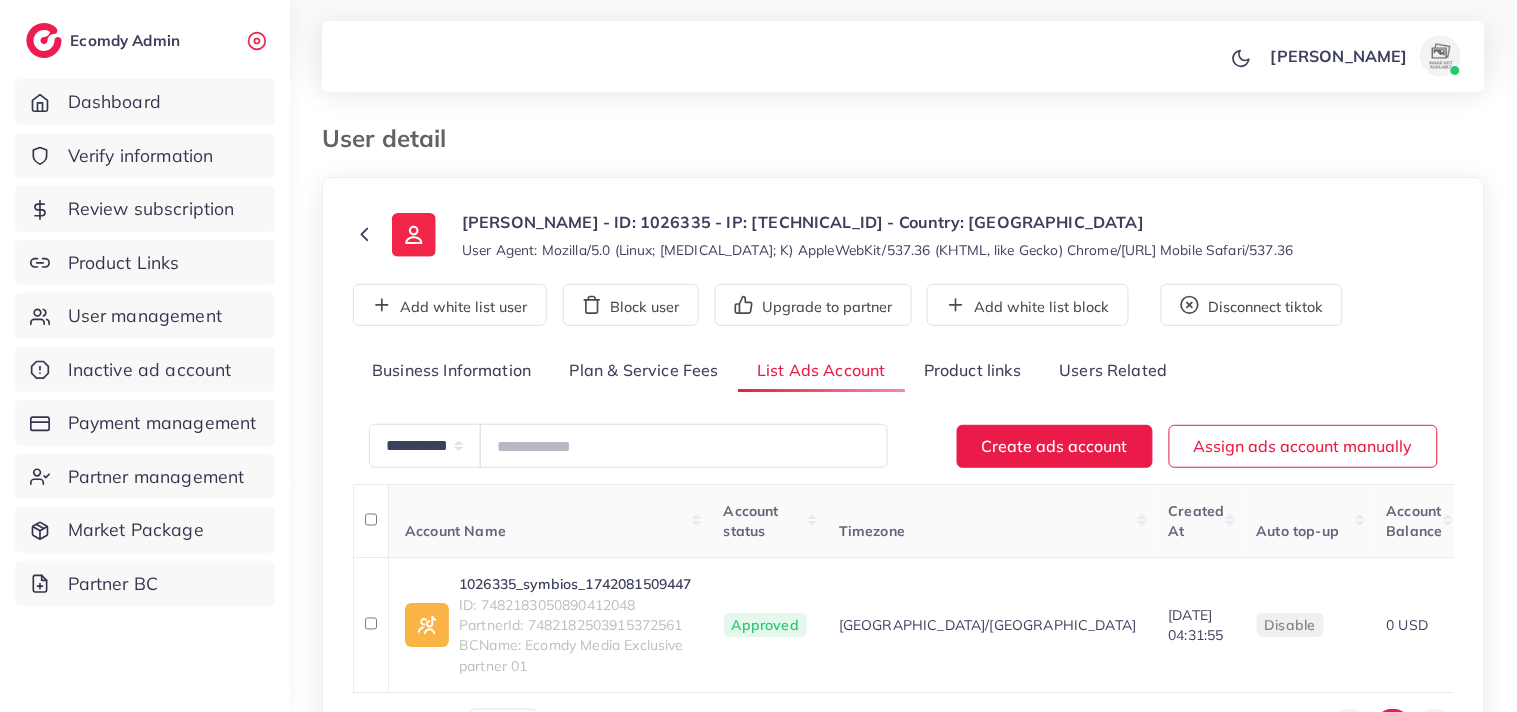 click on "Product links" at bounding box center (972, 371) 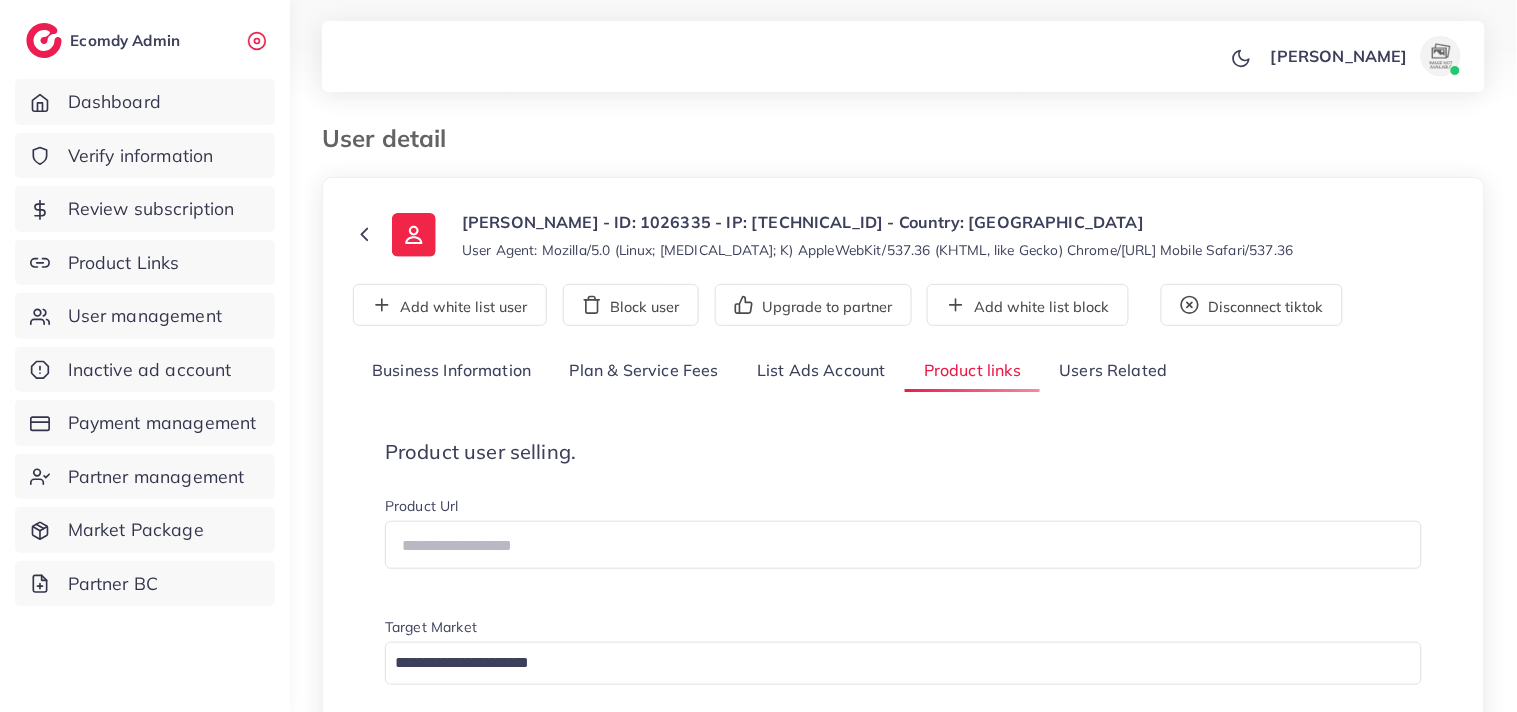 click on "[PERSON_NAME]  Profile Log out" at bounding box center (903, 57) 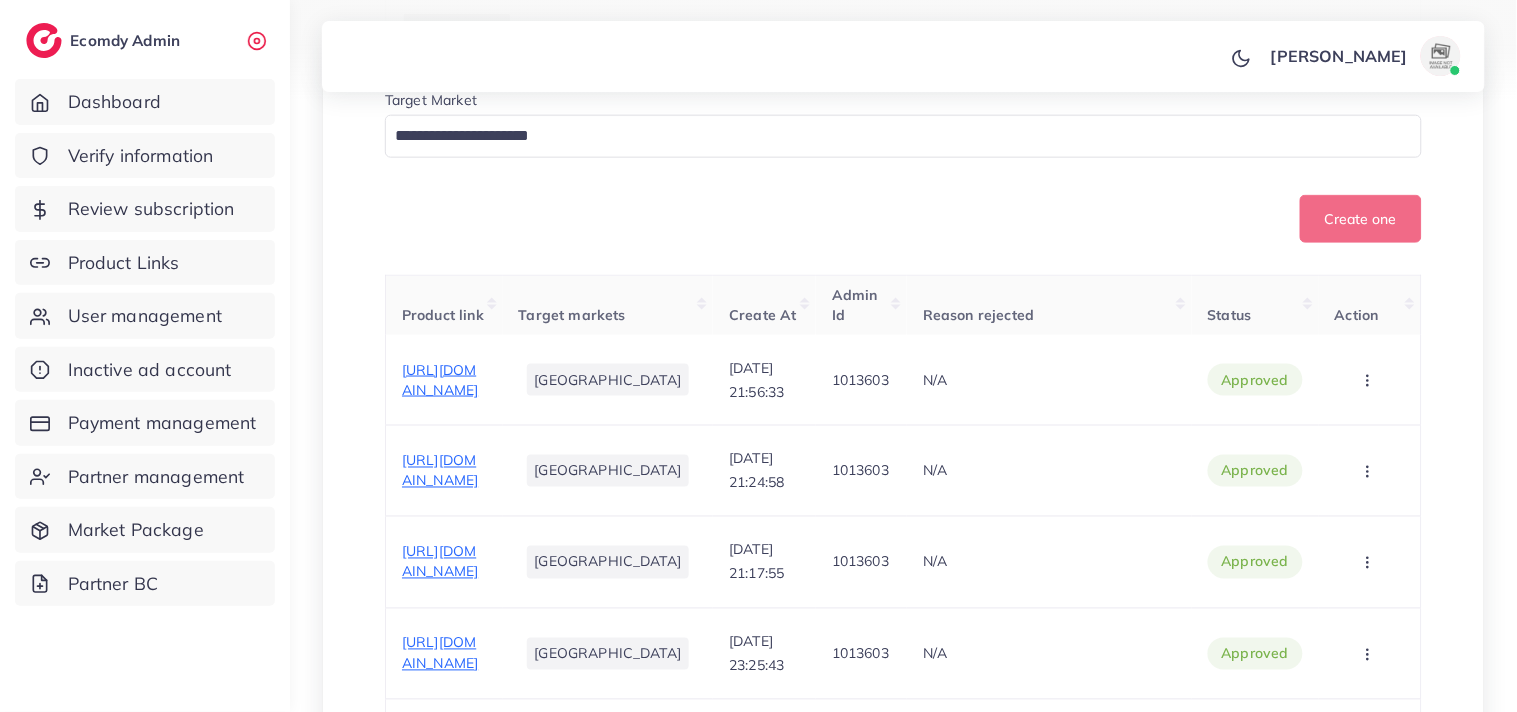 scroll, scrollTop: 533, scrollLeft: 0, axis: vertical 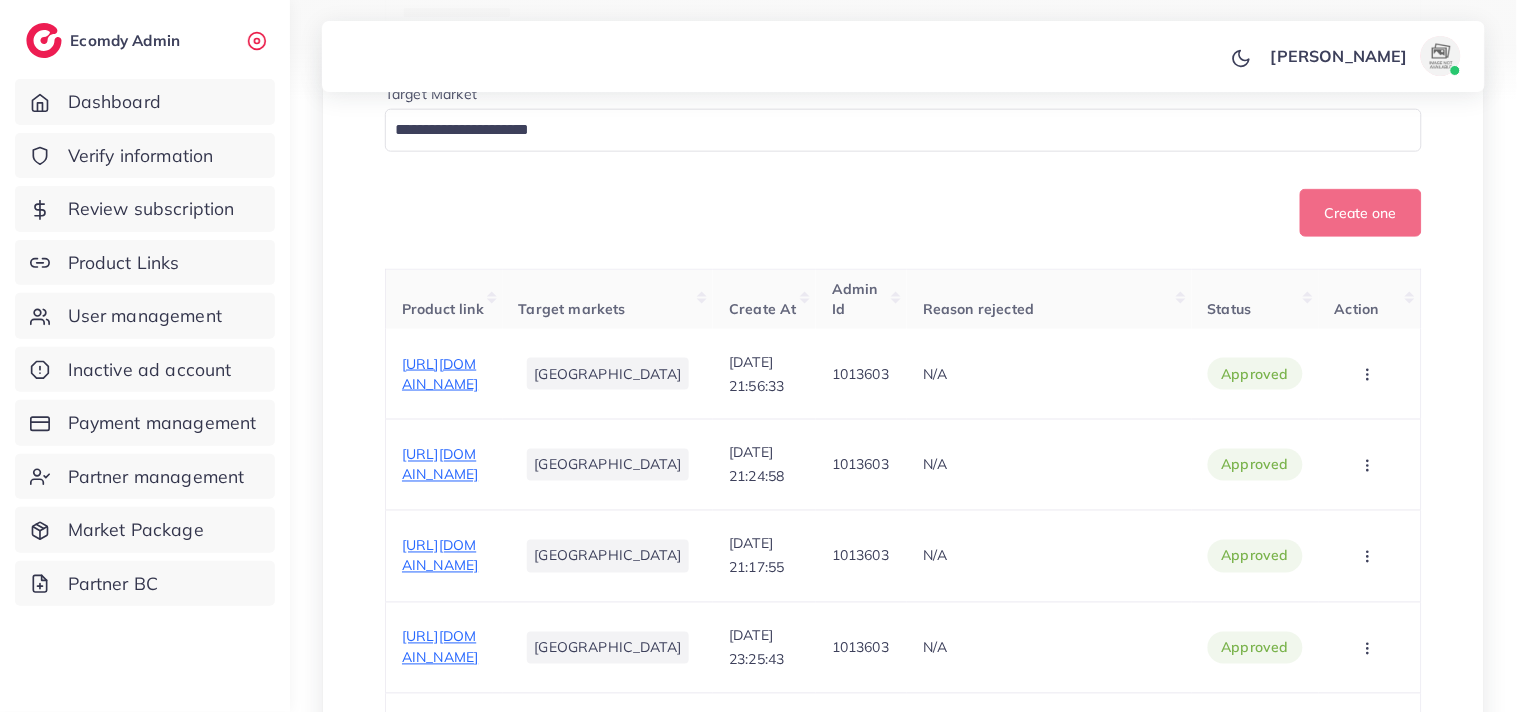 click on "[PERSON_NAME]  Profile Log out" at bounding box center (903, 57) 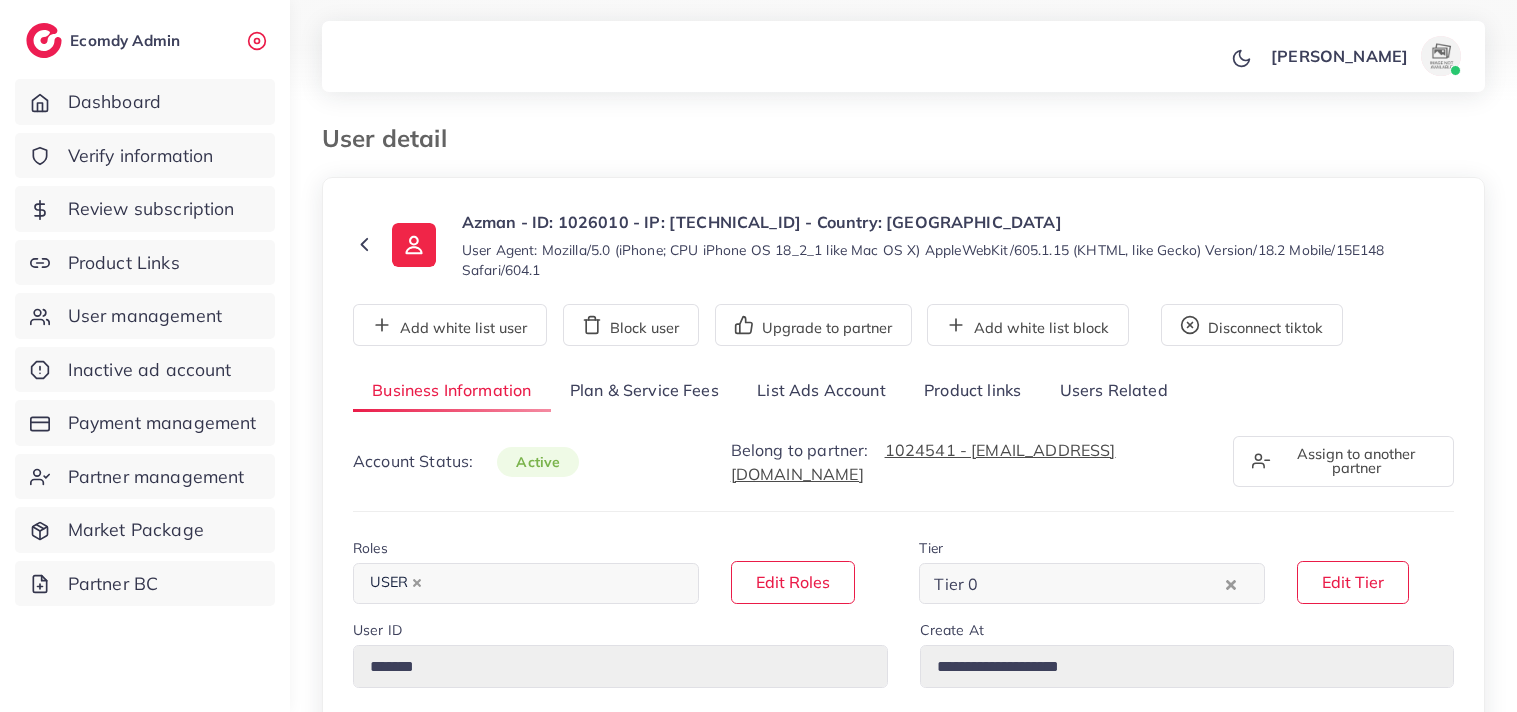 select on "********" 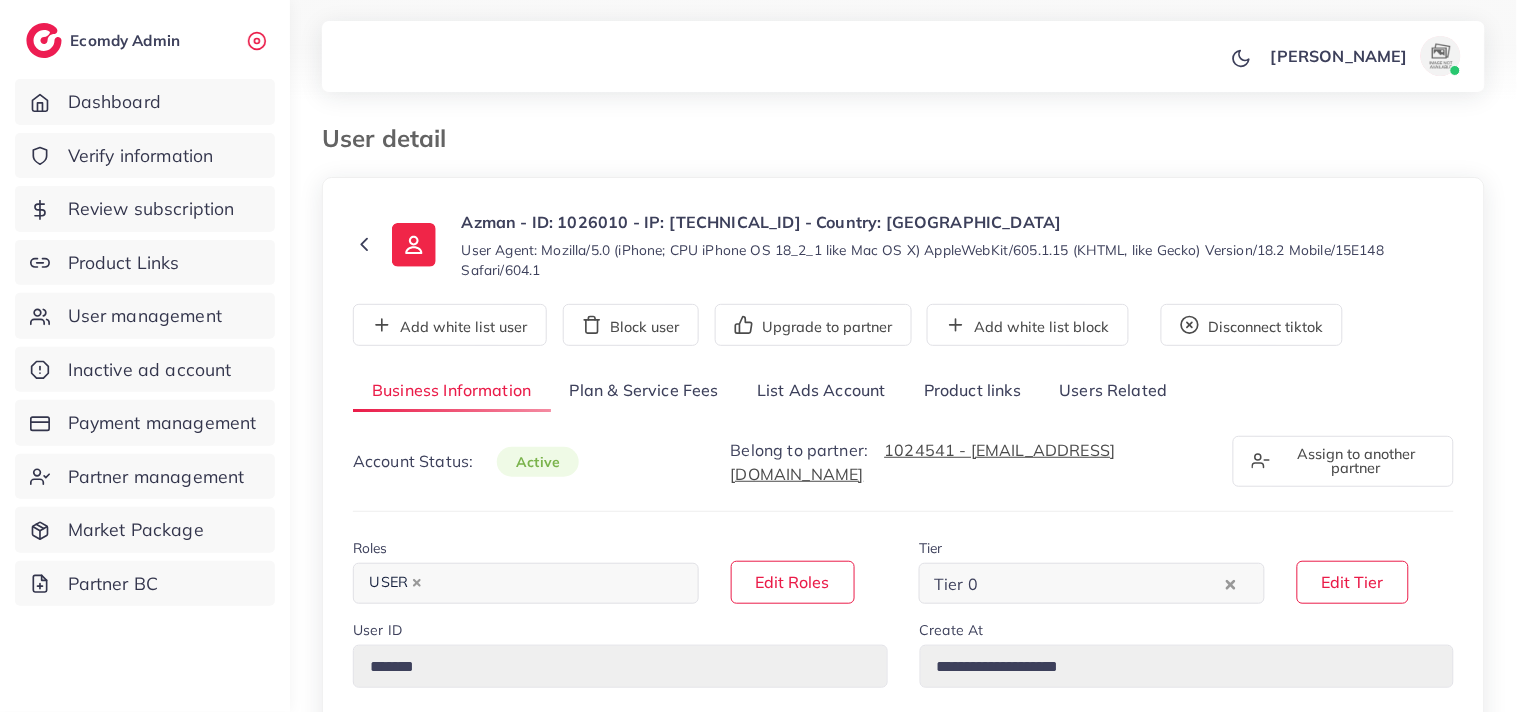 click on "List Ads Account" at bounding box center [821, 391] 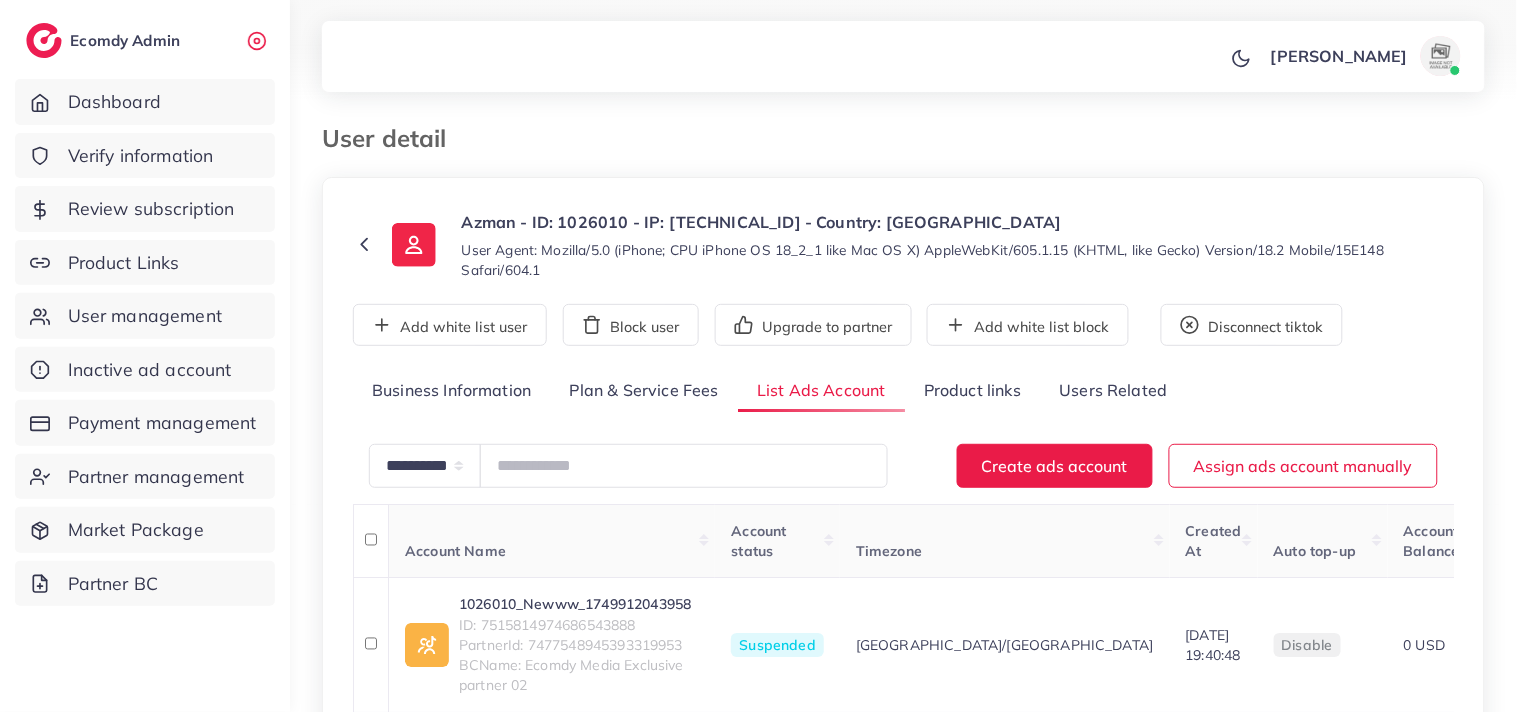 click on "User detail" at bounding box center [754, 138] 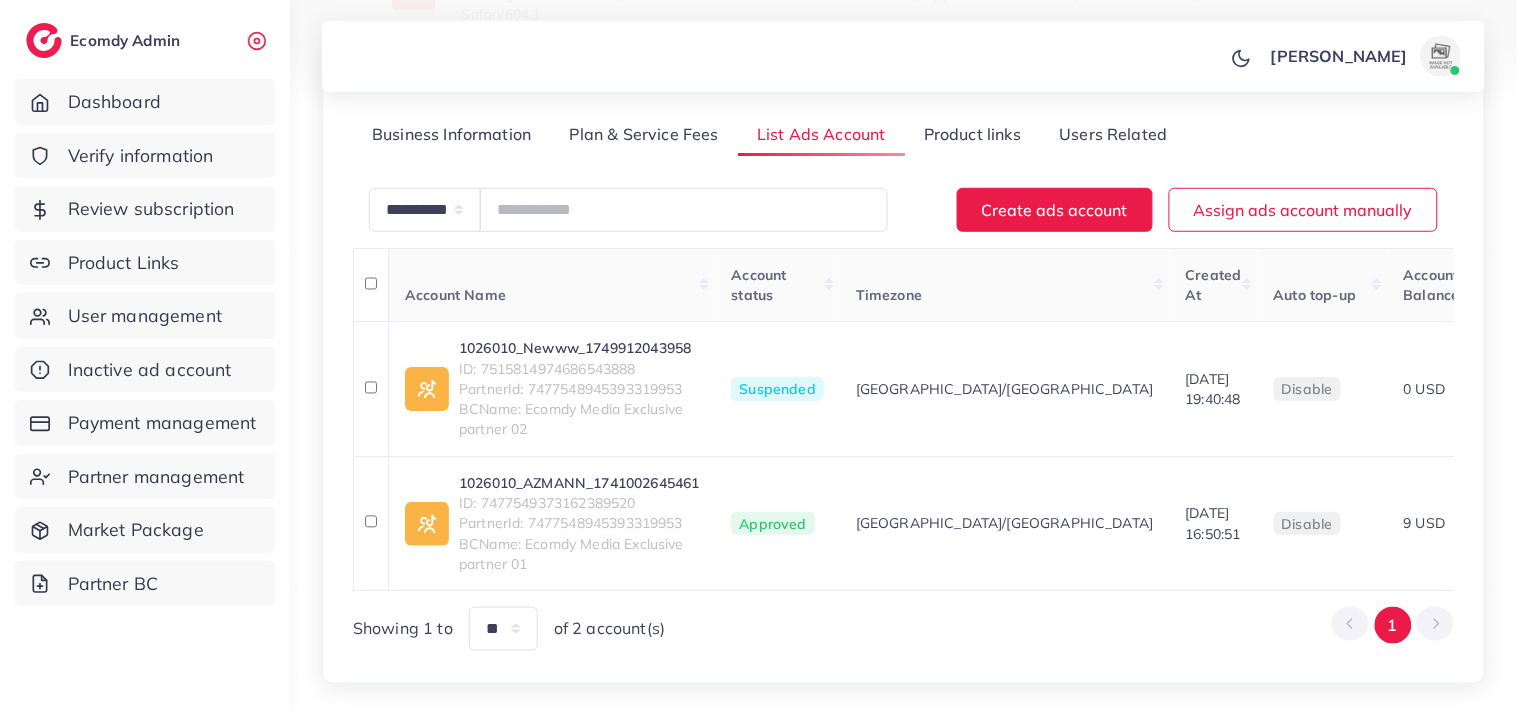 scroll, scrollTop: 311, scrollLeft: 0, axis: vertical 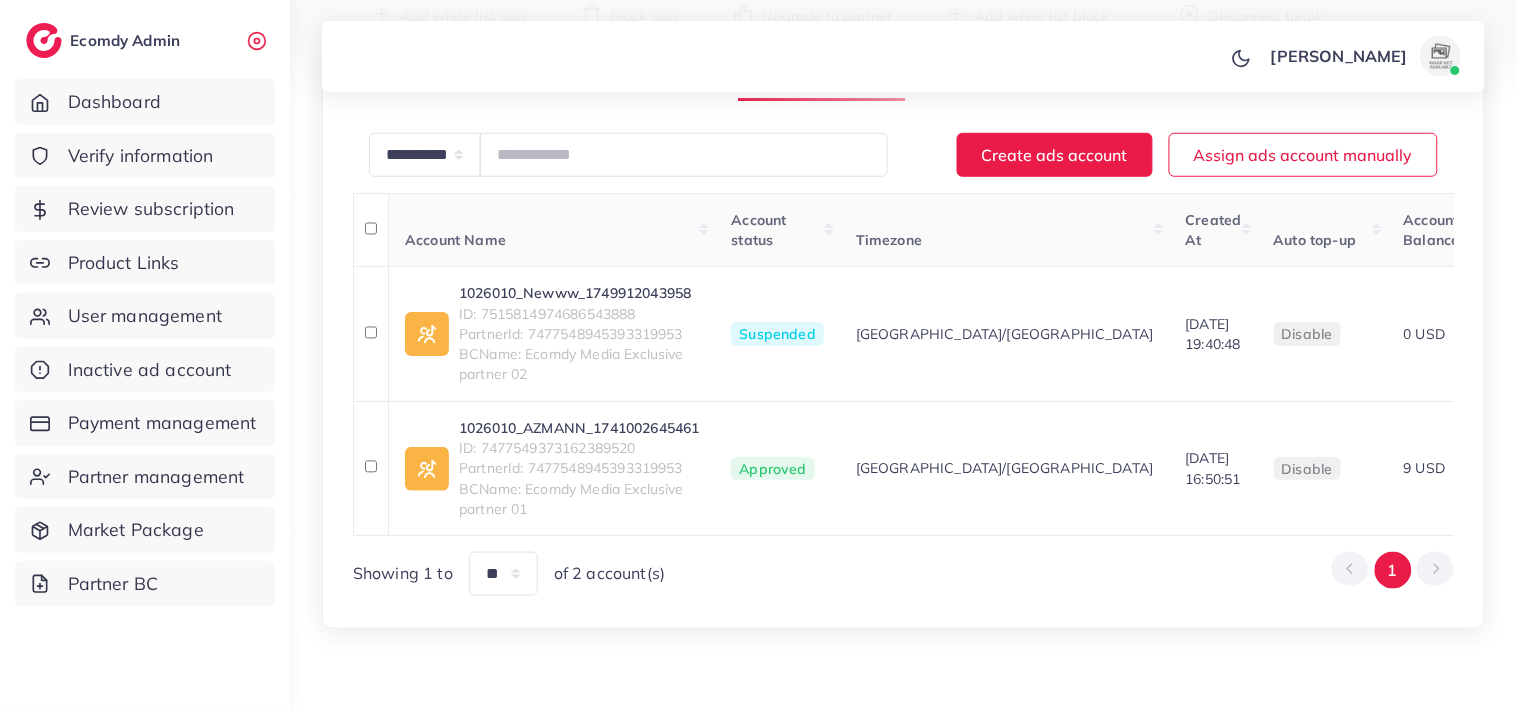 click on "[PERSON_NAME]  Profile Log out" at bounding box center (903, 57) 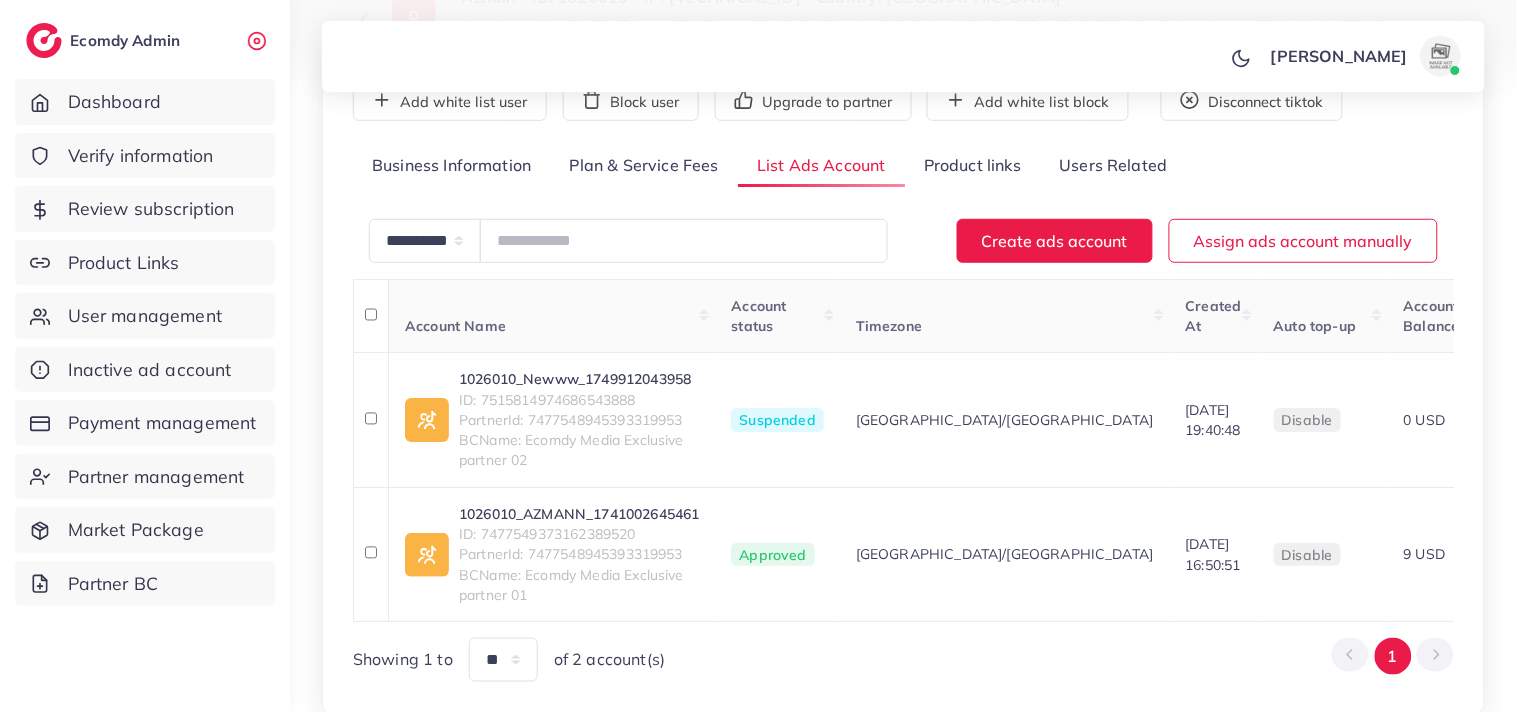 scroll, scrollTop: 222, scrollLeft: 0, axis: vertical 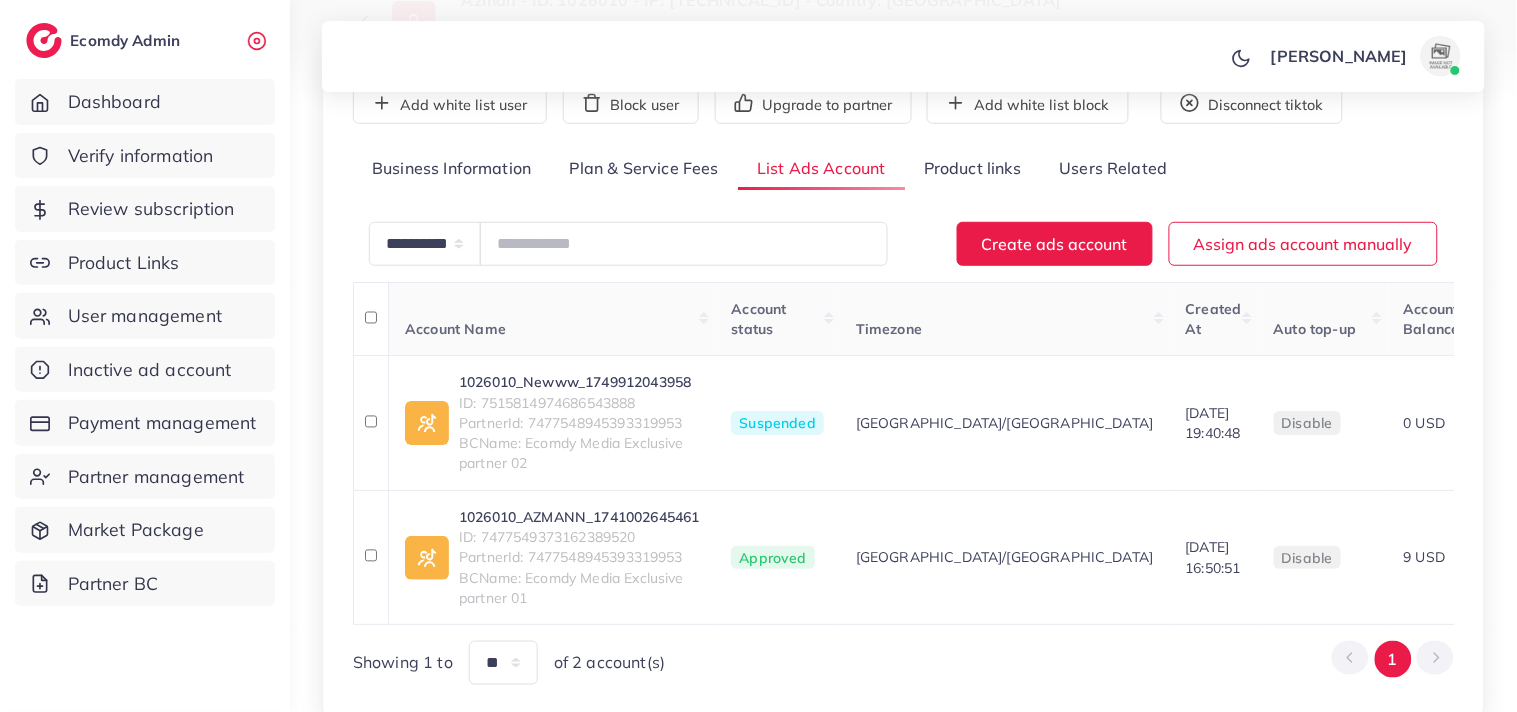 click on "Product links" at bounding box center [972, 169] 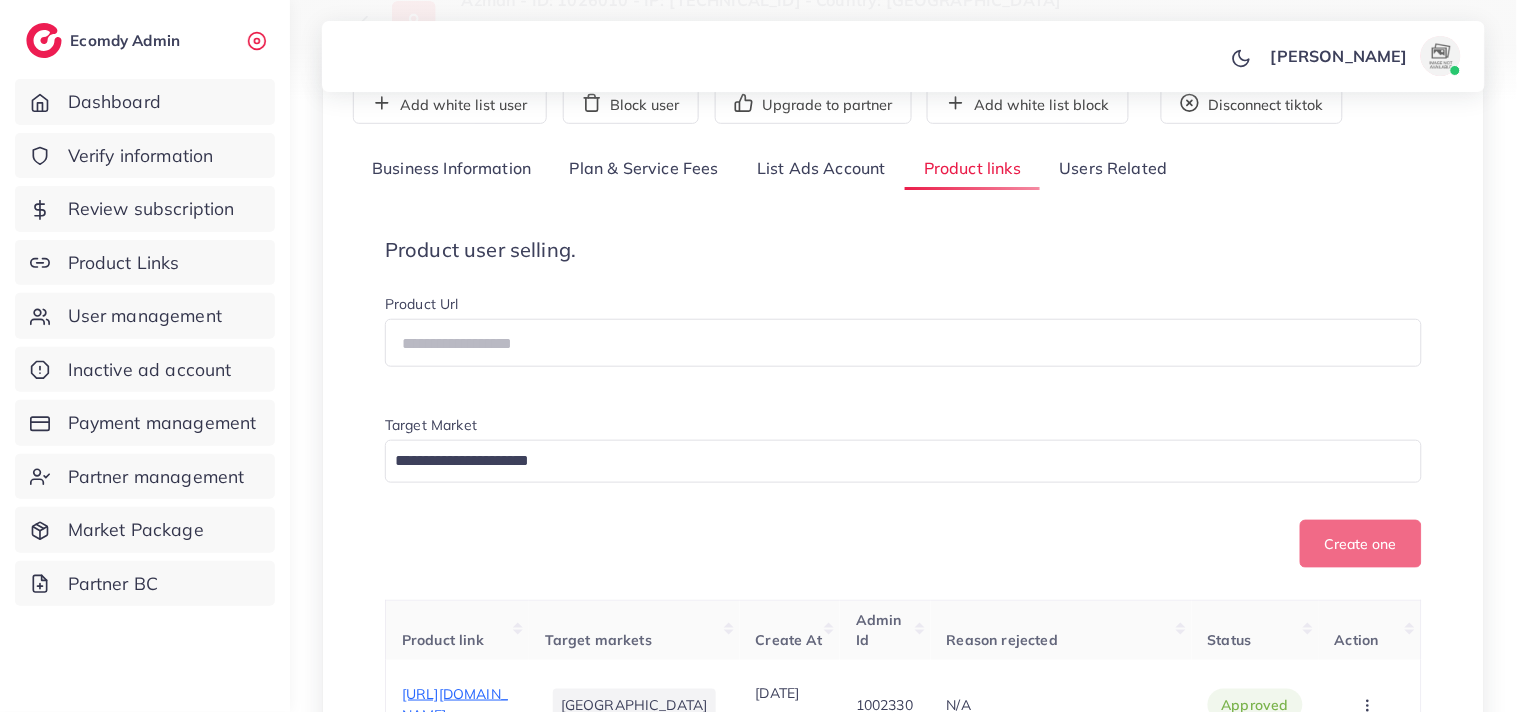 scroll, scrollTop: 2944, scrollLeft: 0, axis: vertical 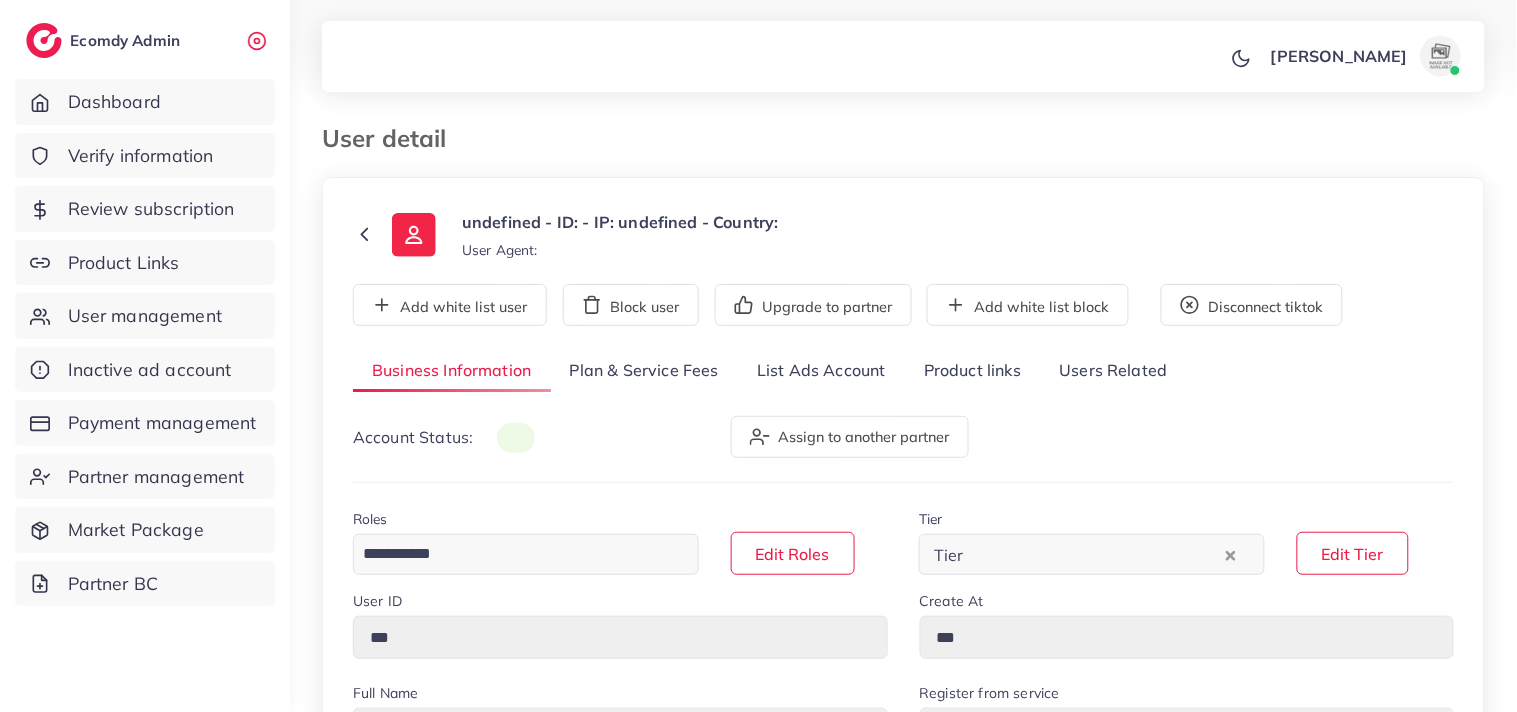 type on "*******" 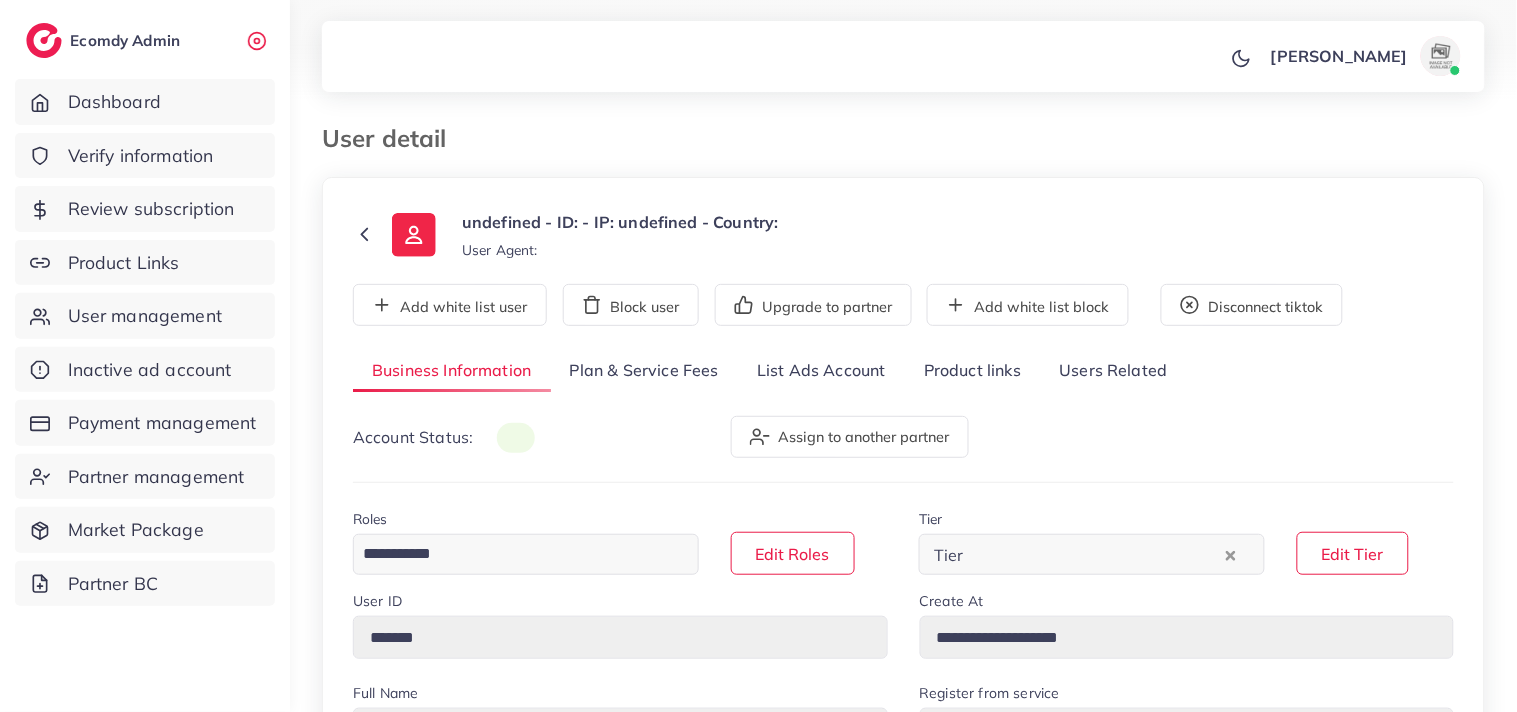 select on "********" 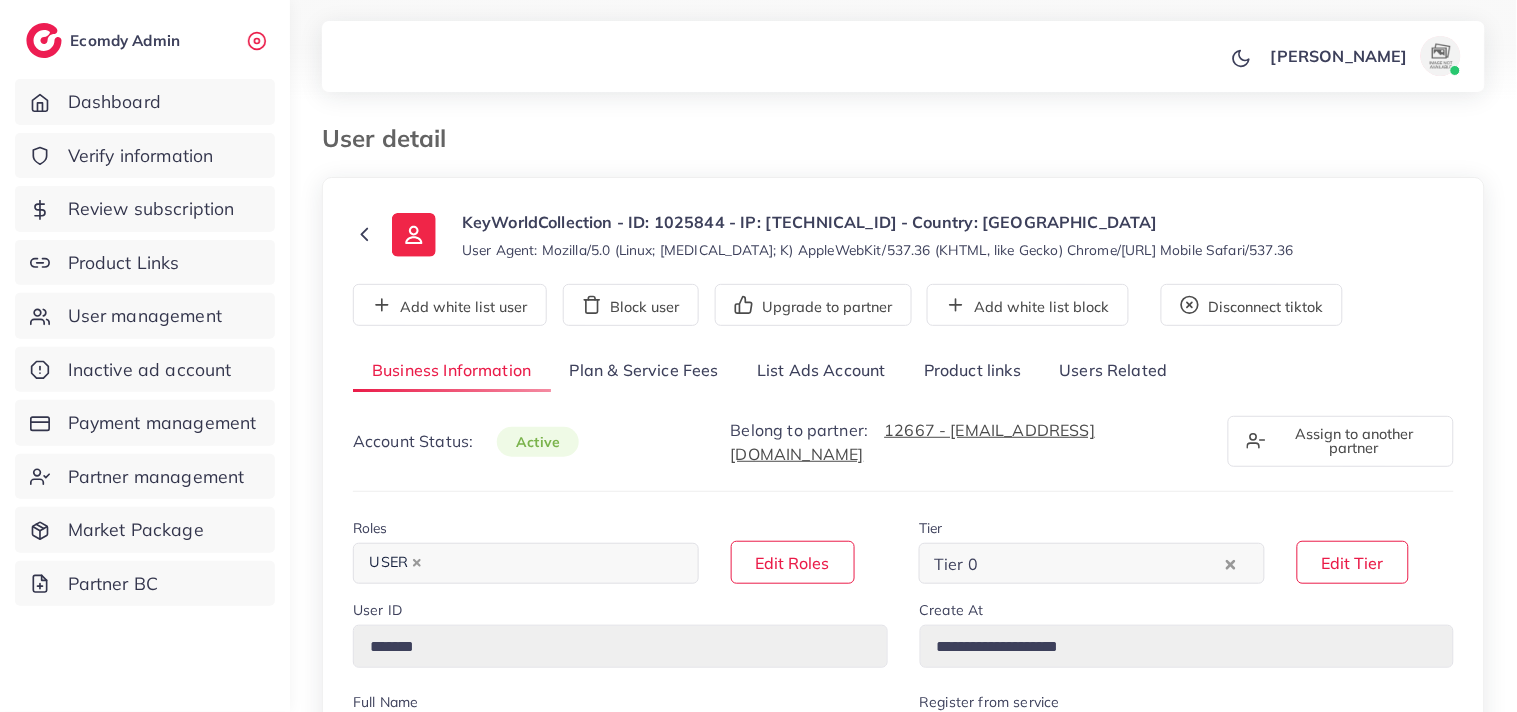 click on "List Ads Account" at bounding box center [821, 371] 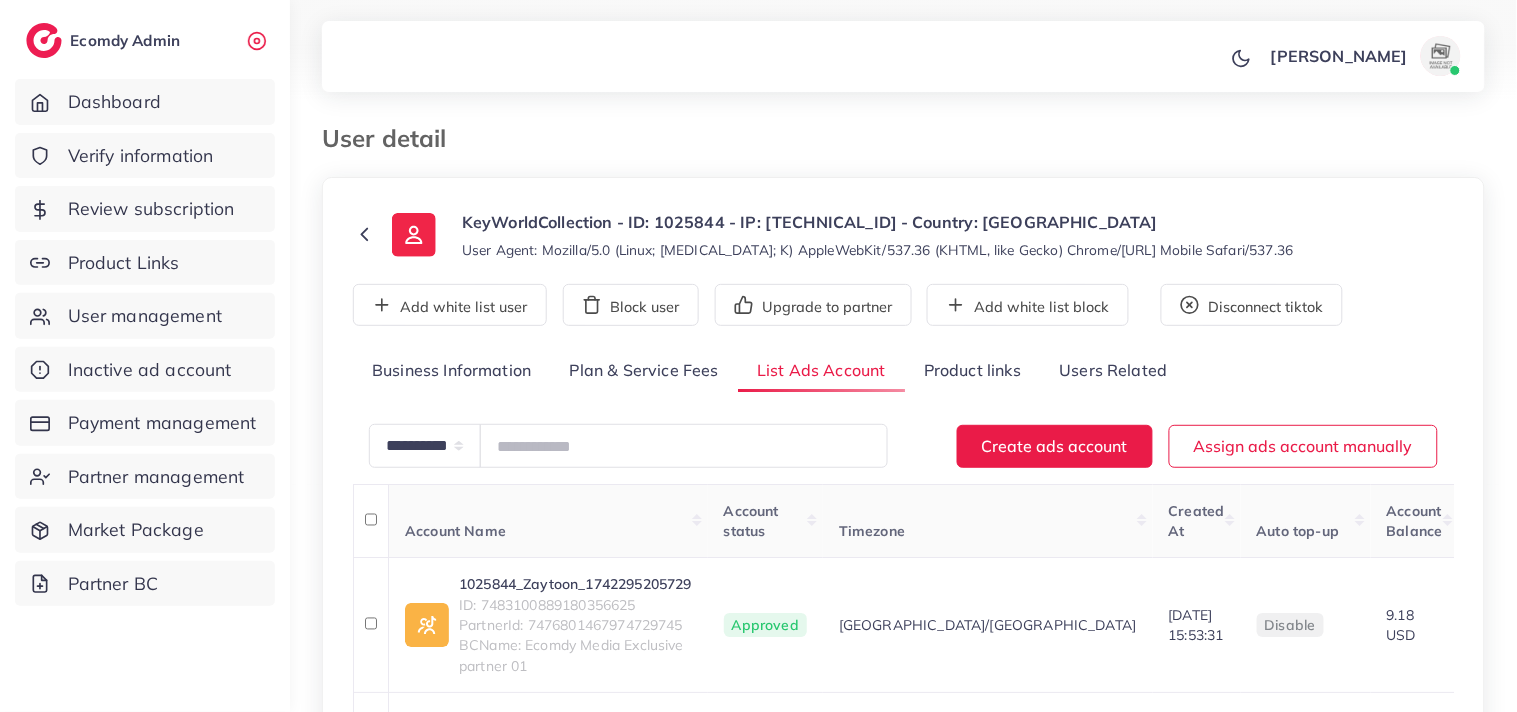 click on "Product links" at bounding box center [972, 371] 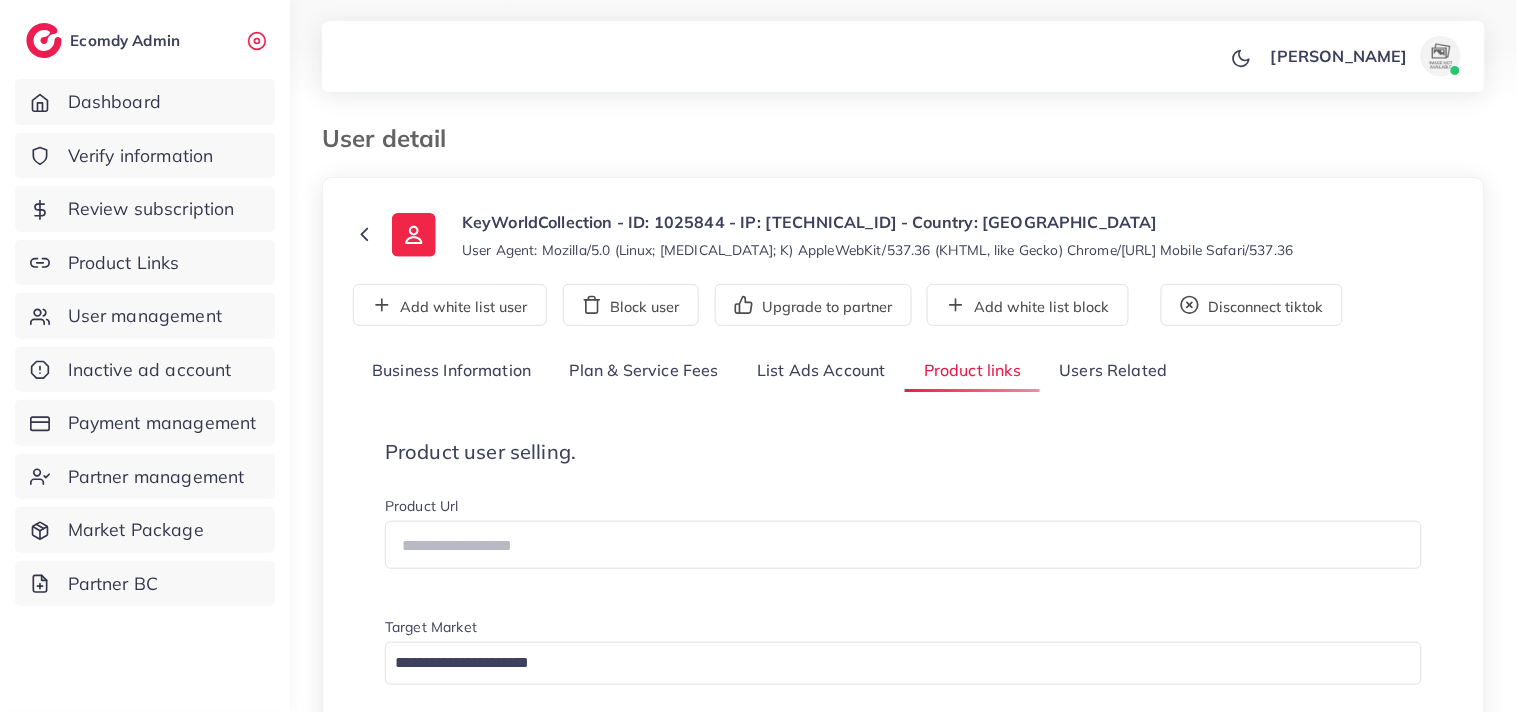 click on "User detail" at bounding box center [754, 138] 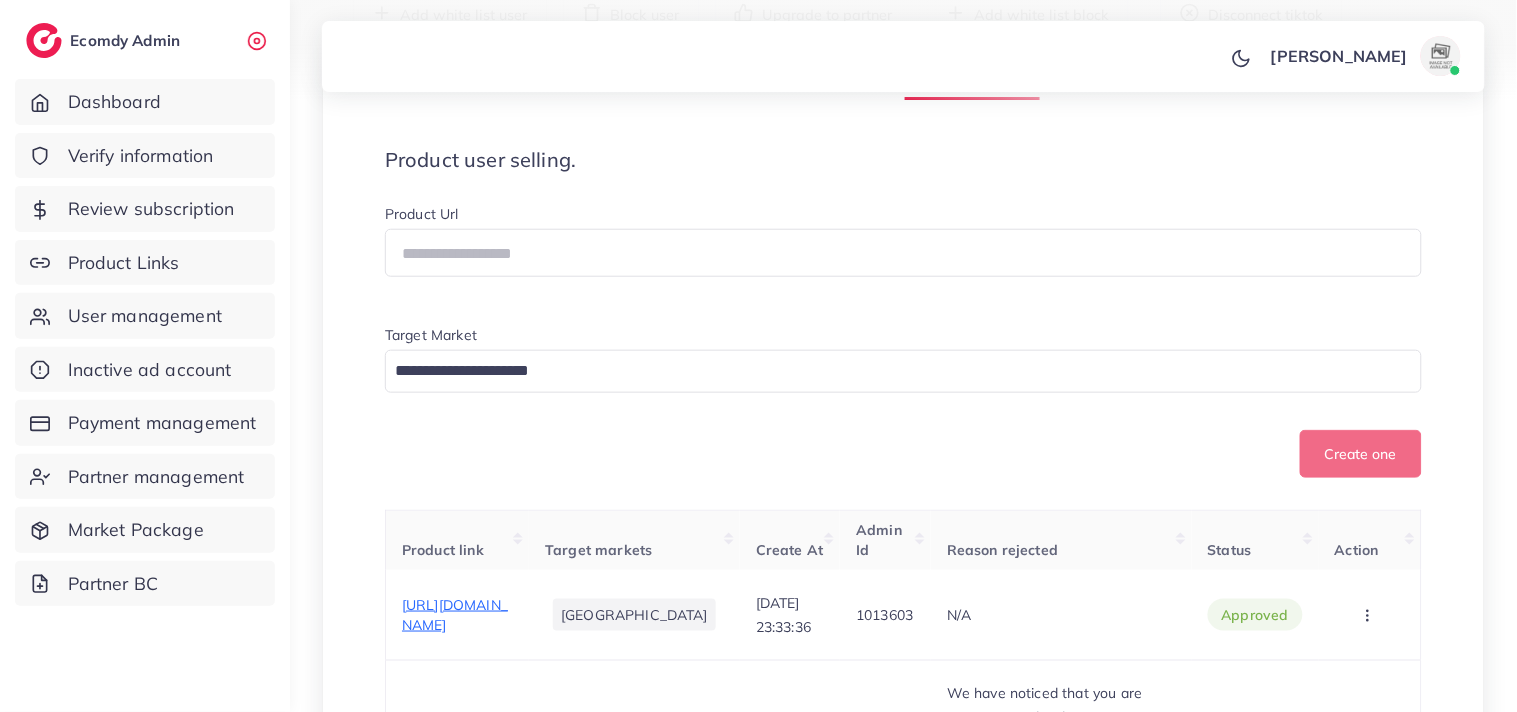 scroll, scrollTop: 355, scrollLeft: 0, axis: vertical 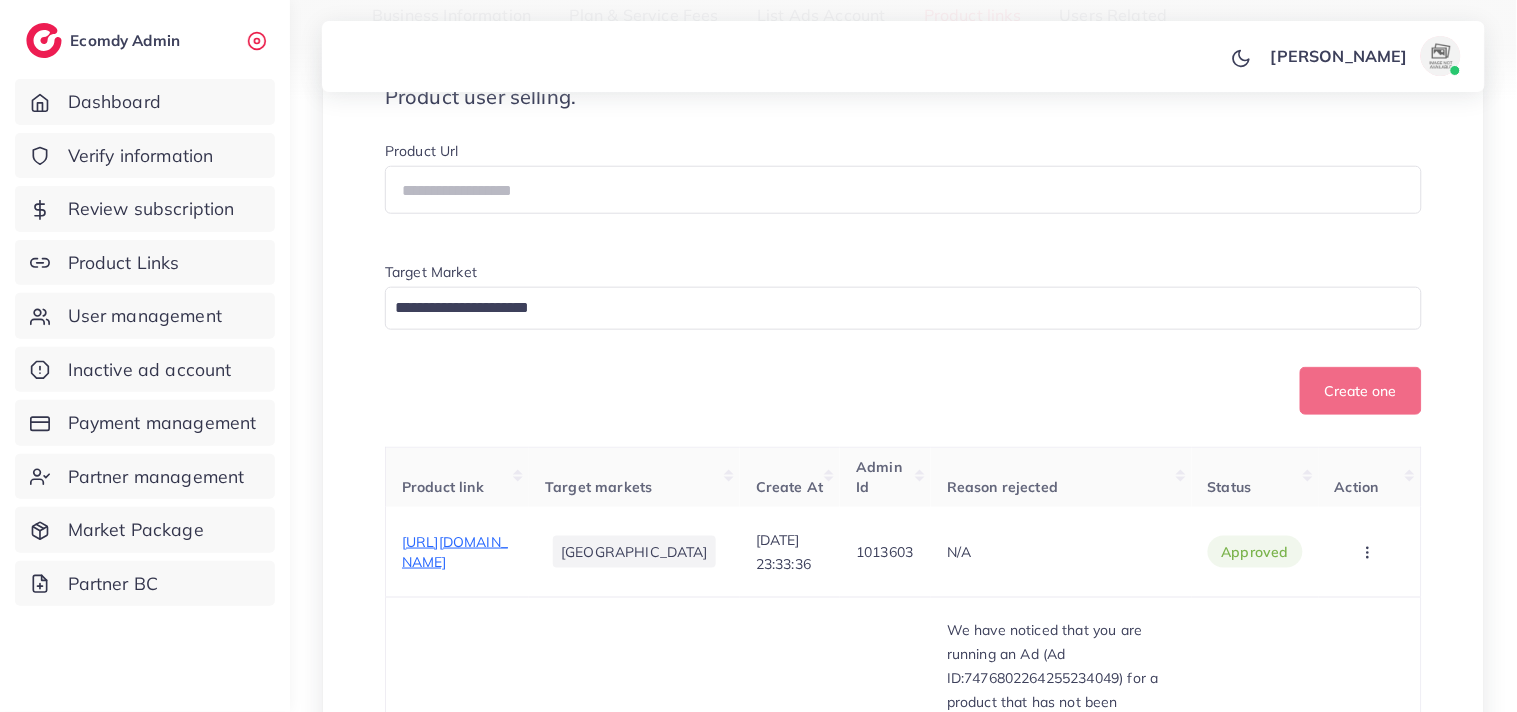 click on "[PERSON_NAME]  Profile Log out" at bounding box center [903, 57] 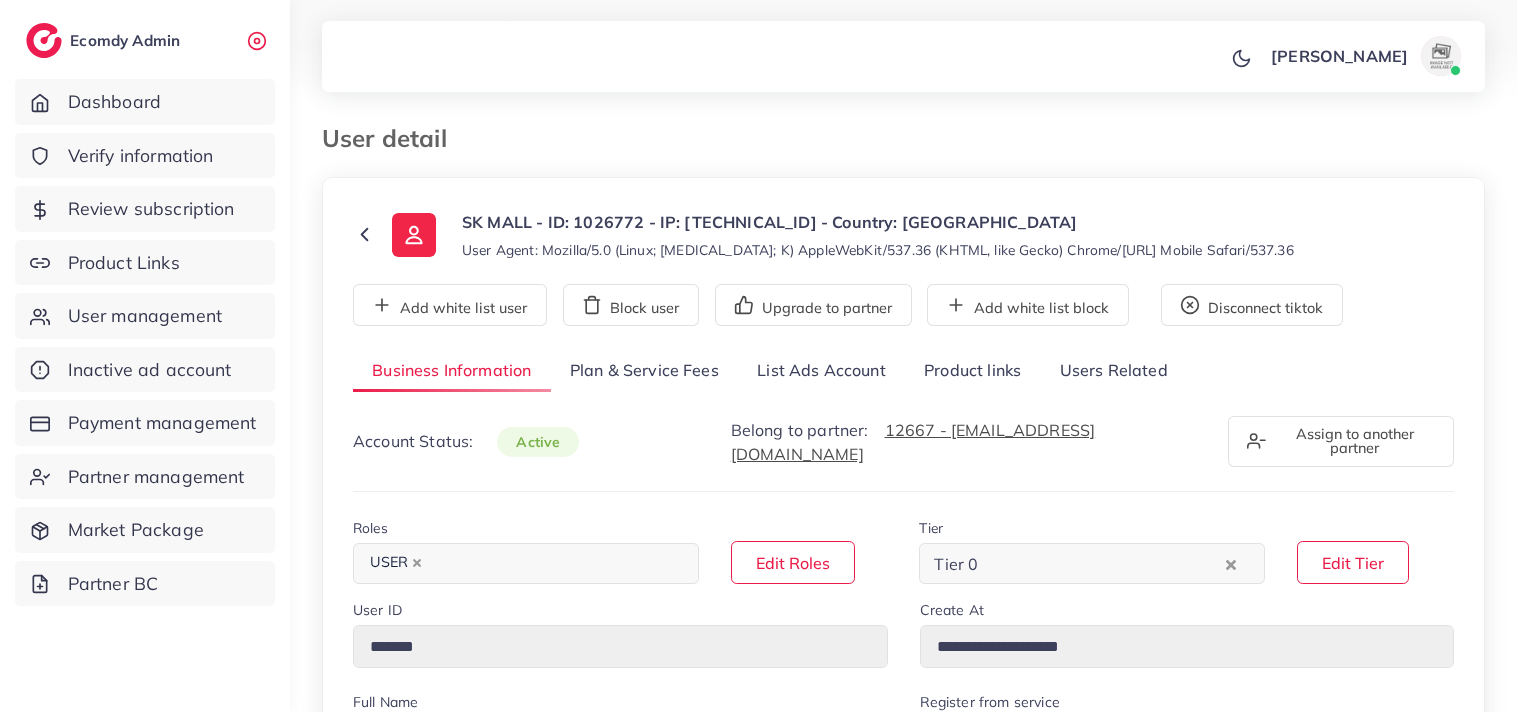 select on "********" 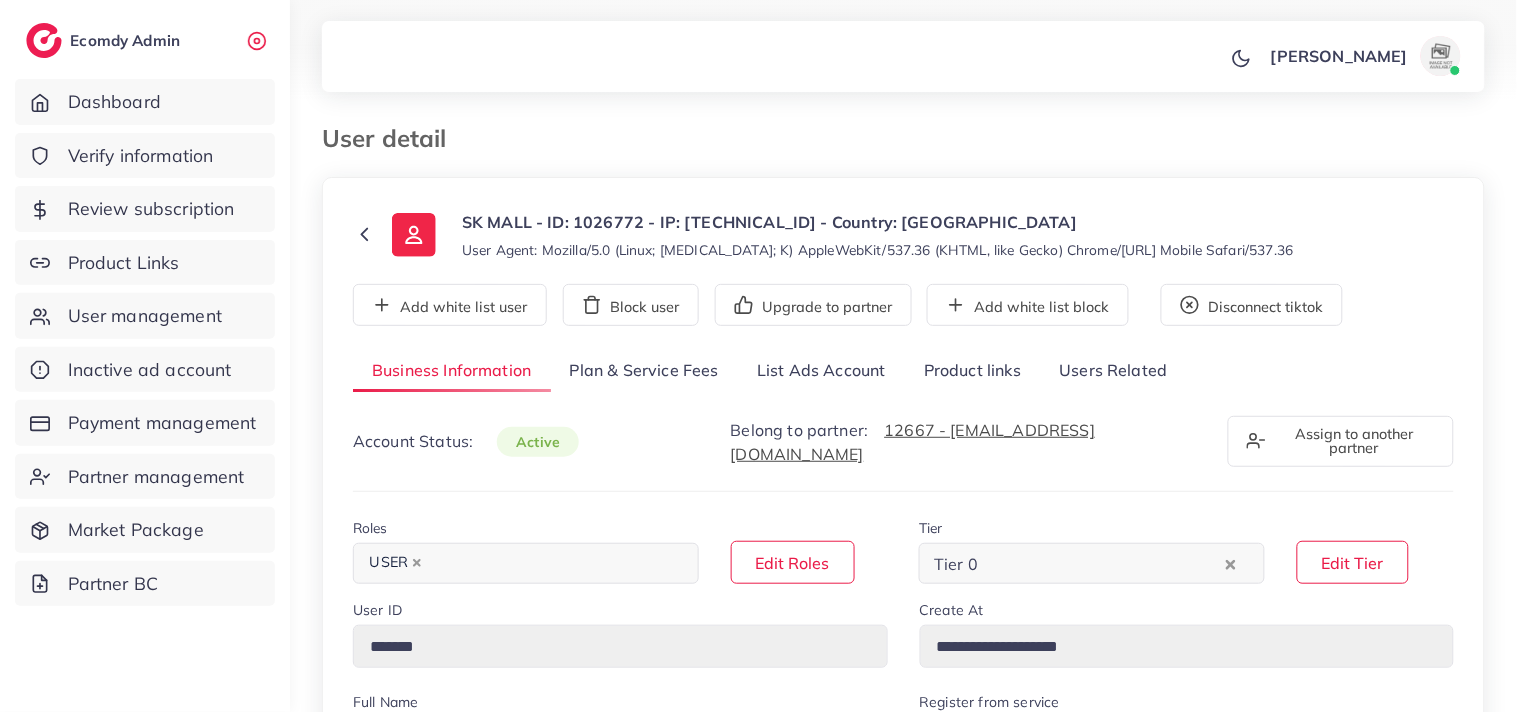 click on "List Ads Account" at bounding box center (821, 371) 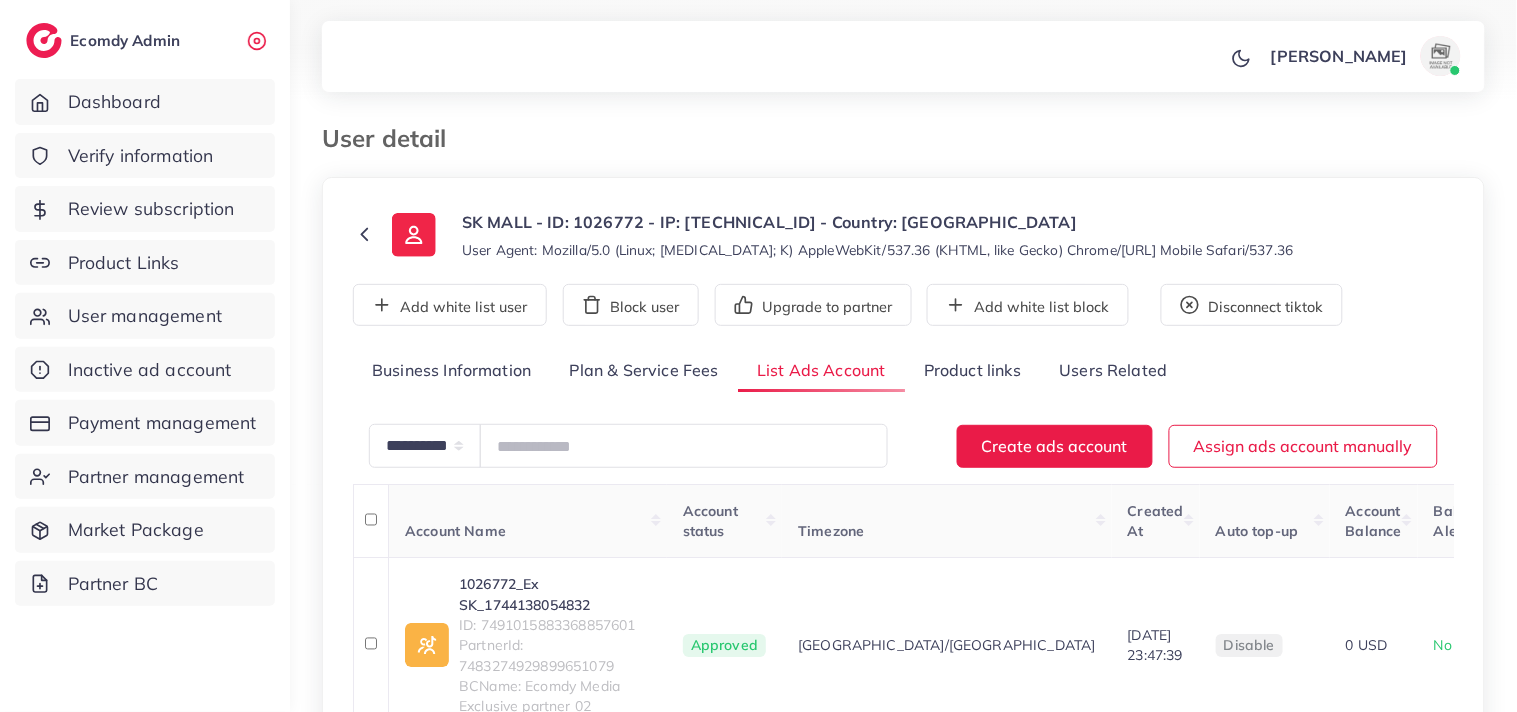 click on "Product links" at bounding box center (972, 371) 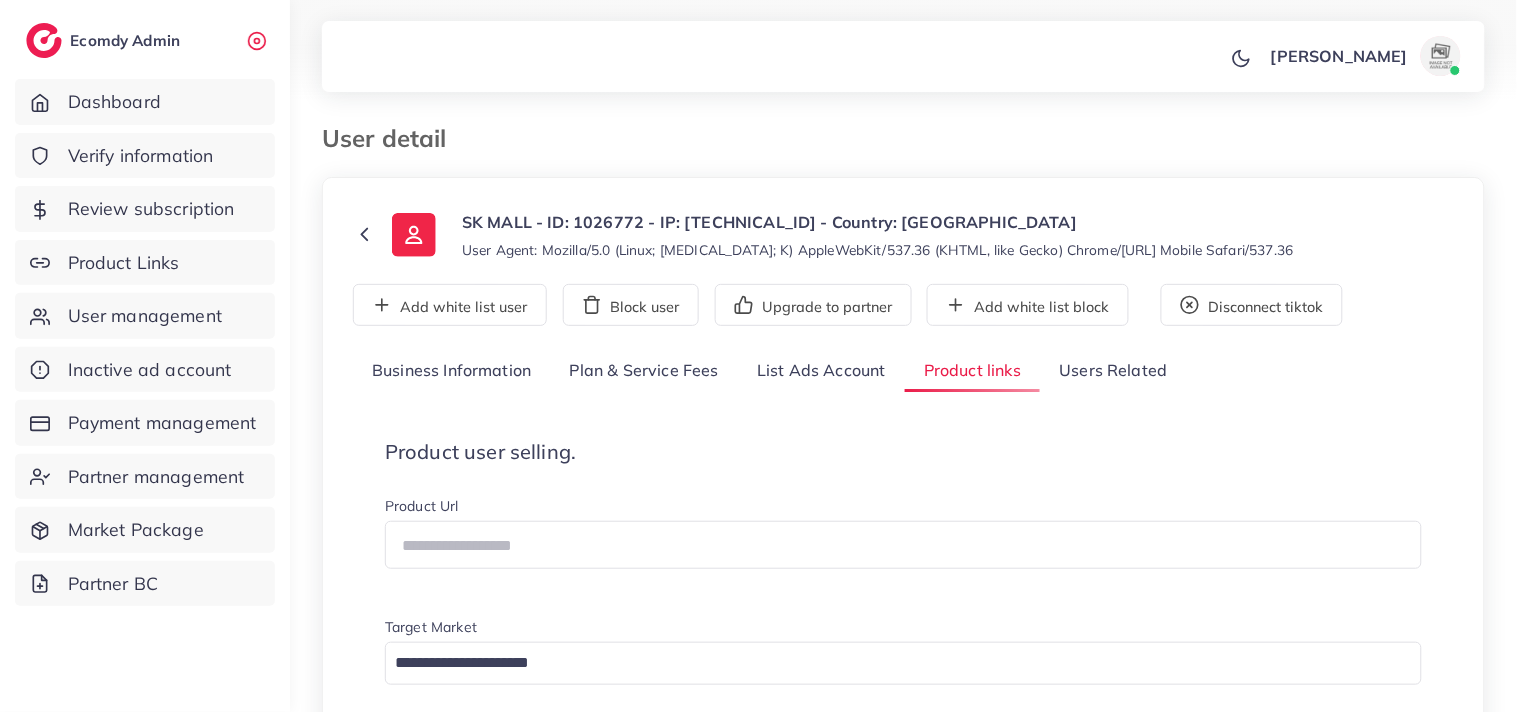 click on "User detail" at bounding box center (754, 138) 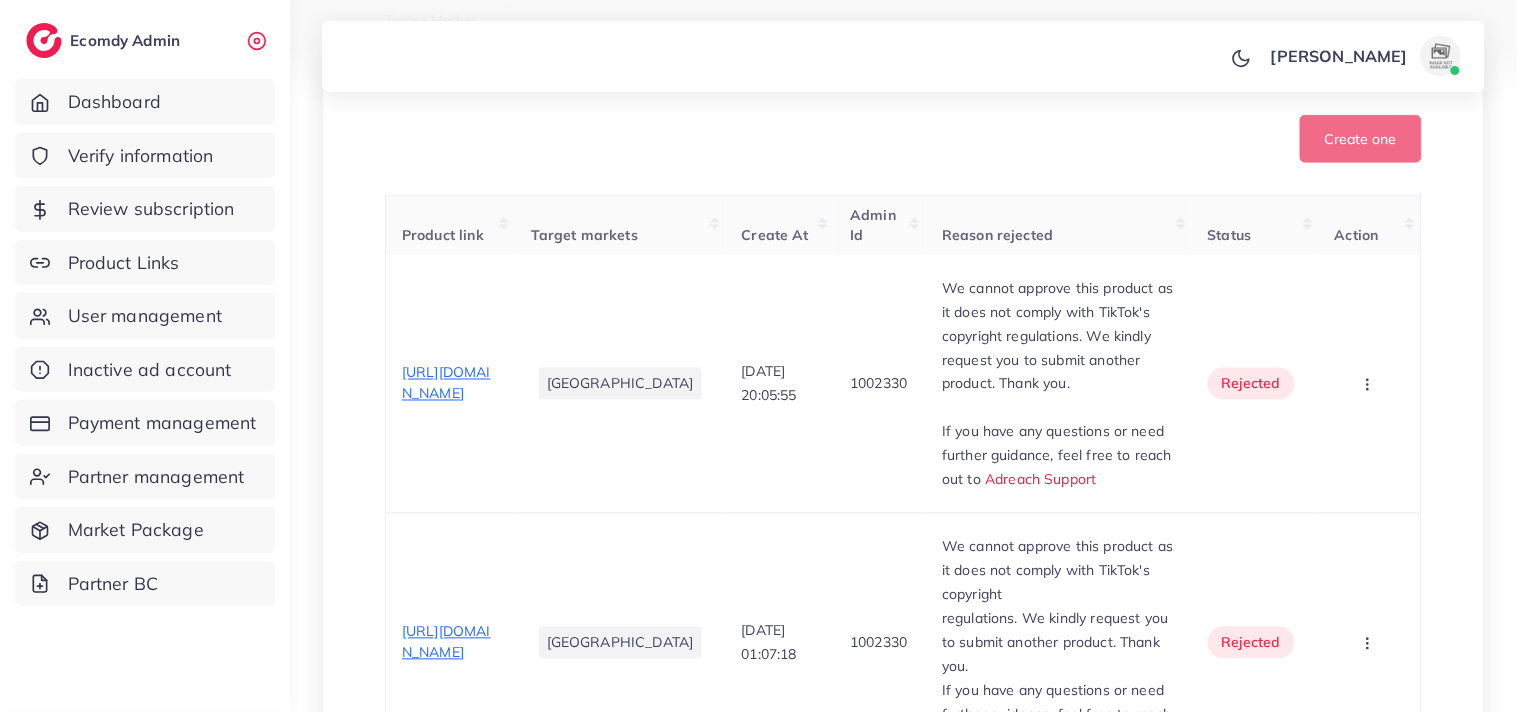 scroll, scrollTop: 622, scrollLeft: 0, axis: vertical 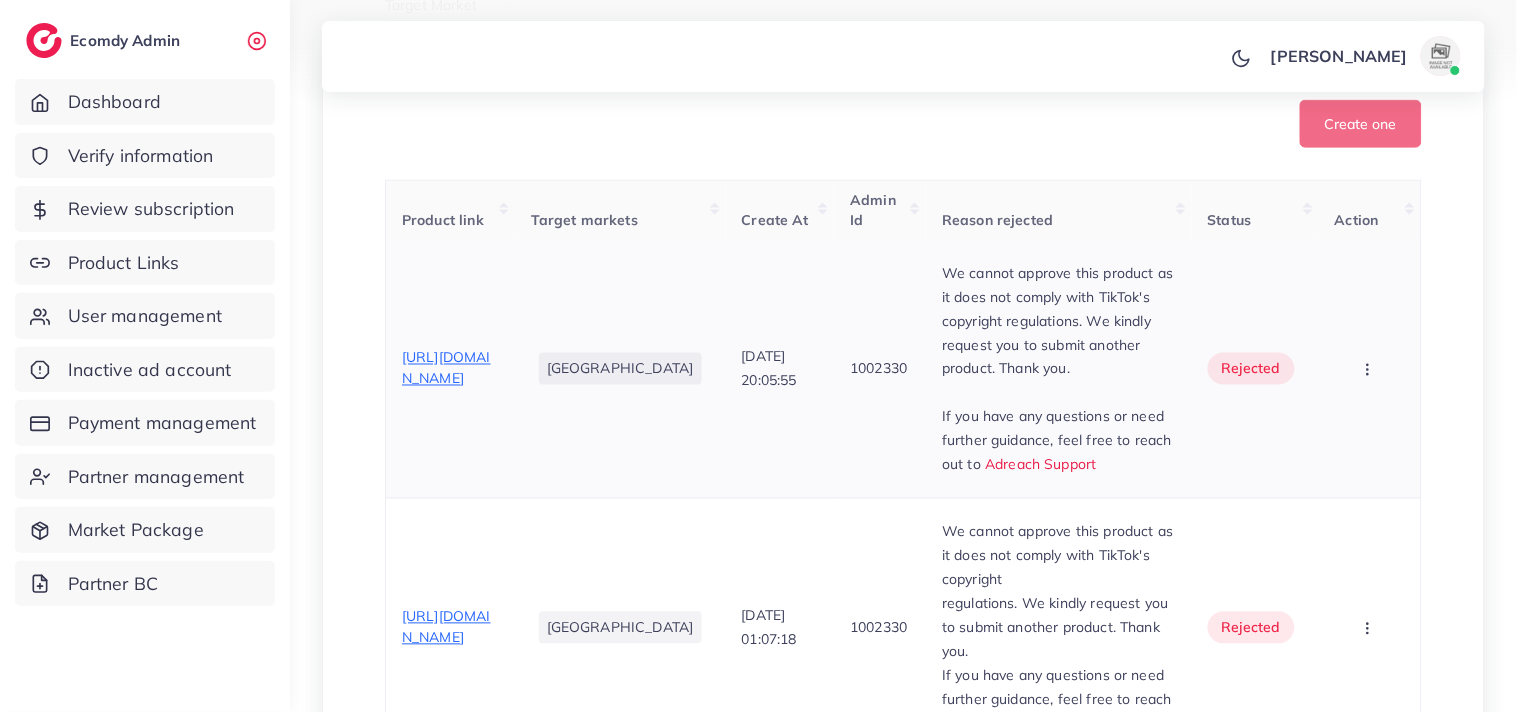 click on "[URL][DOMAIN_NAME]" at bounding box center (446, 368) 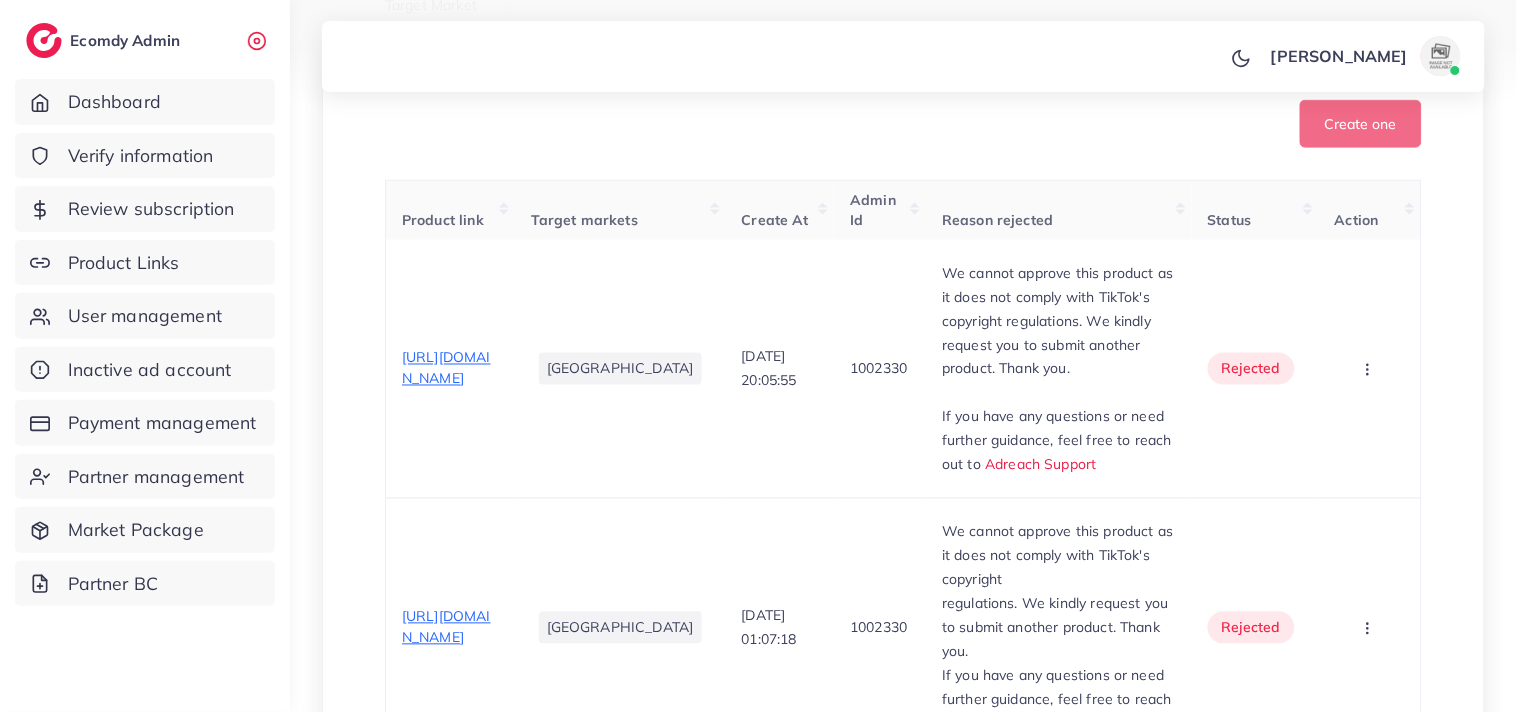click at bounding box center (758, 51) 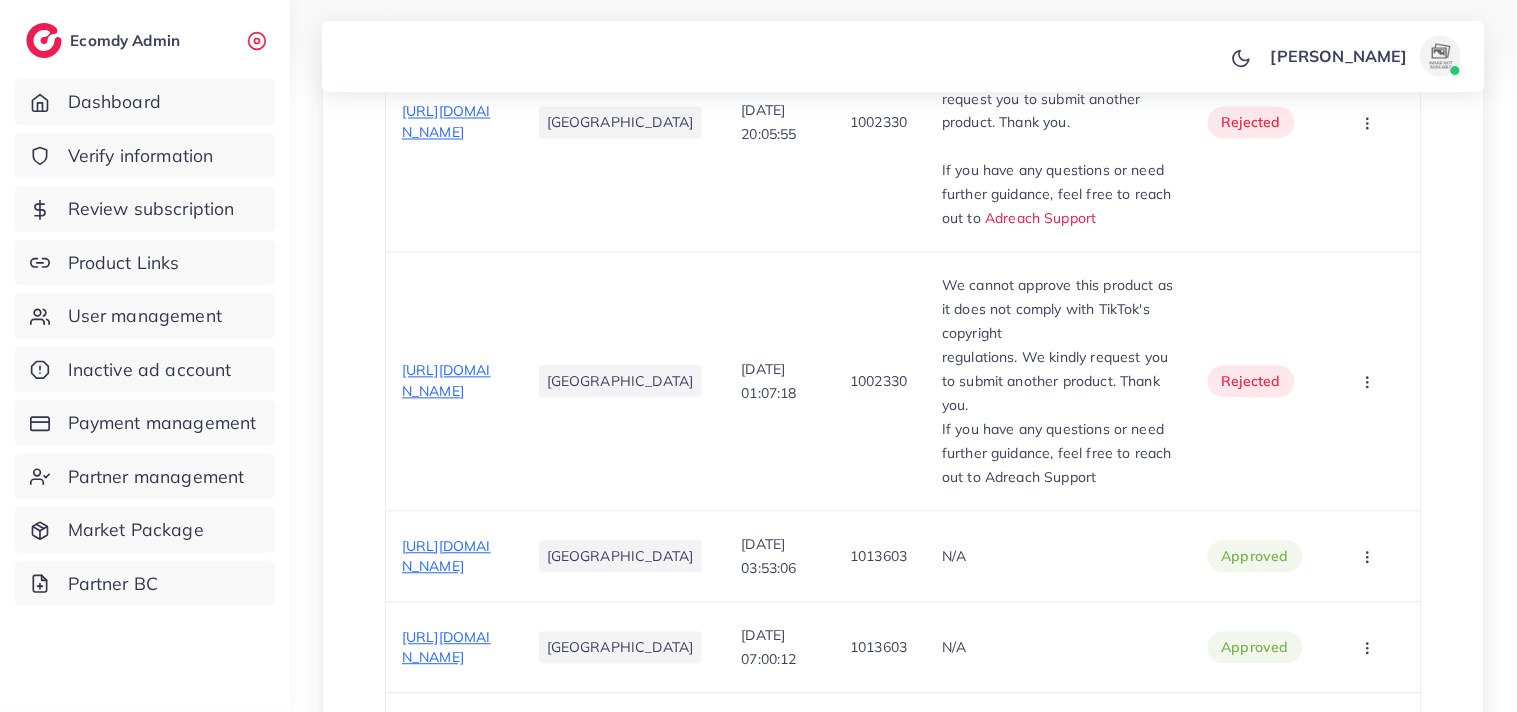 scroll, scrollTop: 888, scrollLeft: 0, axis: vertical 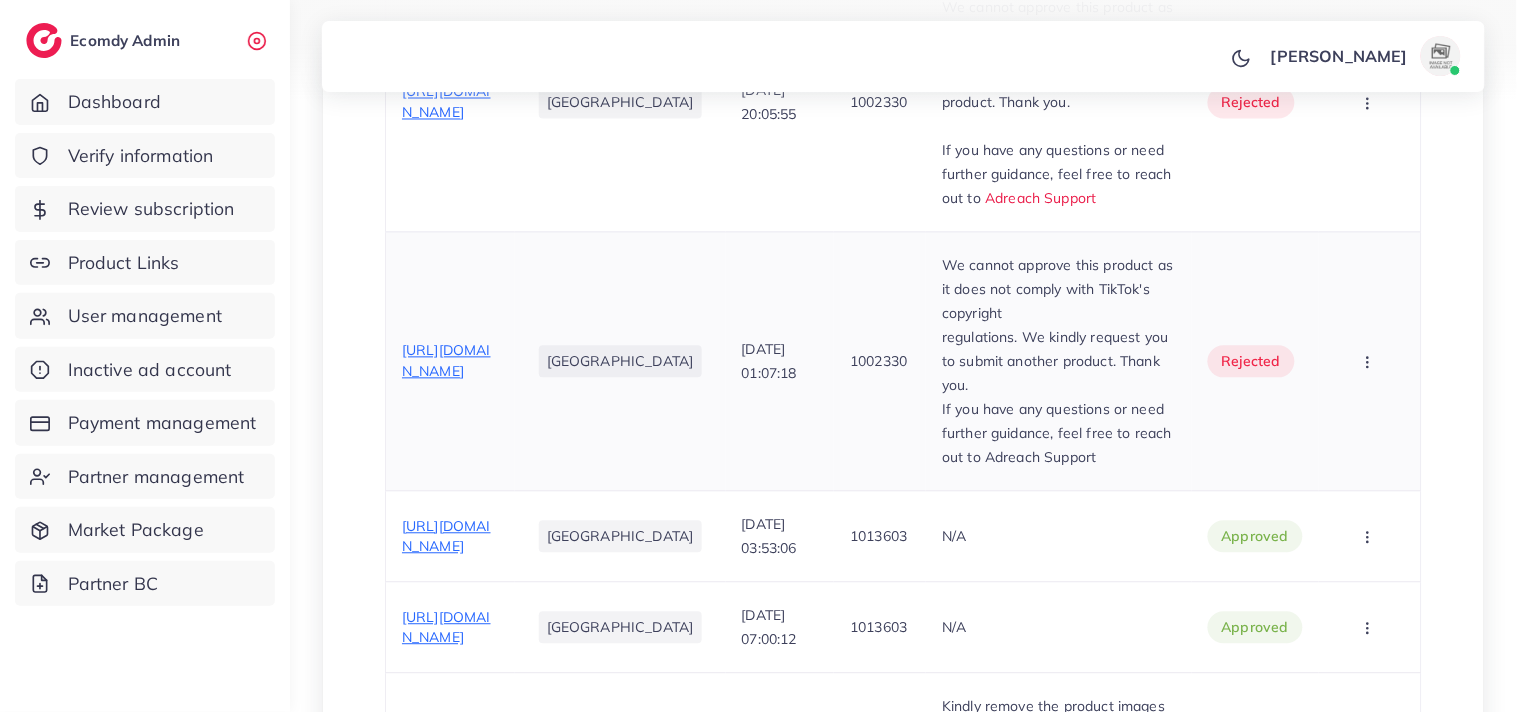 click on "https://www.sk-mall.shop/products/unisex-long-lasting-fragrance-perfume-2-pcs-liquid-bliss?variant=46684714893532" at bounding box center (446, 361) 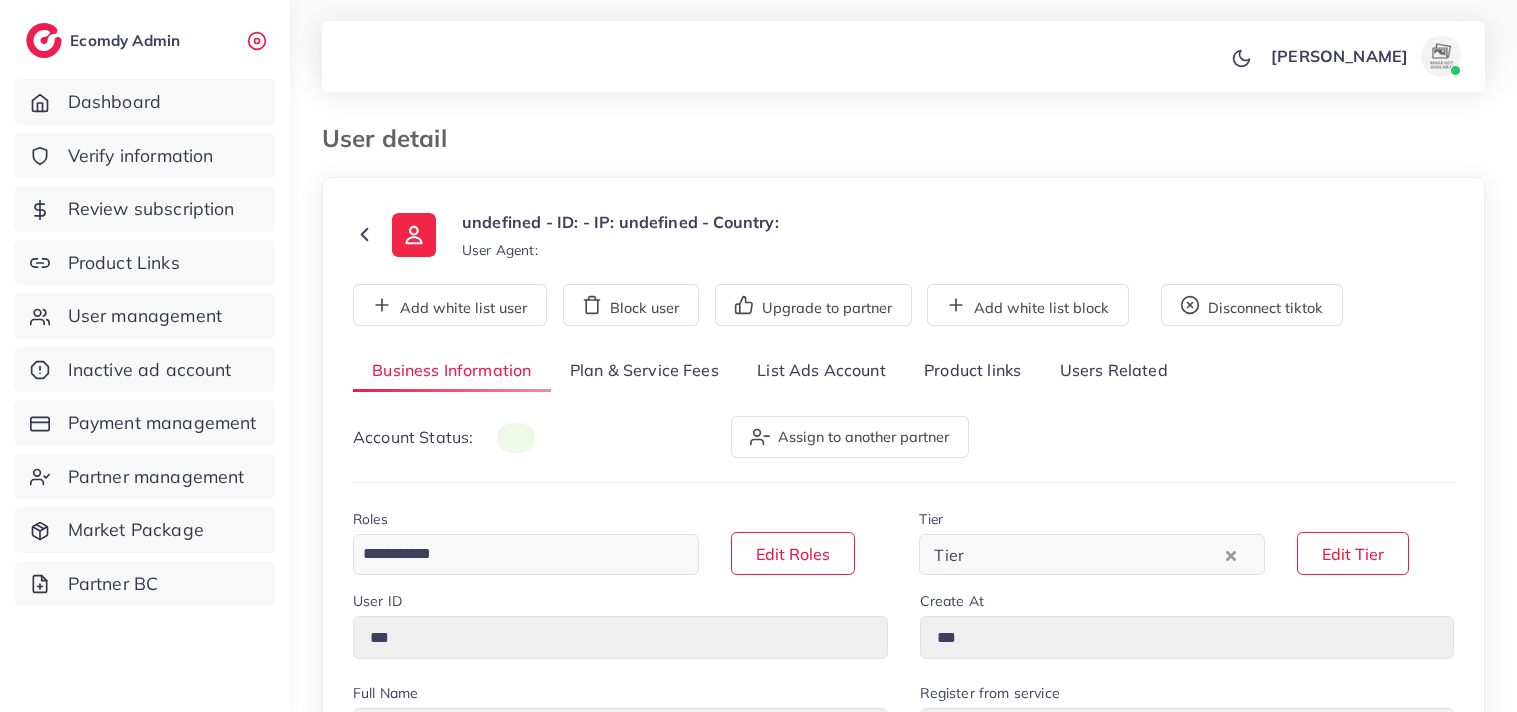 scroll, scrollTop: 0, scrollLeft: 0, axis: both 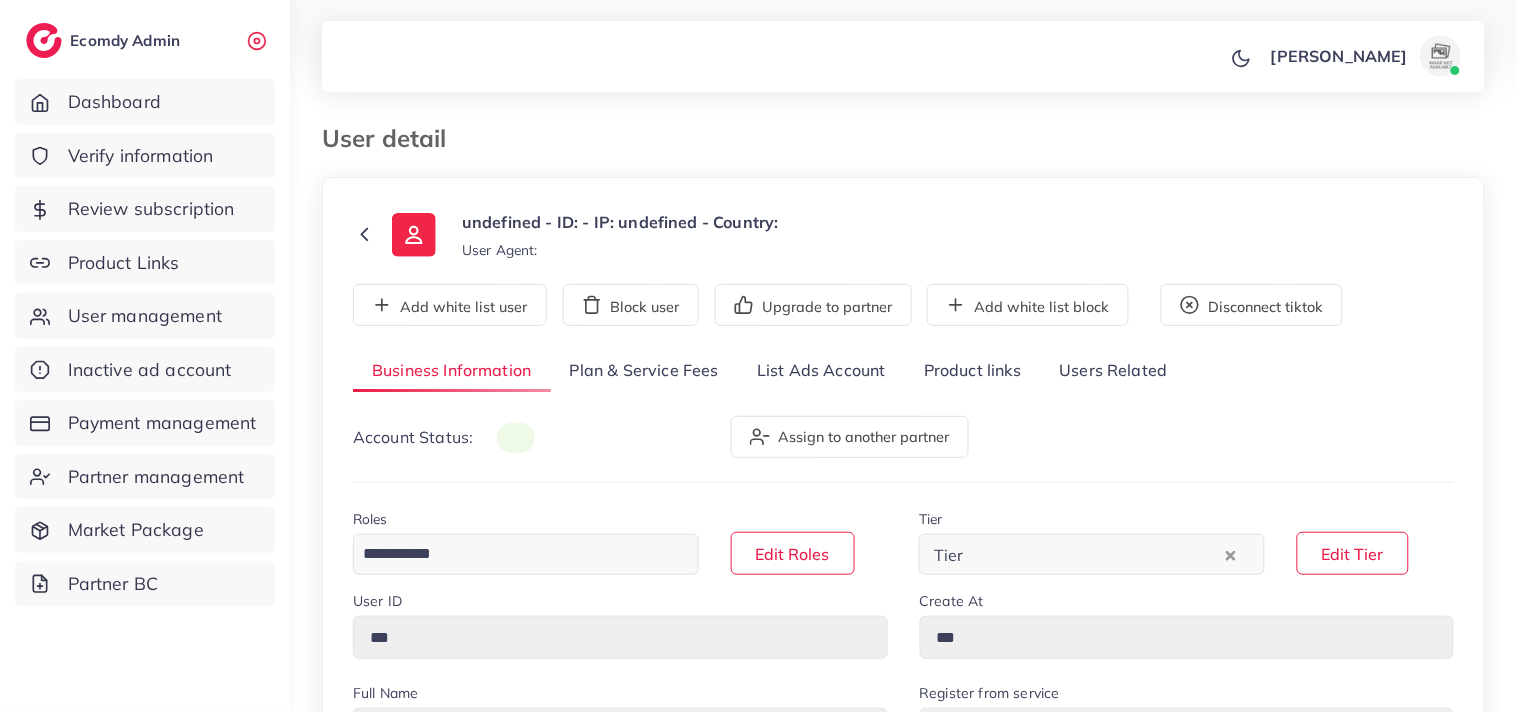 click on "List Ads Account" at bounding box center (821, 371) 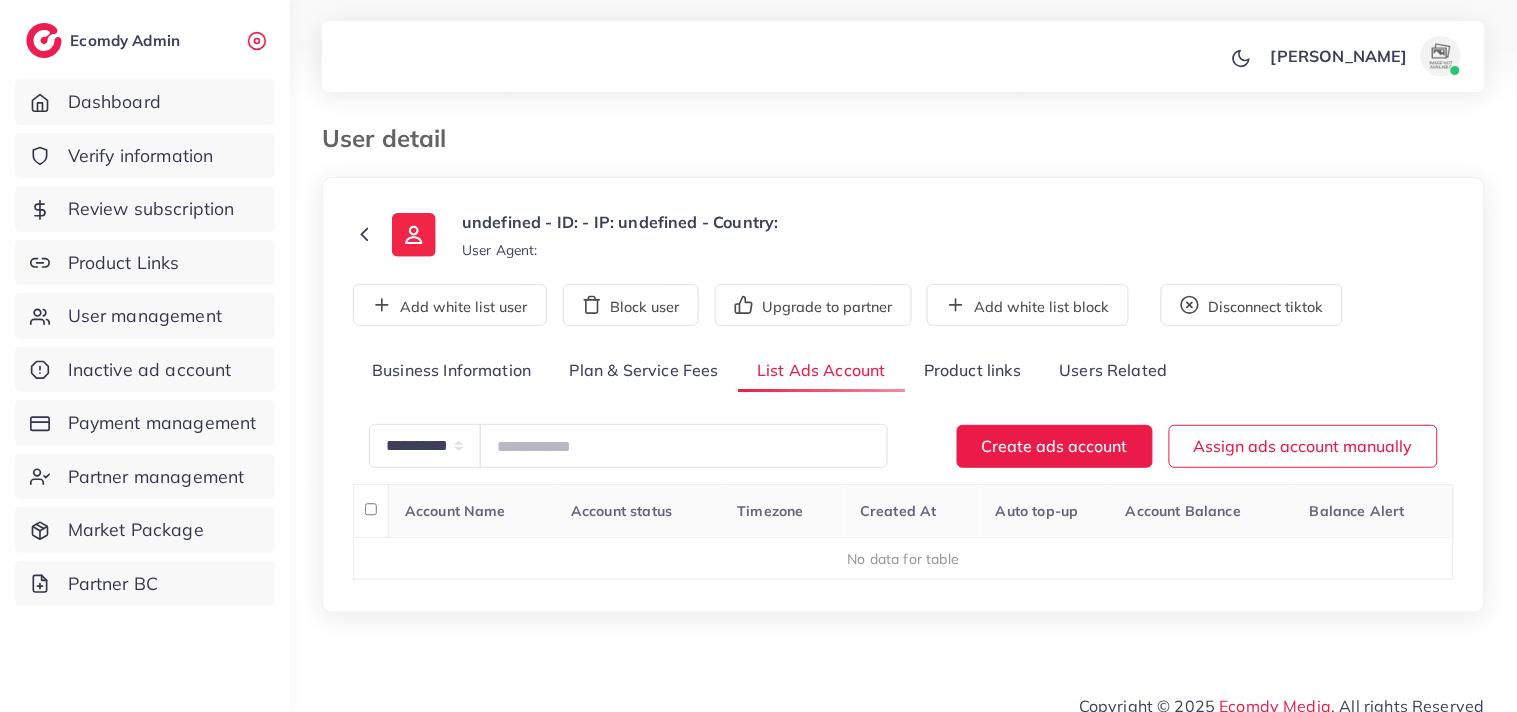 click on "User detail" at bounding box center (754, 138) 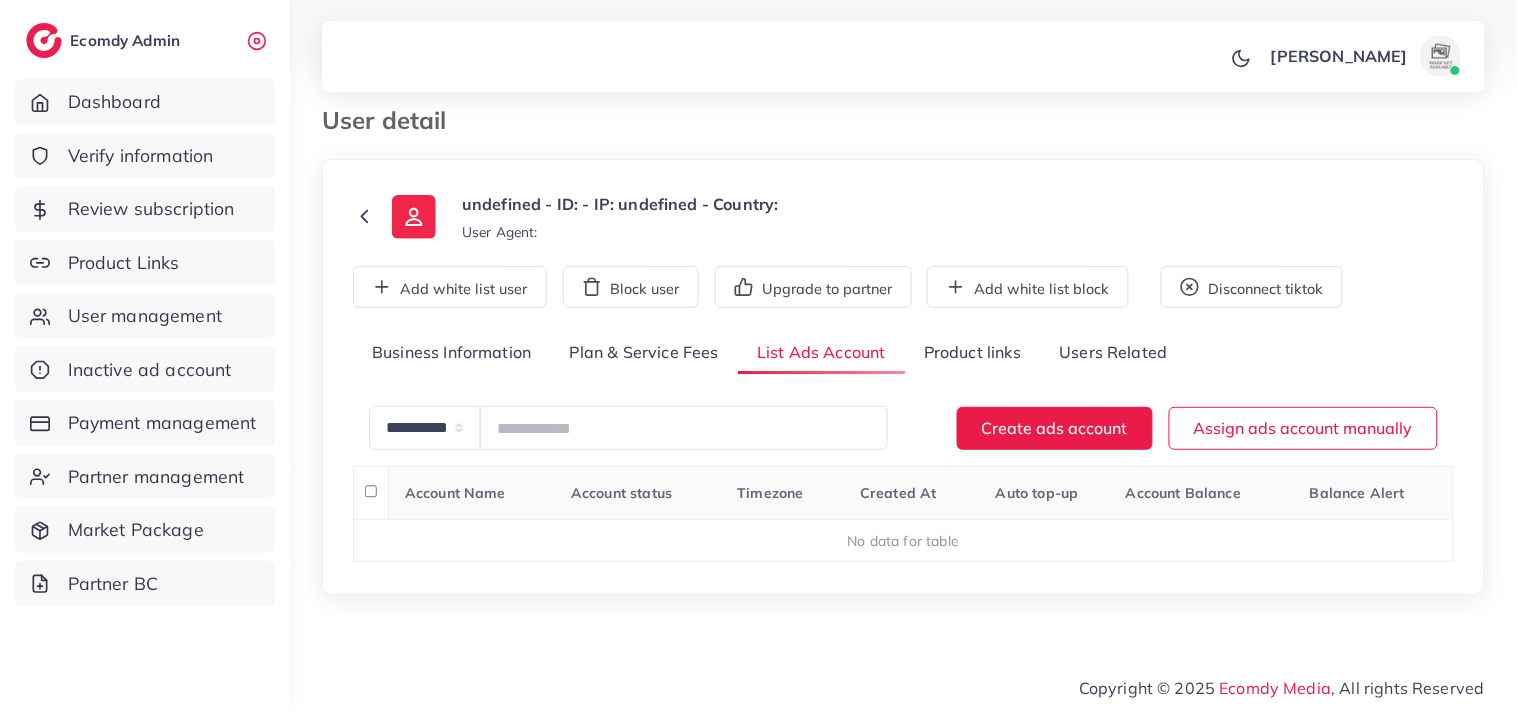click on "undefined - ID:  - IP: undefined - Country:   User Agent:   Add white list user   Block user   Upgrade to partner   Add white list block   Disconnect tiktok  Business Information Plan & Service Fees List Ads Account Product links Users Related  Account Status:   Assign to another partner   Roles            Loading...      Edit Roles   Tier
Tier
Loading...      Edit Tier   User ID  ***  Create At  ***  Full Name  ***  Register from service  ***  Email  ***  Phone Number  * ****** A B C D E F G H I J K L M N O P Q R S T U V W X Y Z search no result Afghanistan (‫افغانستان‬‎) +93 Albania (Shqipëri) +355 Algeria (‫الجزائر‬‎) +213 American Samoa +1684 Andorra +376 Angola +244 Anguilla +1264 Antigua and Barbuda +1268 Argentina +54 Armenia (Հայաստան) +374 Aruba +297 Australia +61 Austria (Österreich) +43 Azerbaijan (Azərbaycan) +994 Bahamas +1242 Bahrain (‫البحرين‬‎) +973 Bangladesh (বাংলাদেশ) +880 Barbados +375" at bounding box center (903, 377) 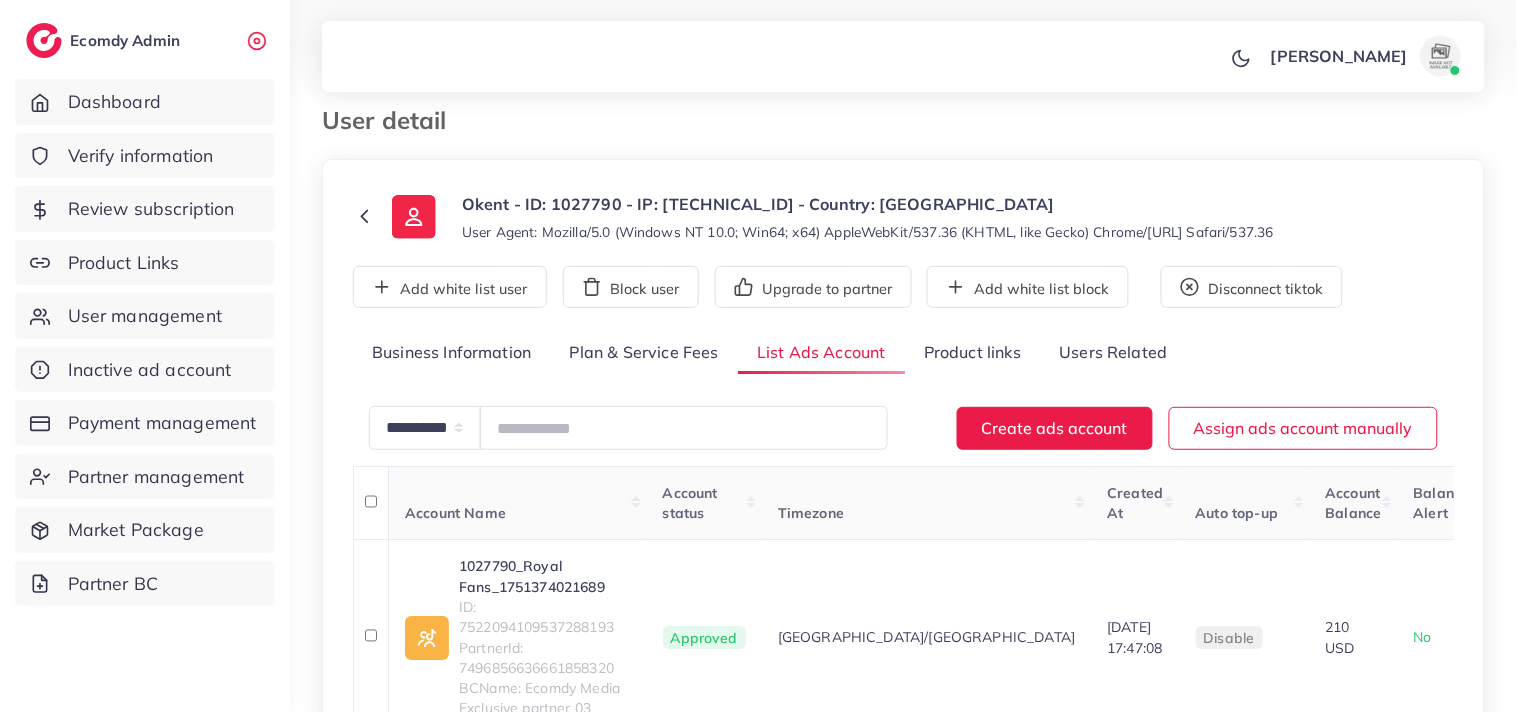 click on "User detail" at bounding box center (754, 120) 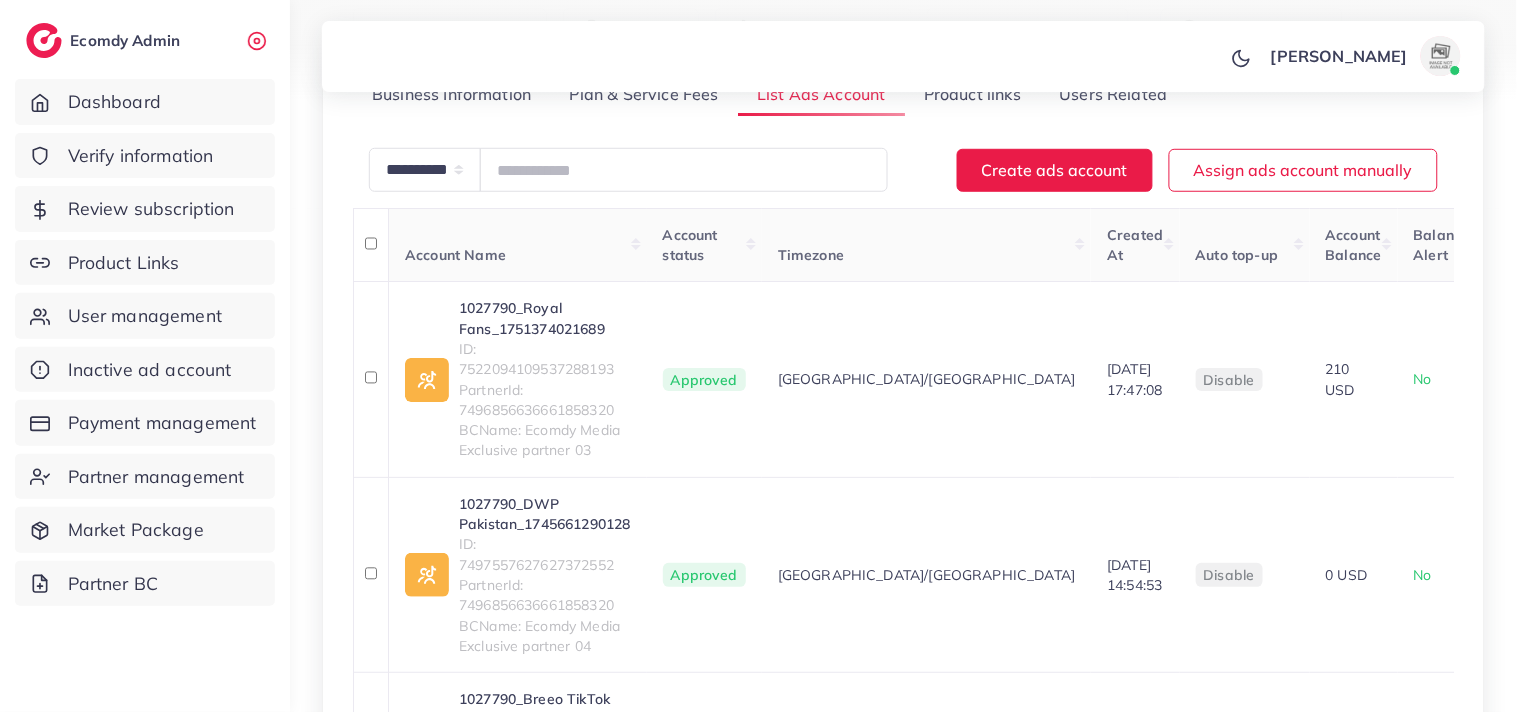 scroll, scrollTop: 330, scrollLeft: 0, axis: vertical 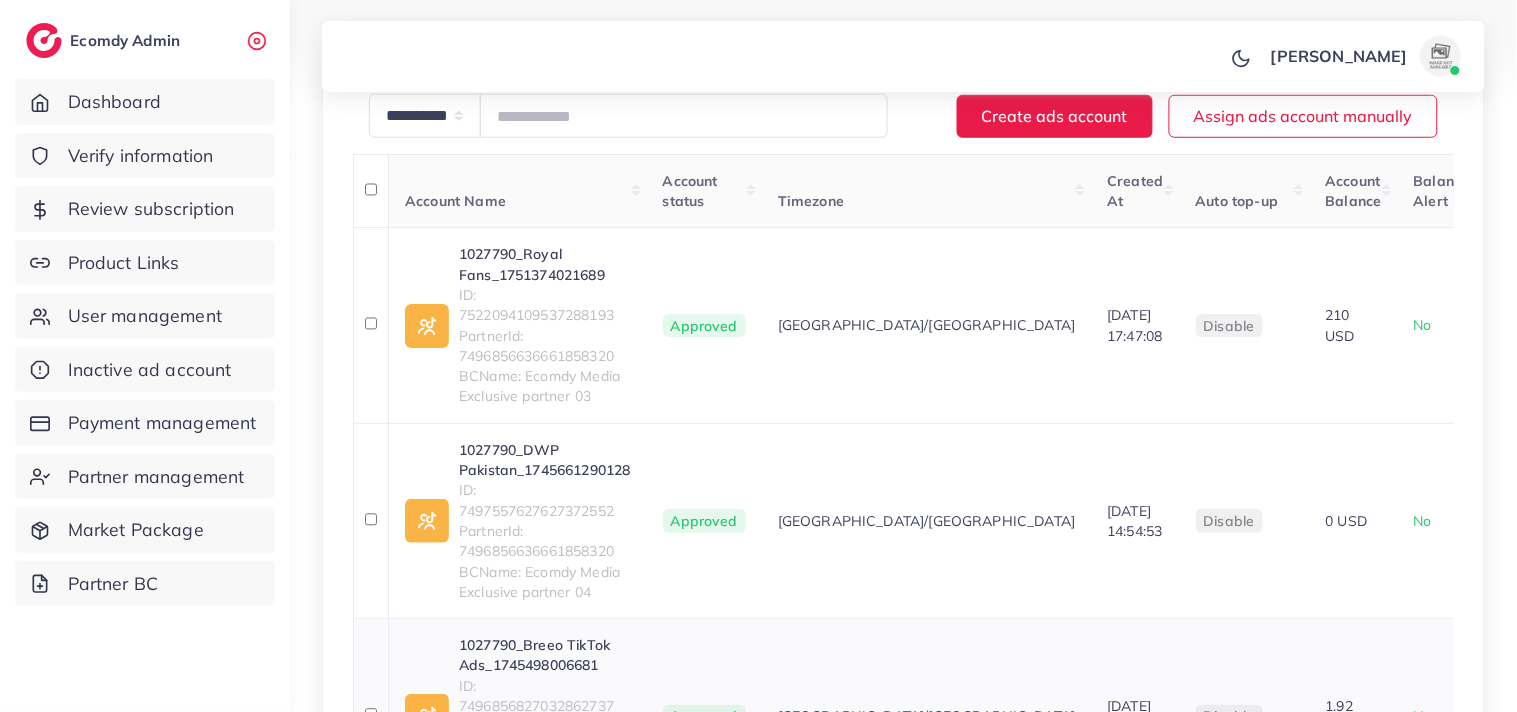 click on "ID: 7496856827032862737" at bounding box center (545, 696) 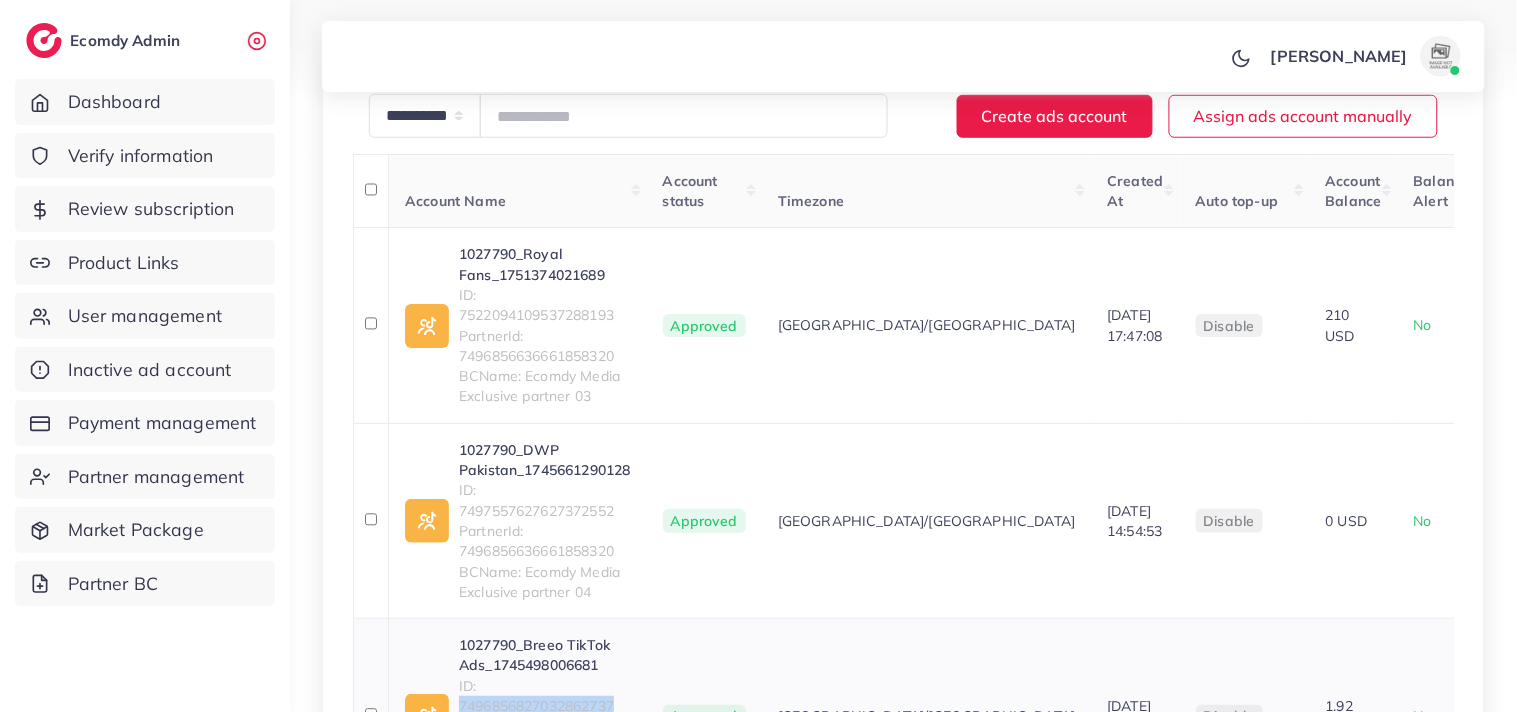 click on "ID: 7496856827032862737" at bounding box center (545, 696) 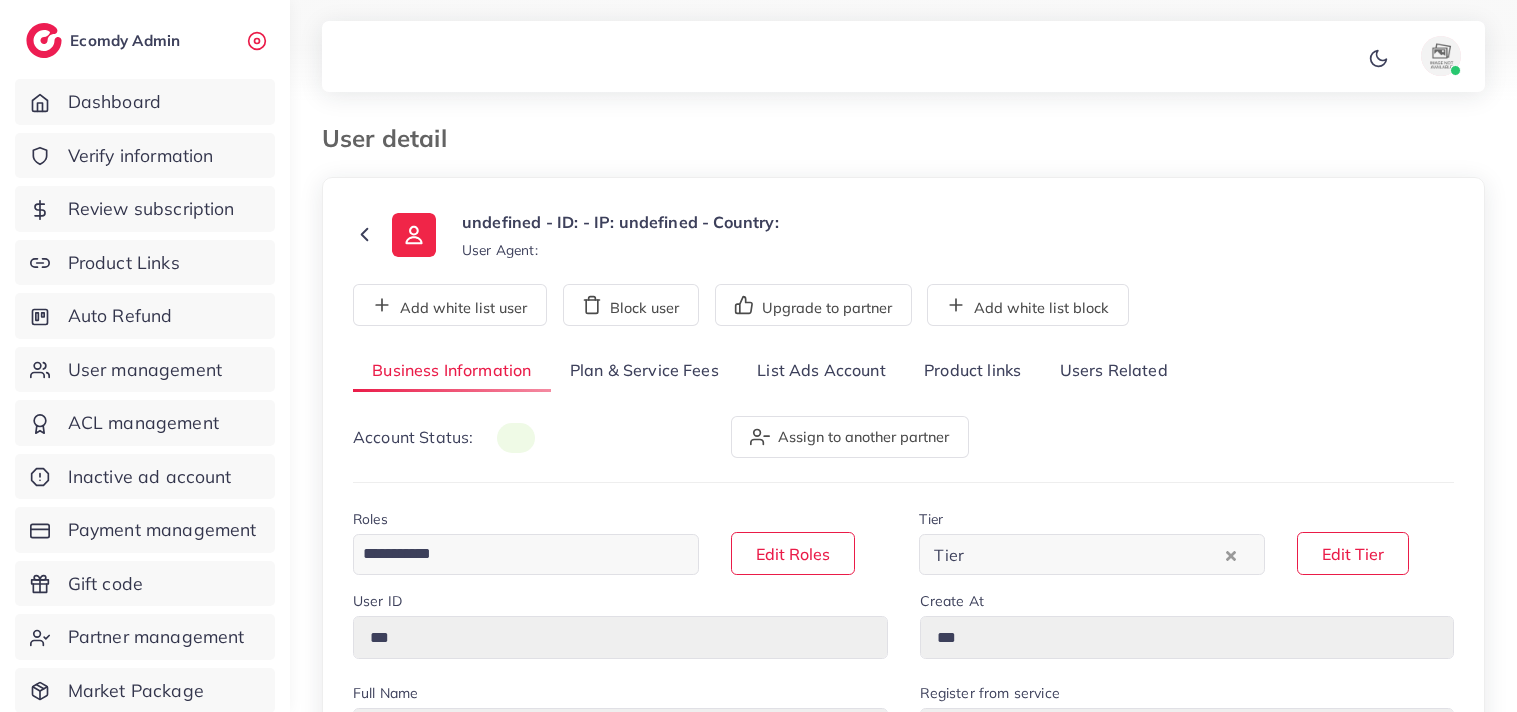 scroll, scrollTop: 0, scrollLeft: 0, axis: both 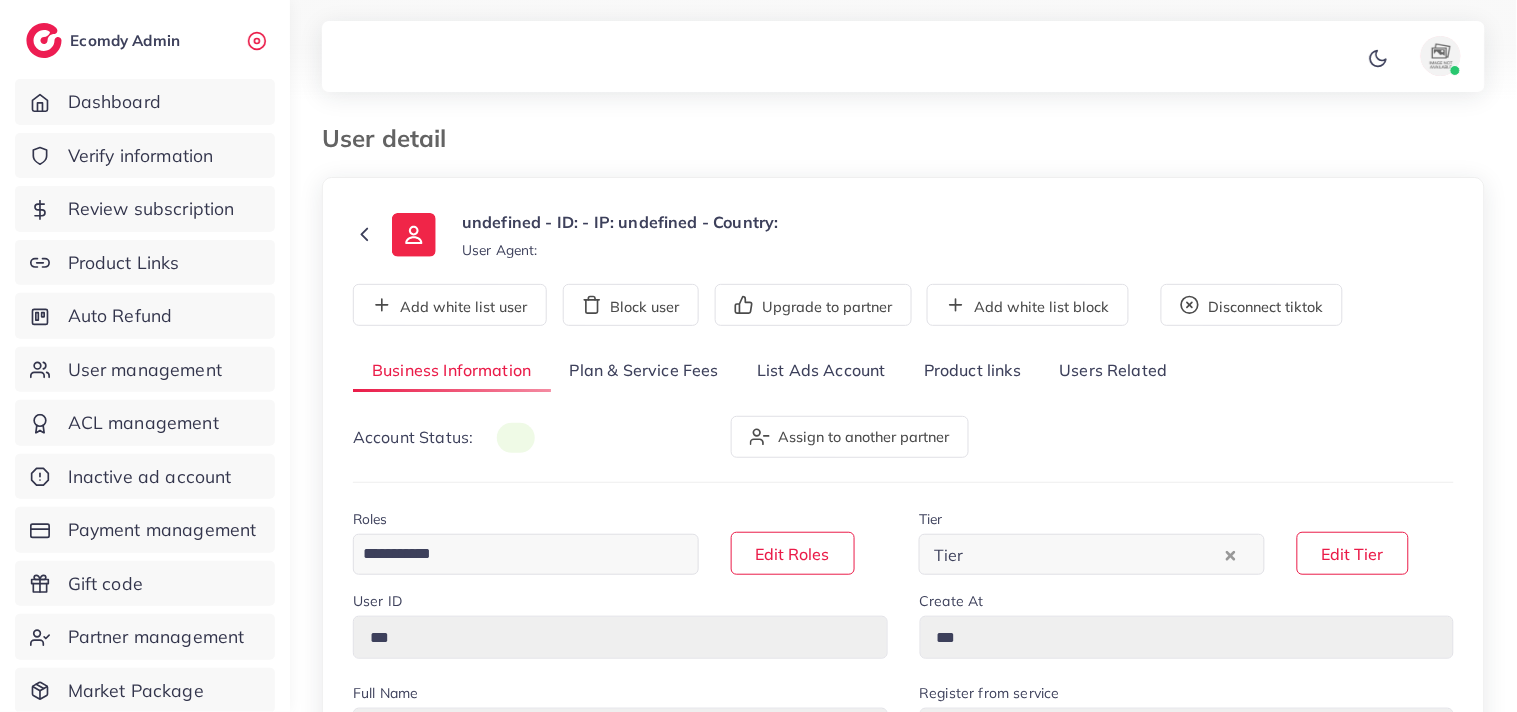 click on "List Ads Account" at bounding box center (821, 371) 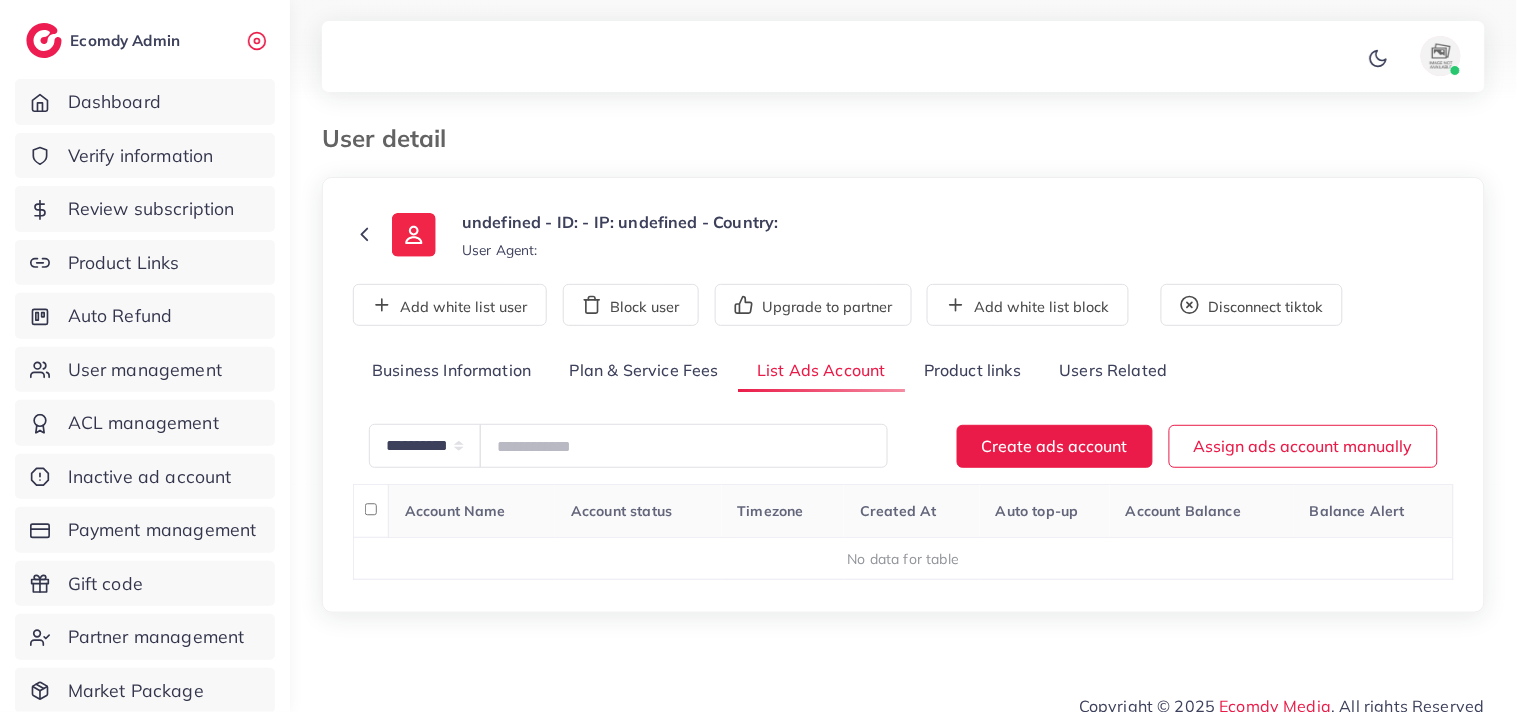 click on "User detail" at bounding box center (754, 138) 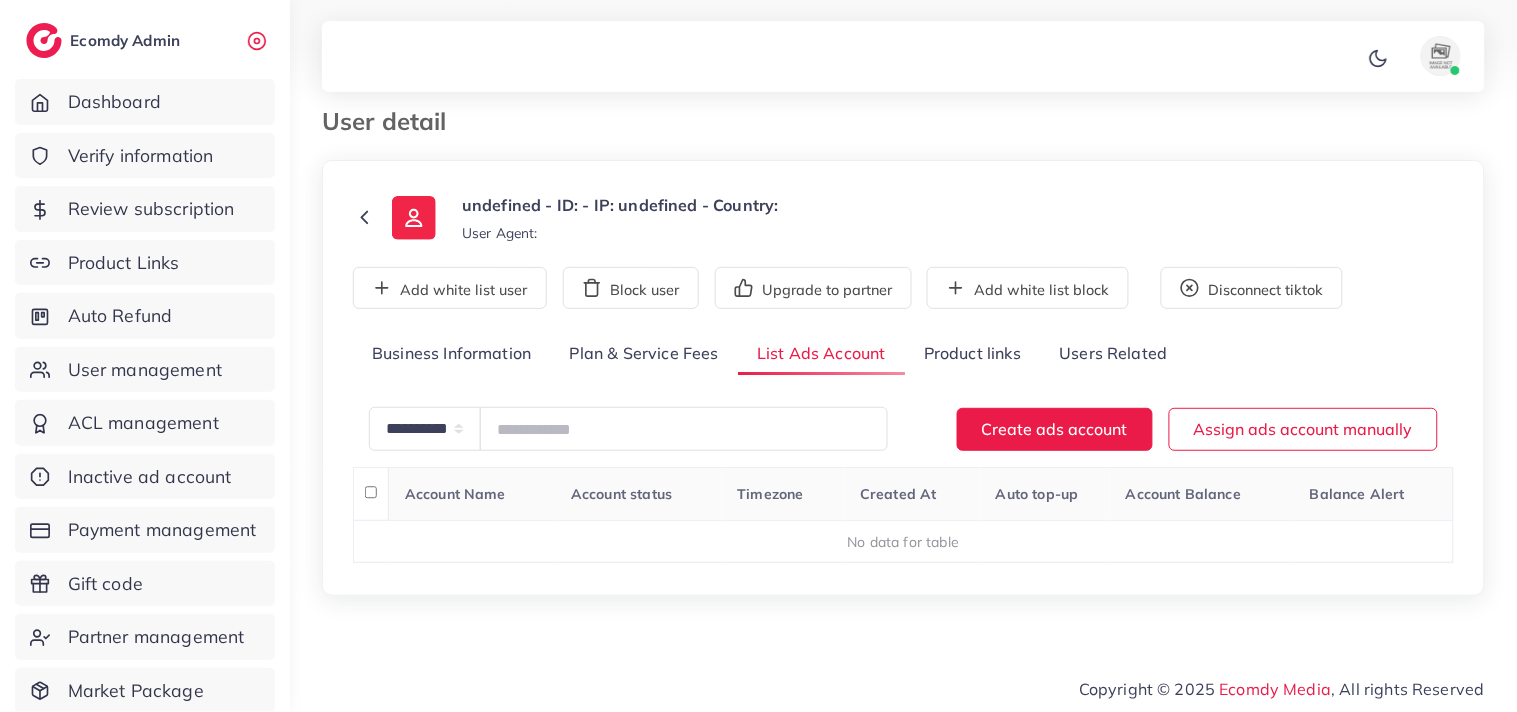 scroll, scrollTop: 18, scrollLeft: 0, axis: vertical 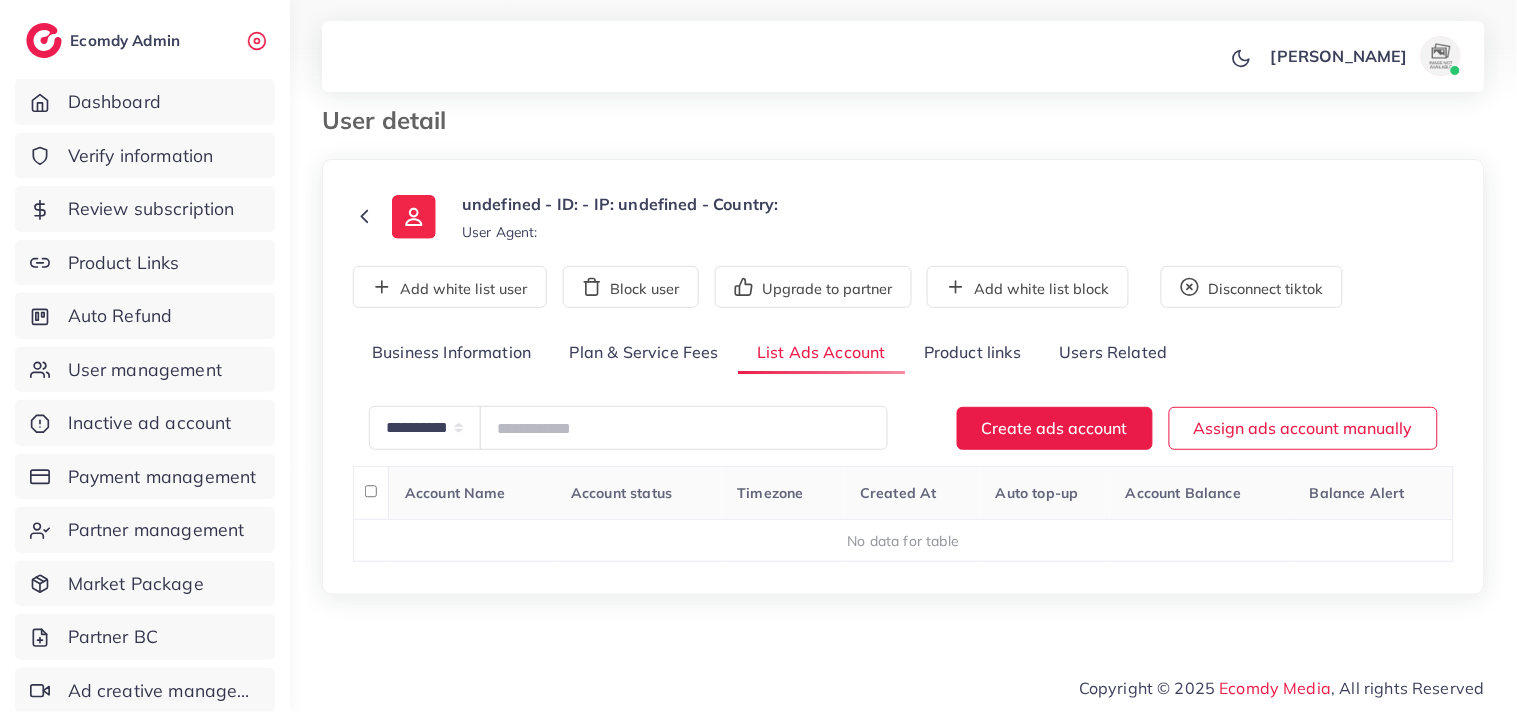 click on "User detail" at bounding box center [754, 120] 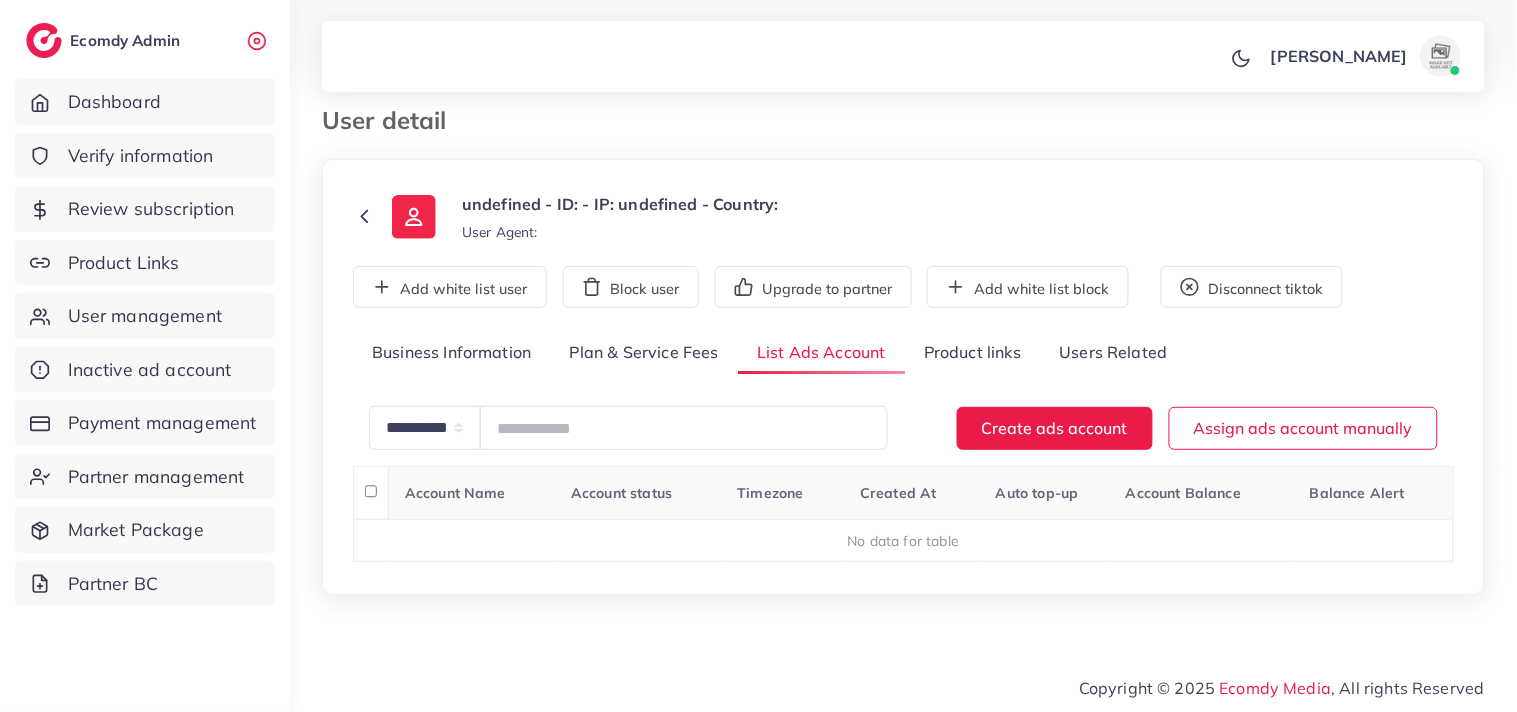 click on "User detail" at bounding box center [754, 120] 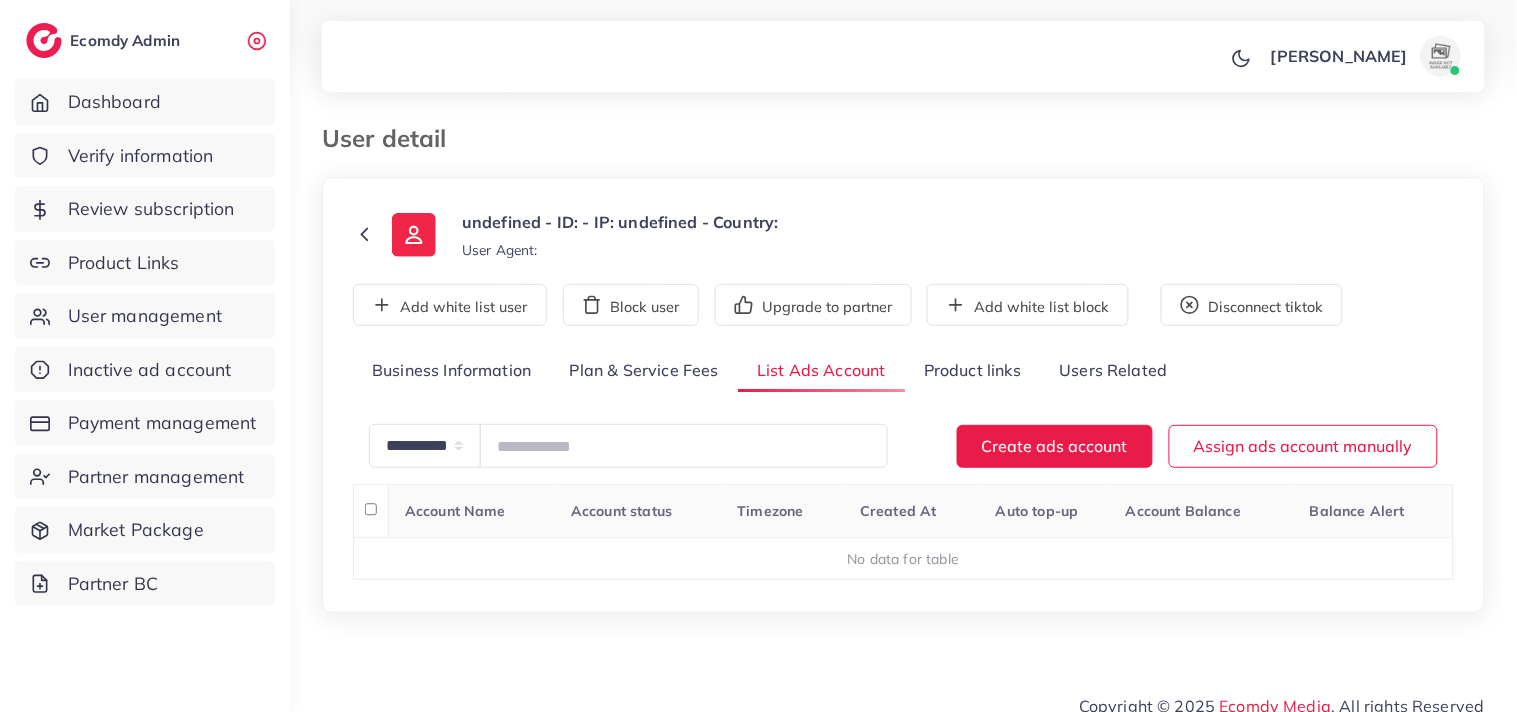 click on "Product links" at bounding box center (972, 371) 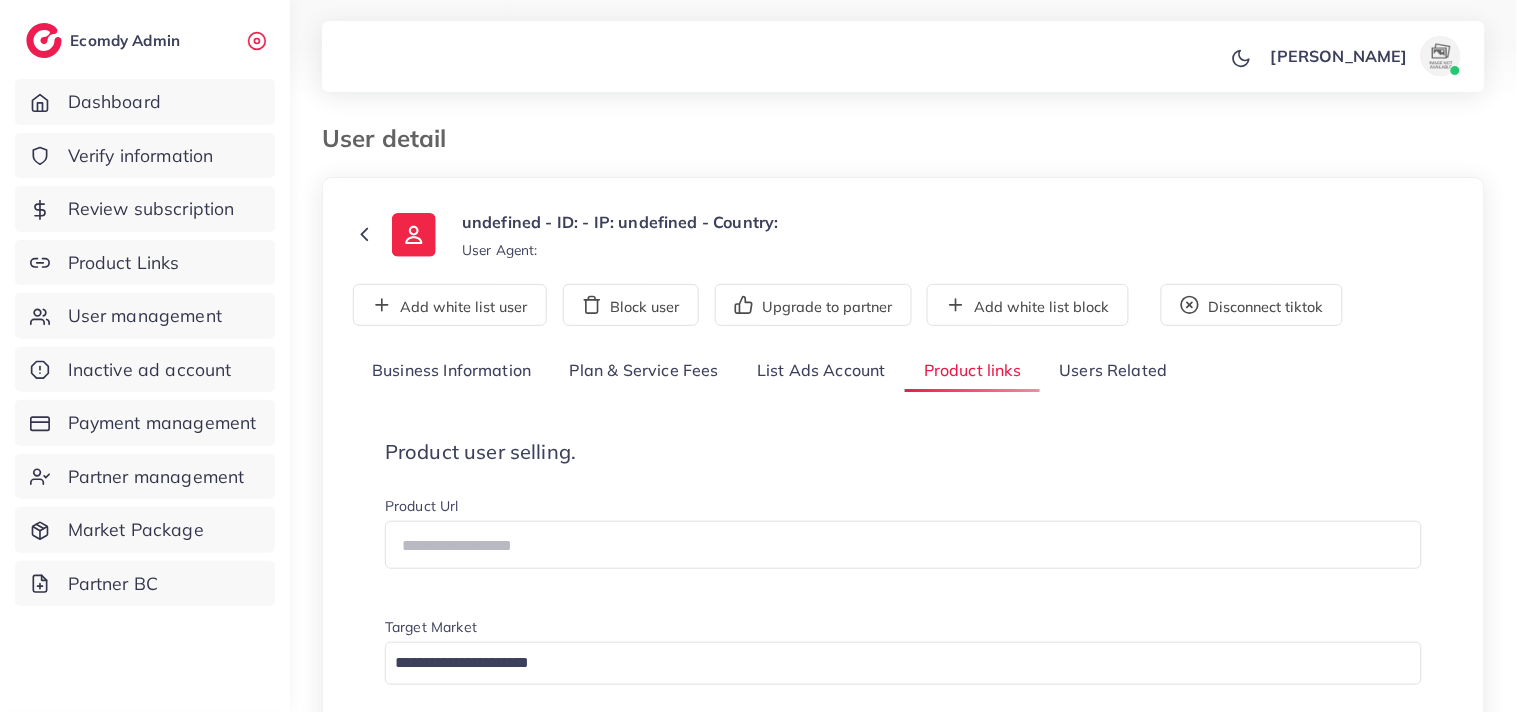 click on "List Ads Account" at bounding box center (821, 371) 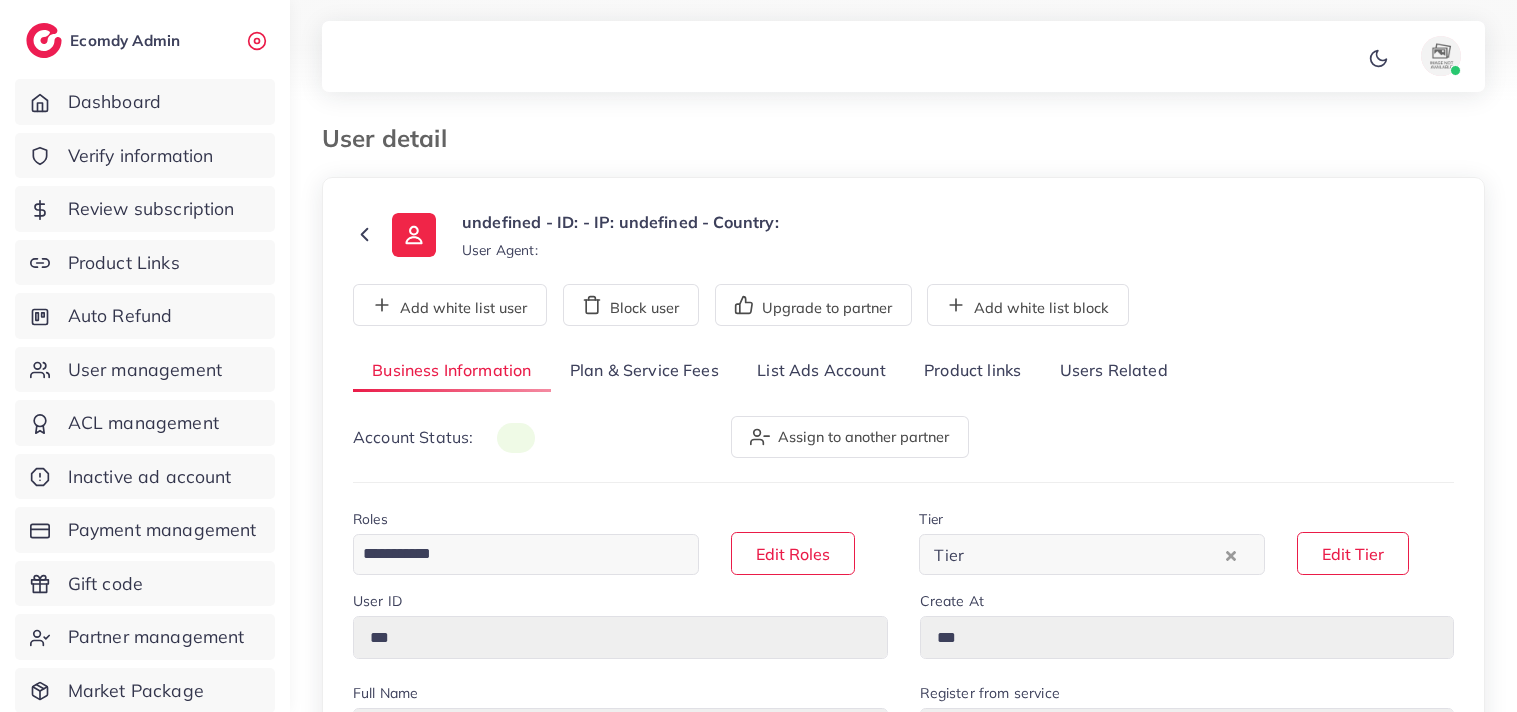 scroll, scrollTop: 0, scrollLeft: 0, axis: both 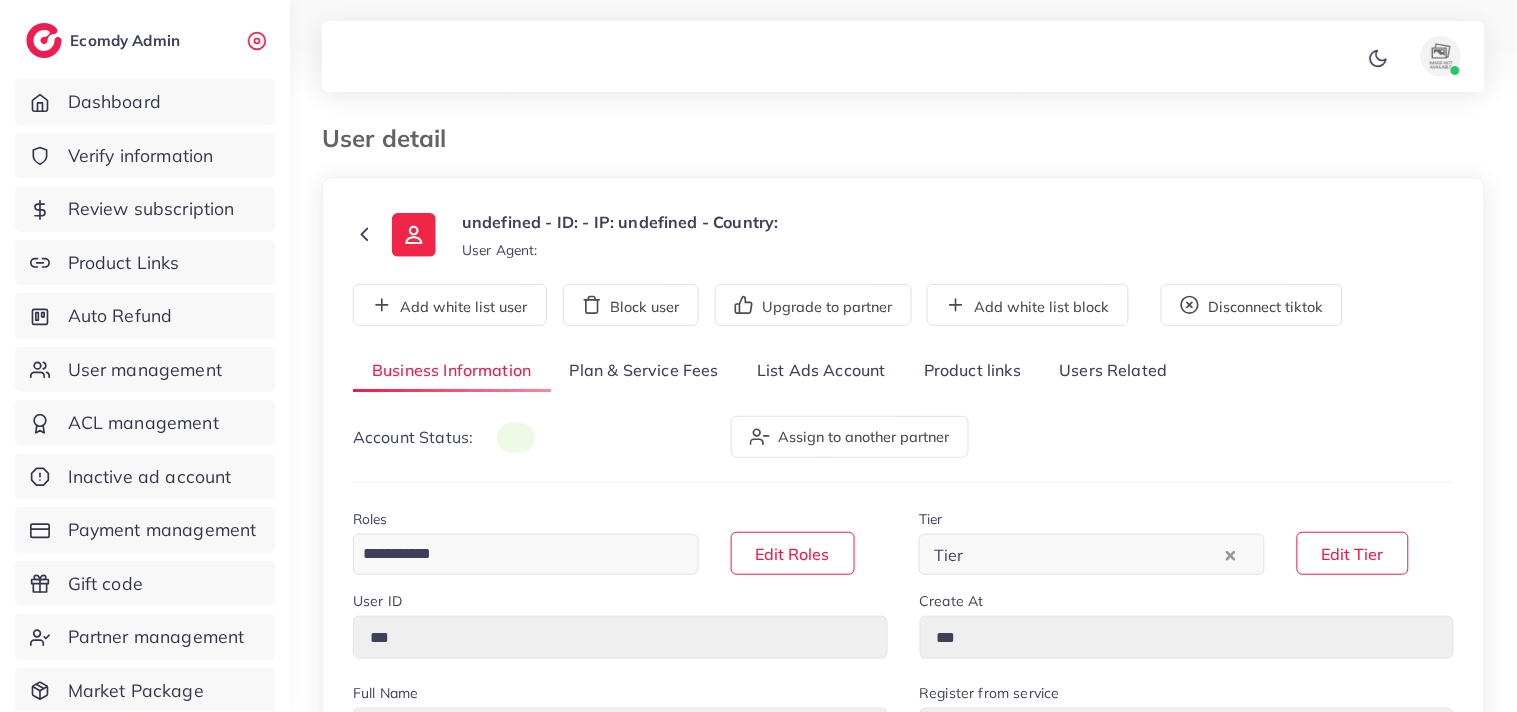 click on "List Ads Account" at bounding box center [821, 371] 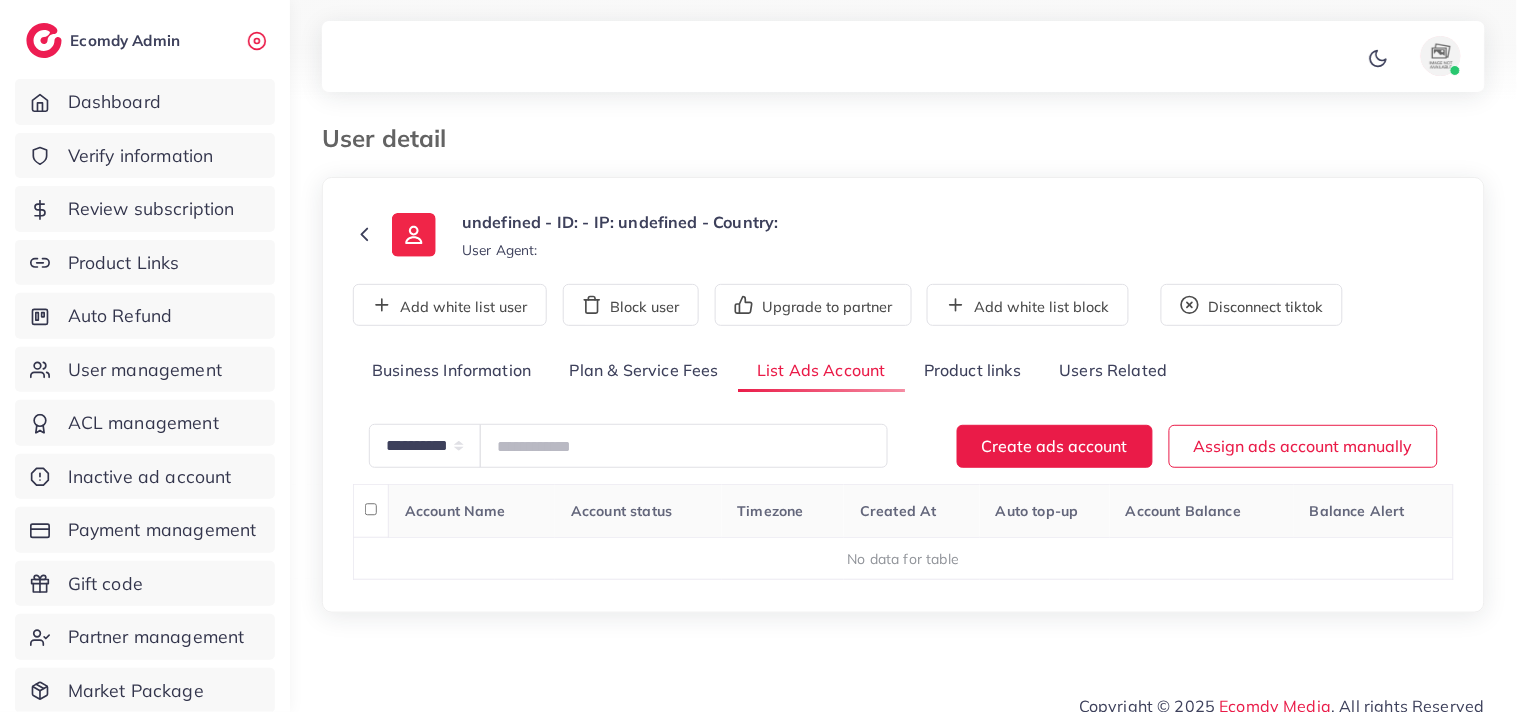 click on "Profile Log out" at bounding box center (903, 57) 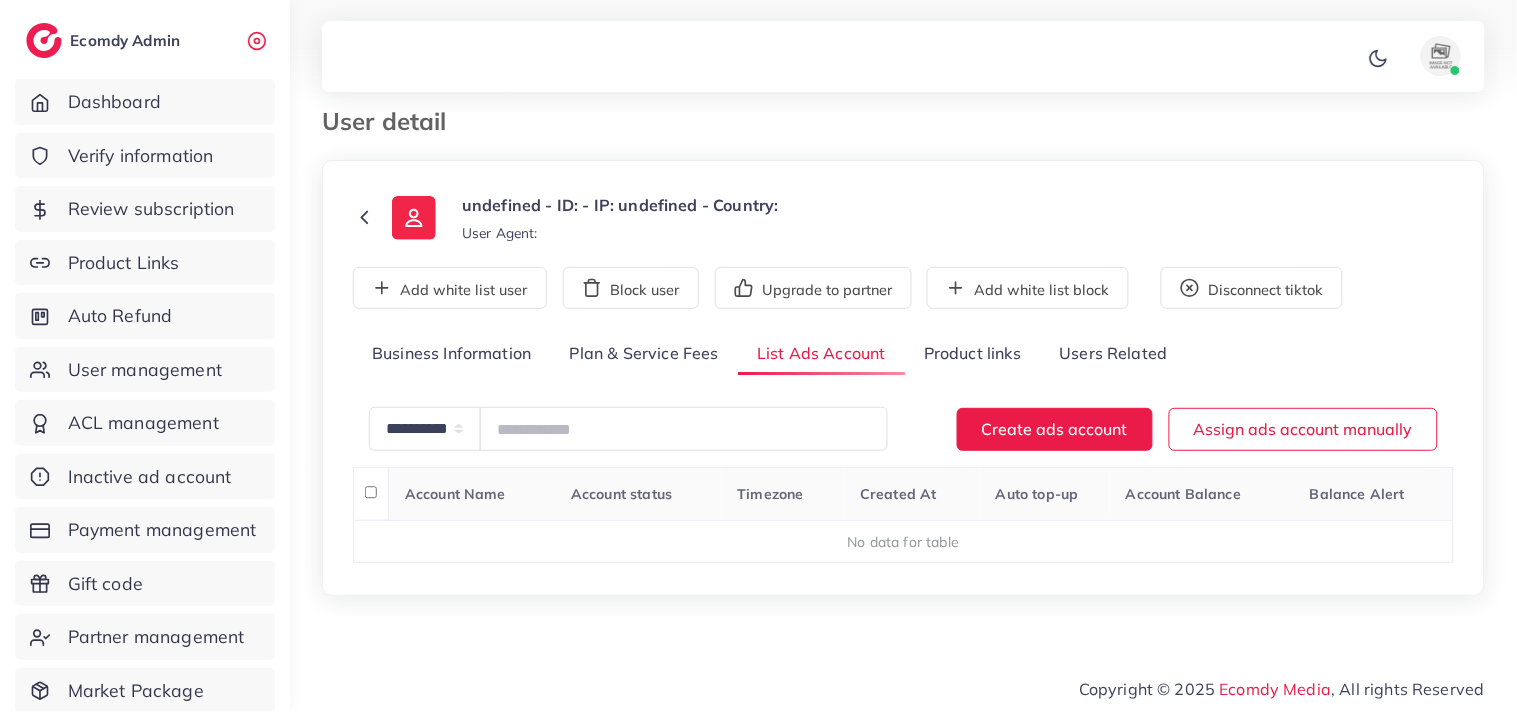 scroll, scrollTop: 18, scrollLeft: 0, axis: vertical 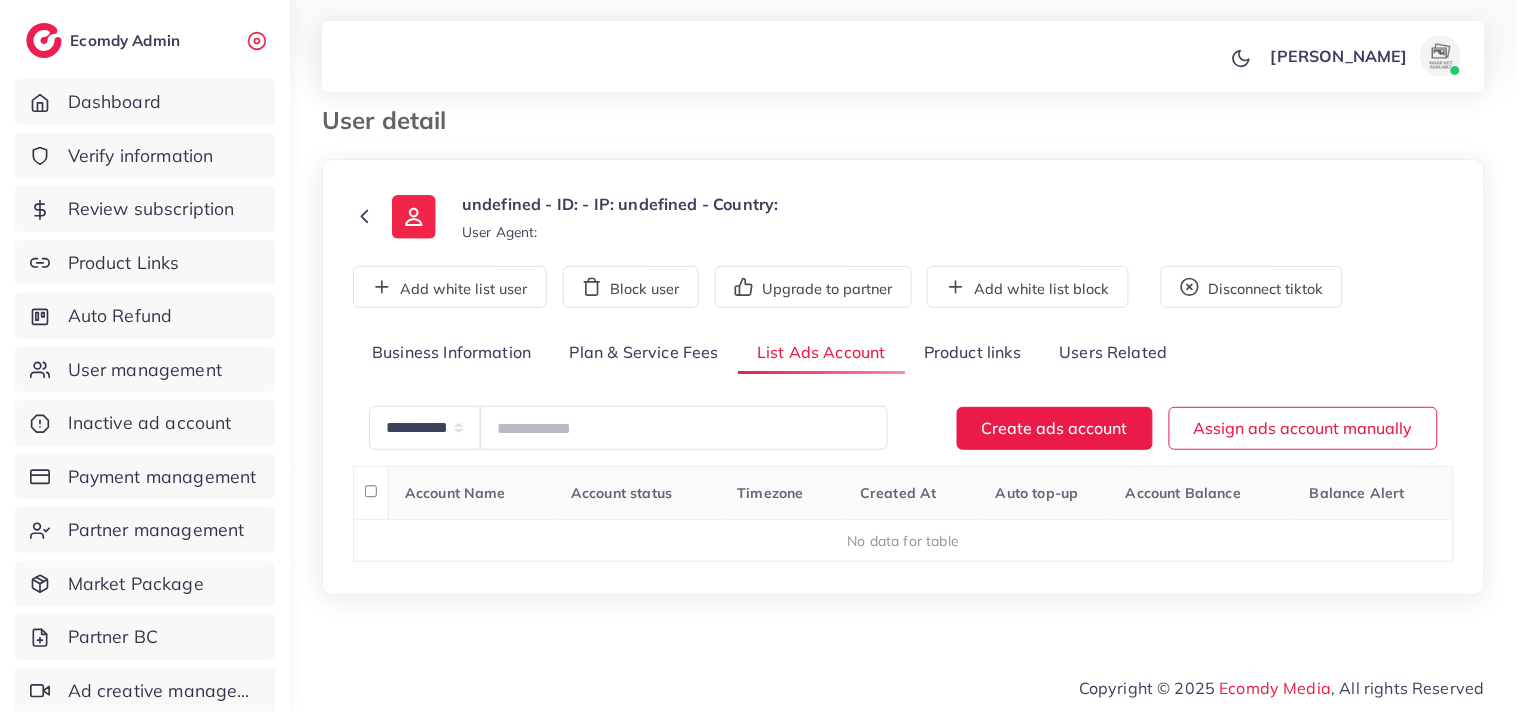 click on "[PERSON_NAME]  Profile Log out" at bounding box center [903, 57] 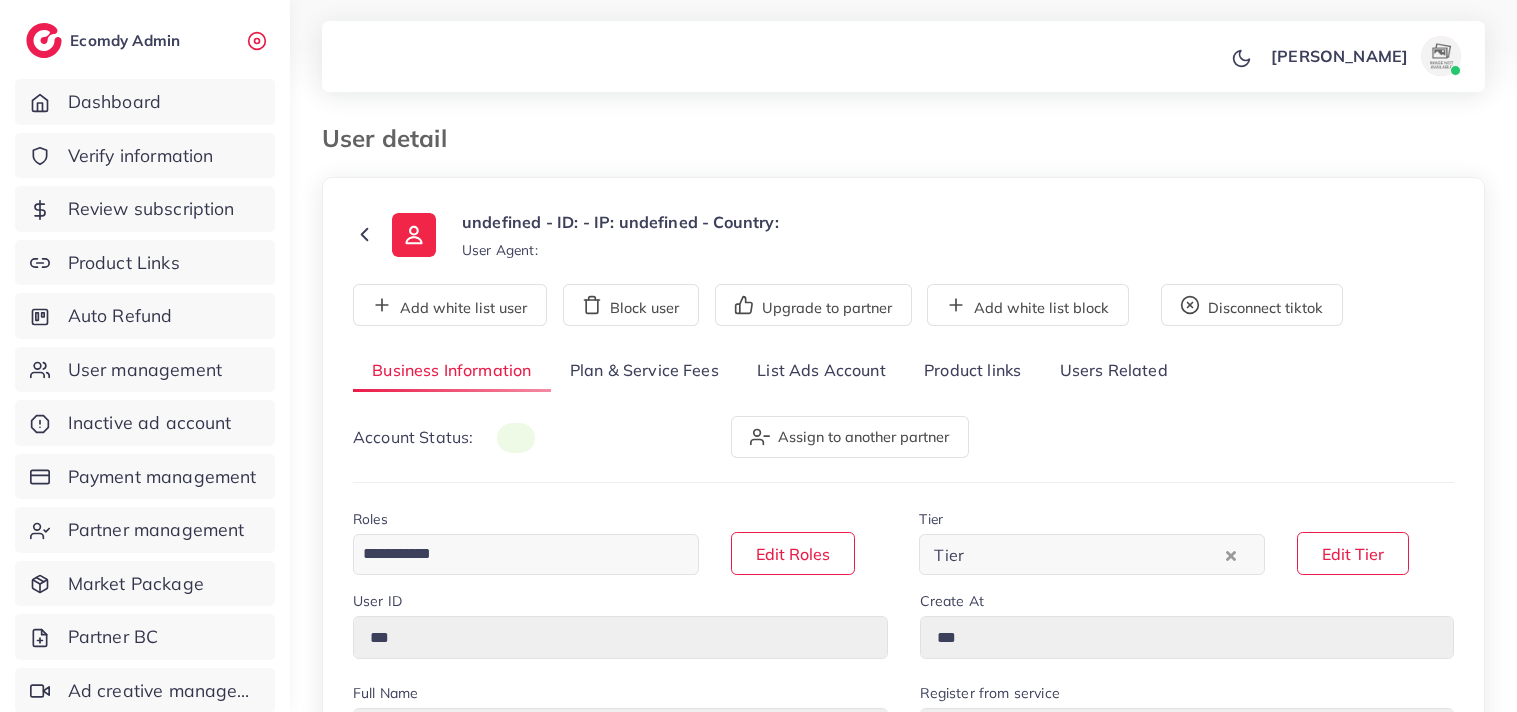 scroll, scrollTop: 0, scrollLeft: 0, axis: both 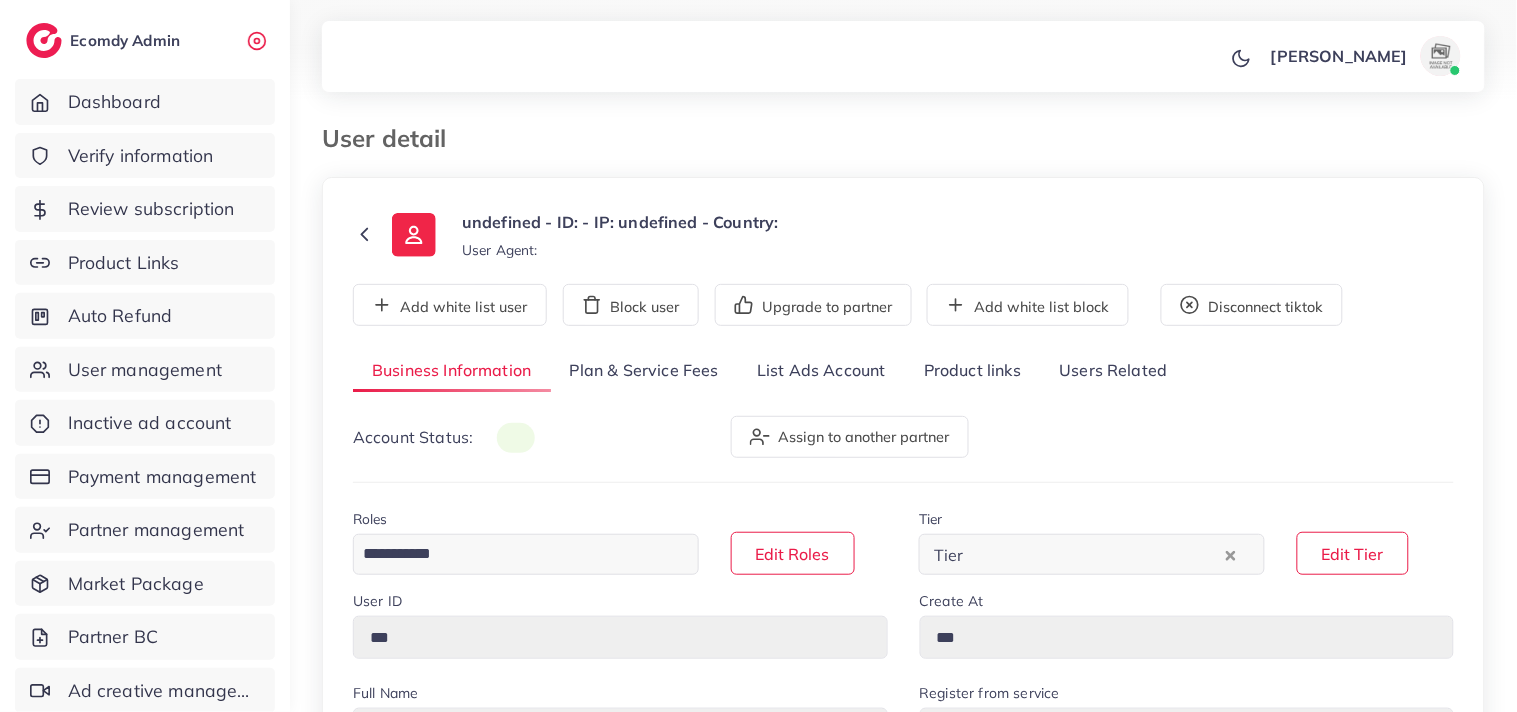 click on "List Ads Account" at bounding box center (821, 371) 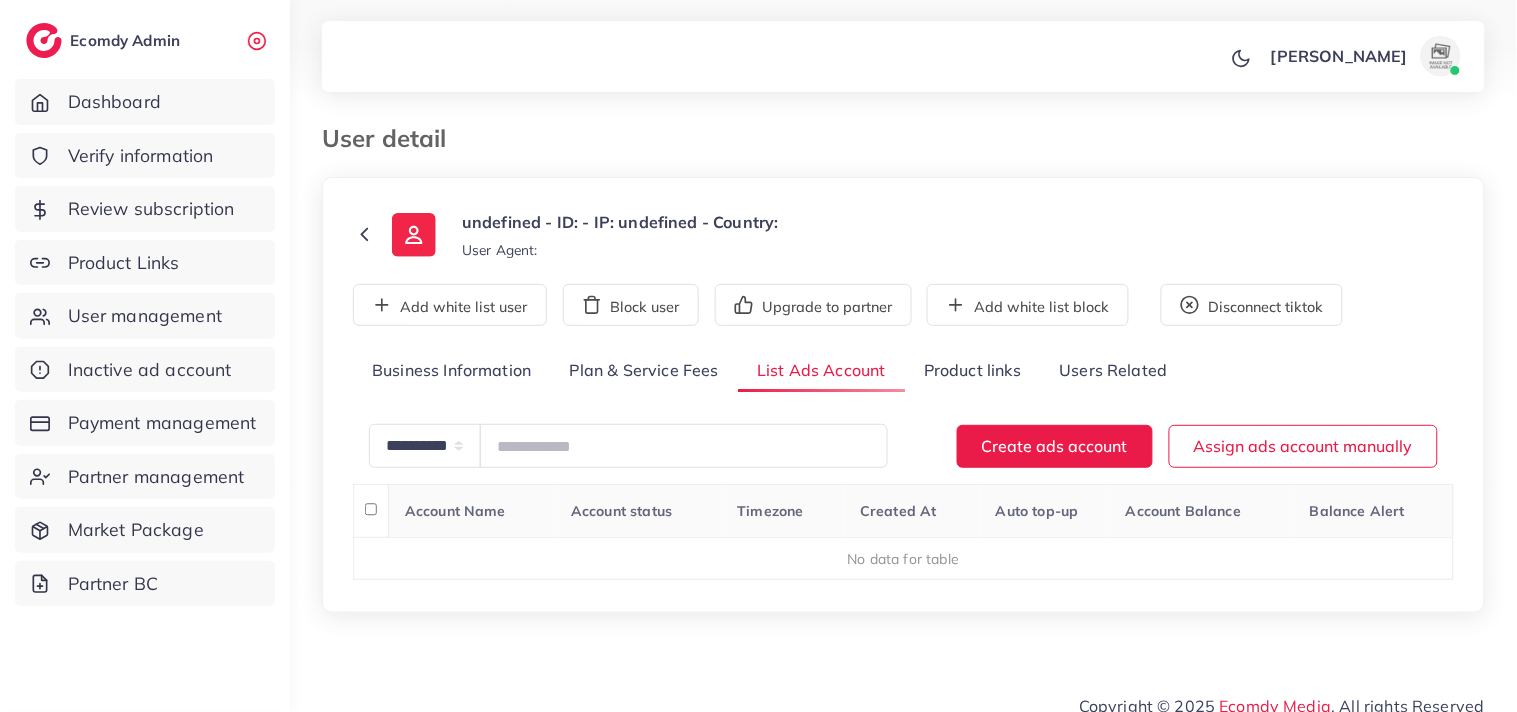 click on "User detail" at bounding box center [903, 150] 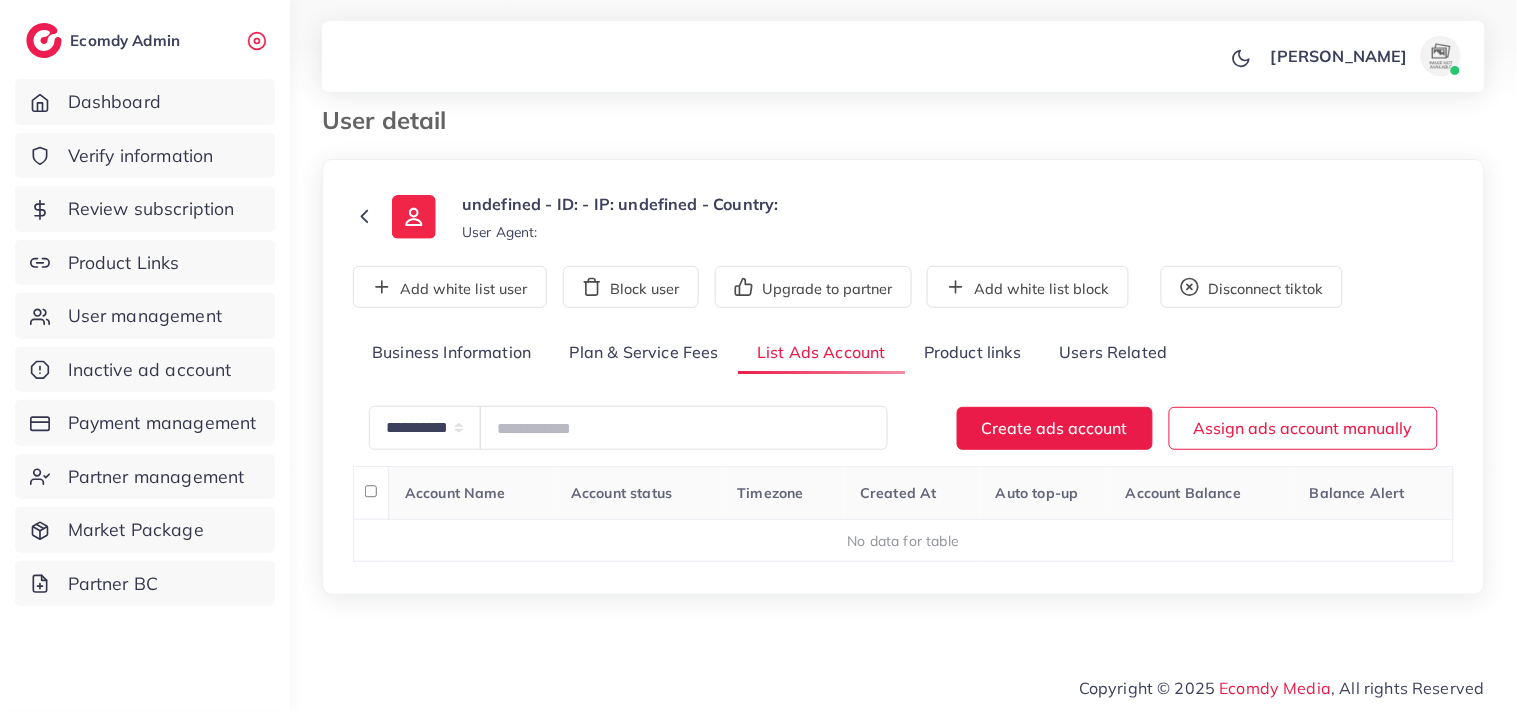 click on "List Ads Account" at bounding box center (821, 353) 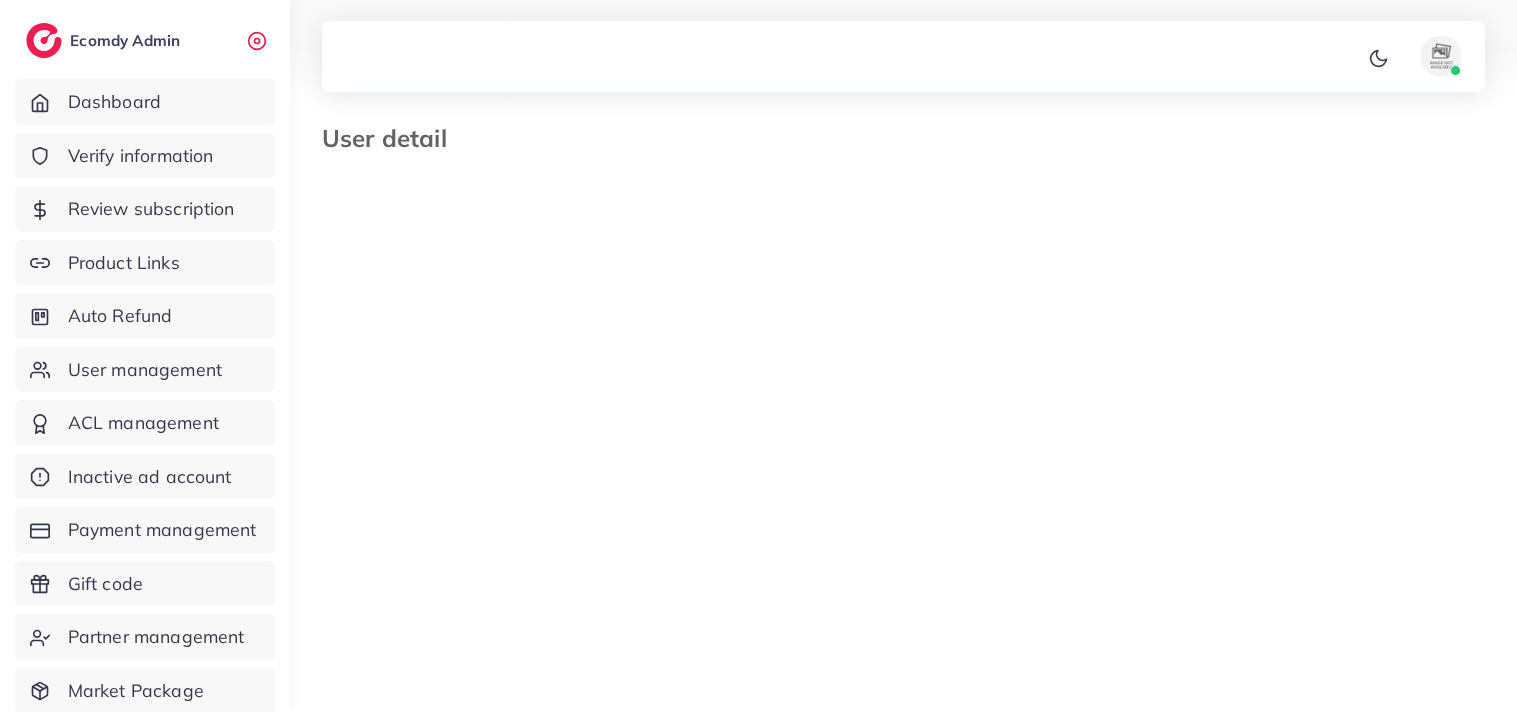 scroll, scrollTop: 0, scrollLeft: 0, axis: both 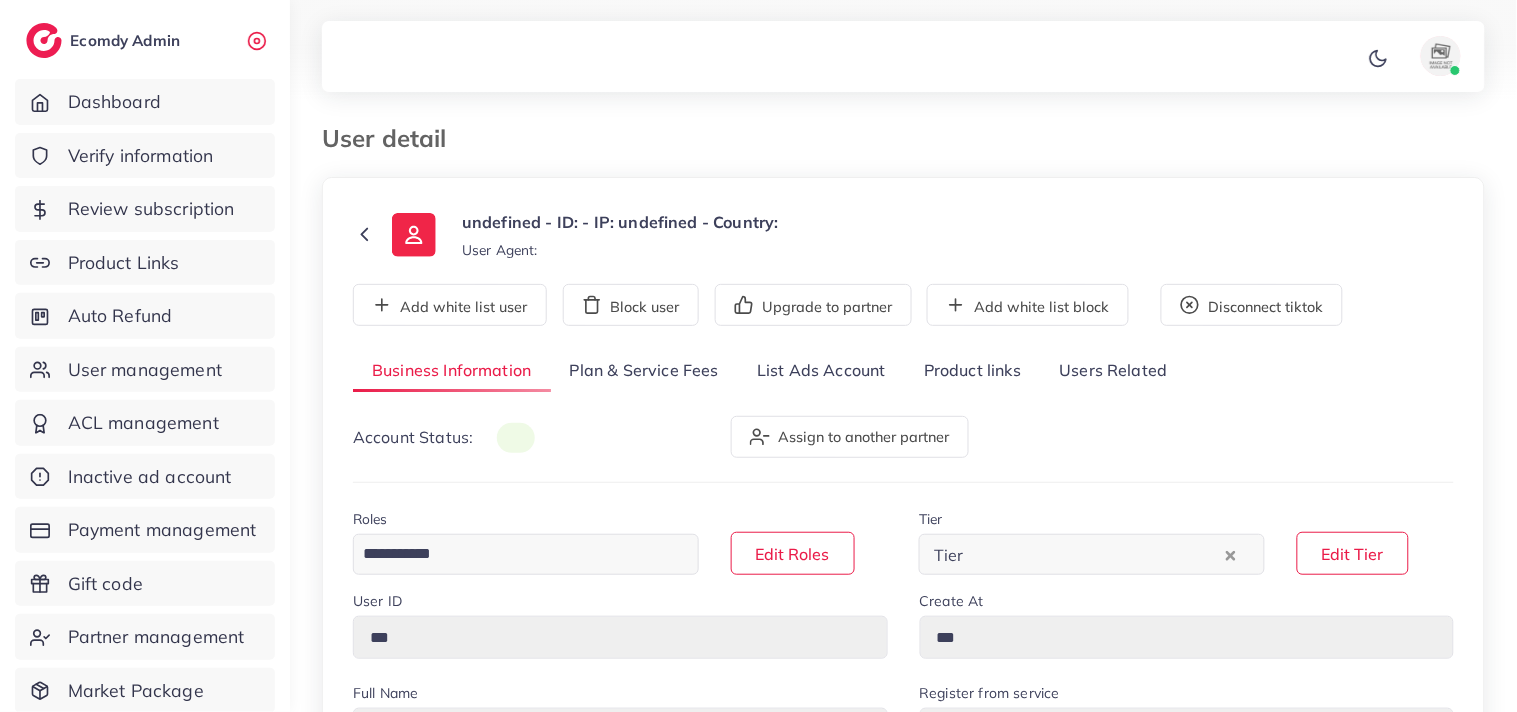 type on "*******" 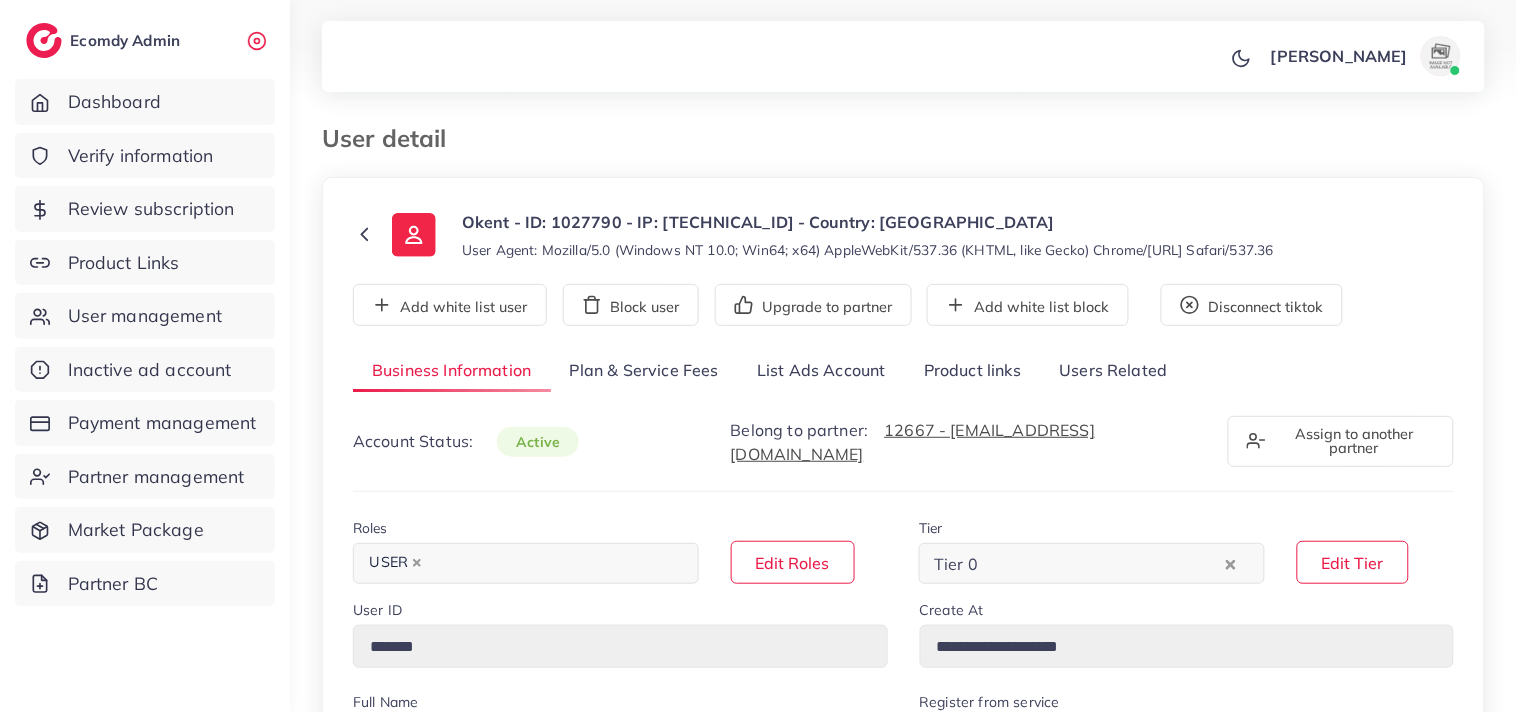 click on "List Ads Account" at bounding box center [821, 371] 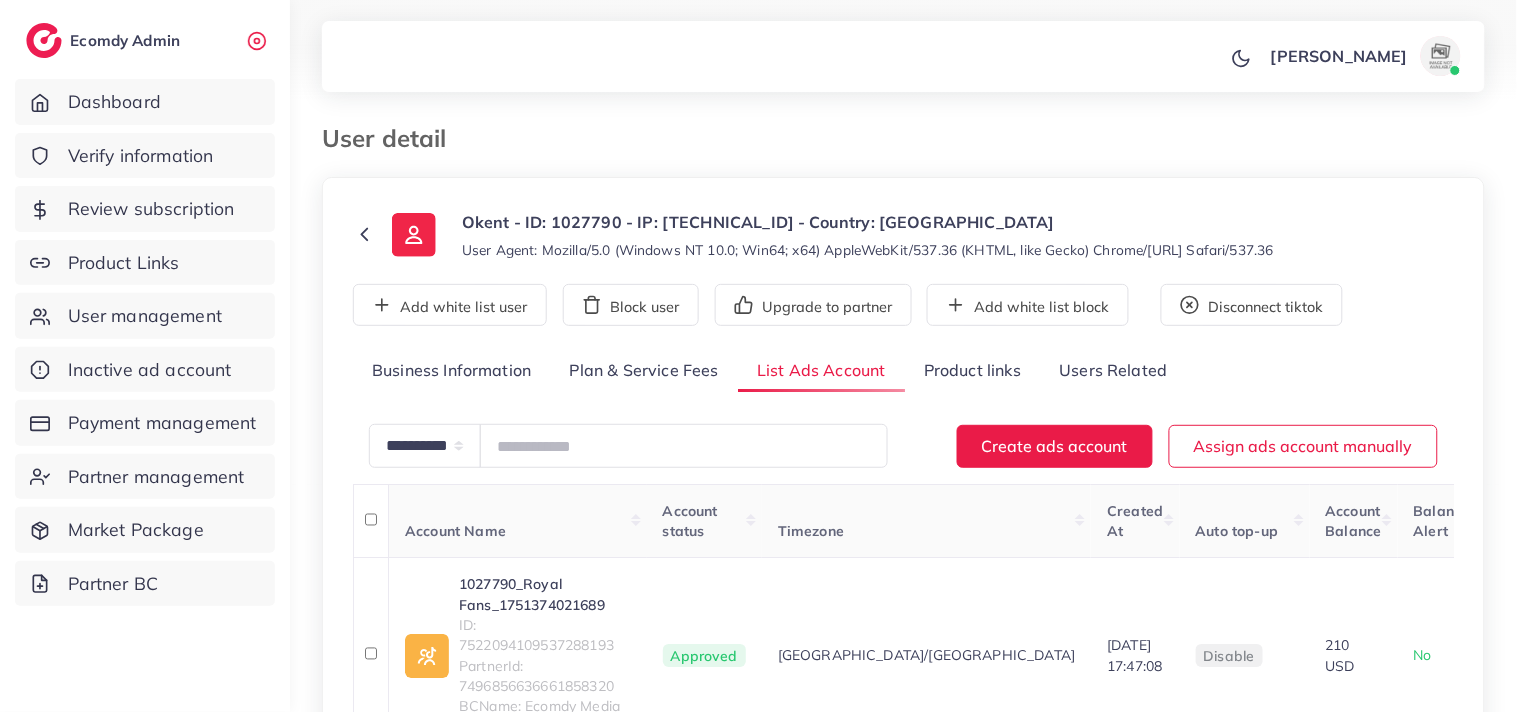 click on "User detail" at bounding box center [754, 138] 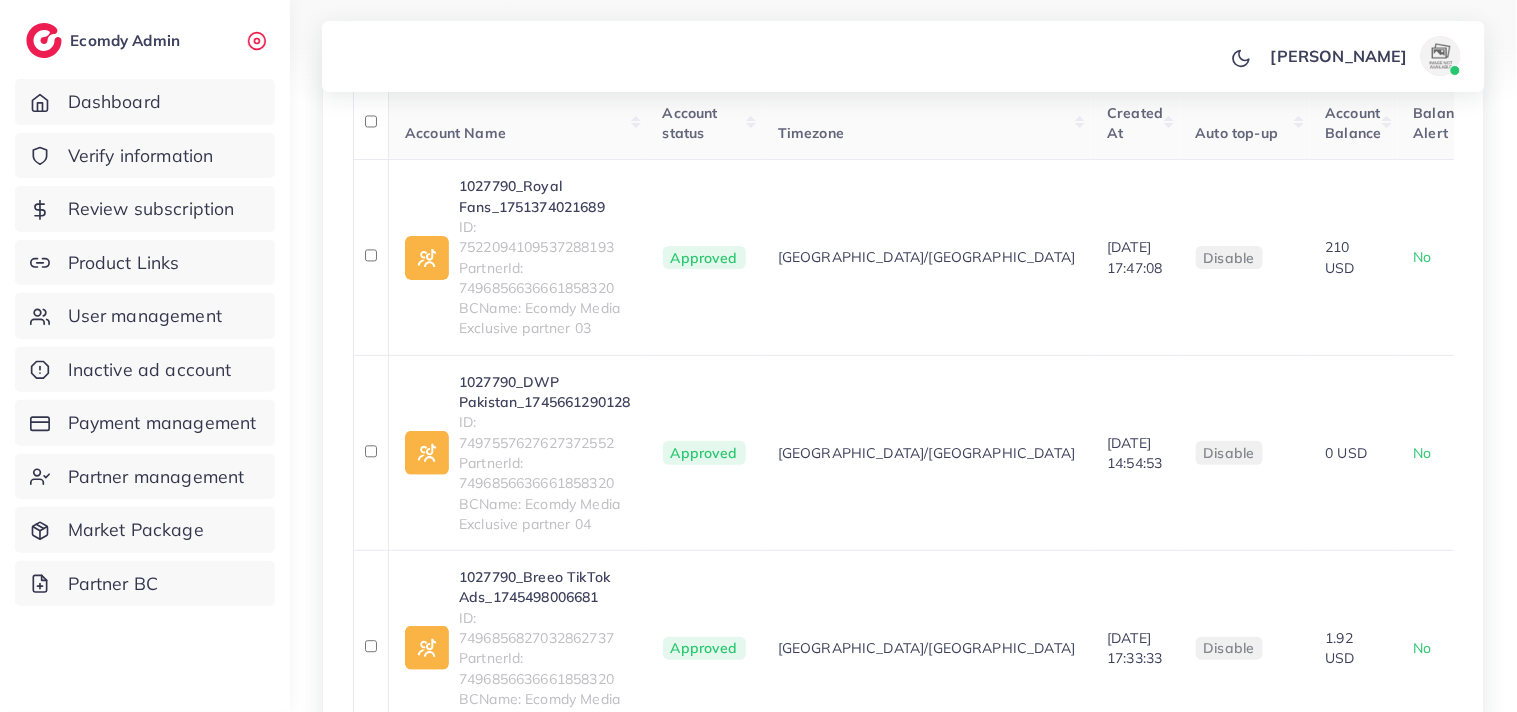 scroll, scrollTop: 400, scrollLeft: 0, axis: vertical 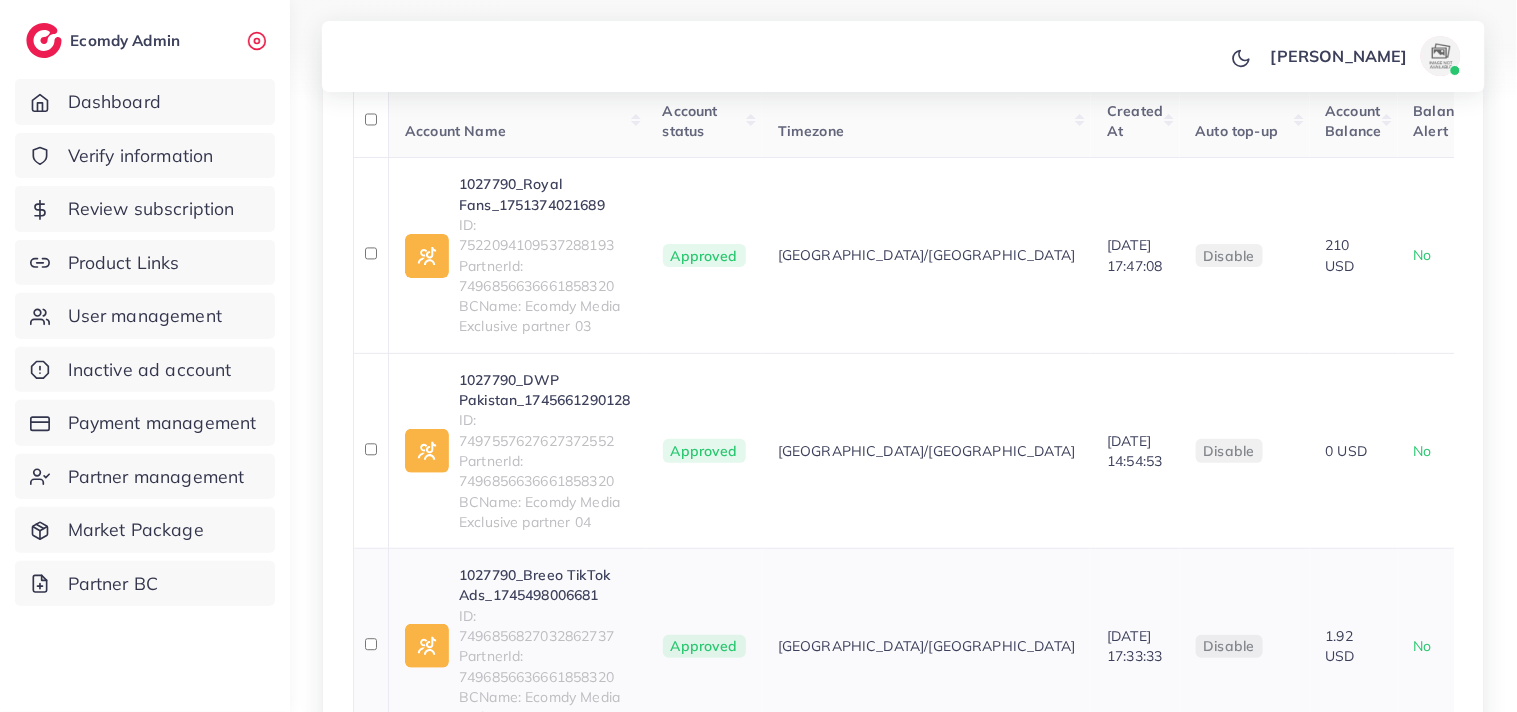 click on "ID: 7496856827032862737" at bounding box center [545, 626] 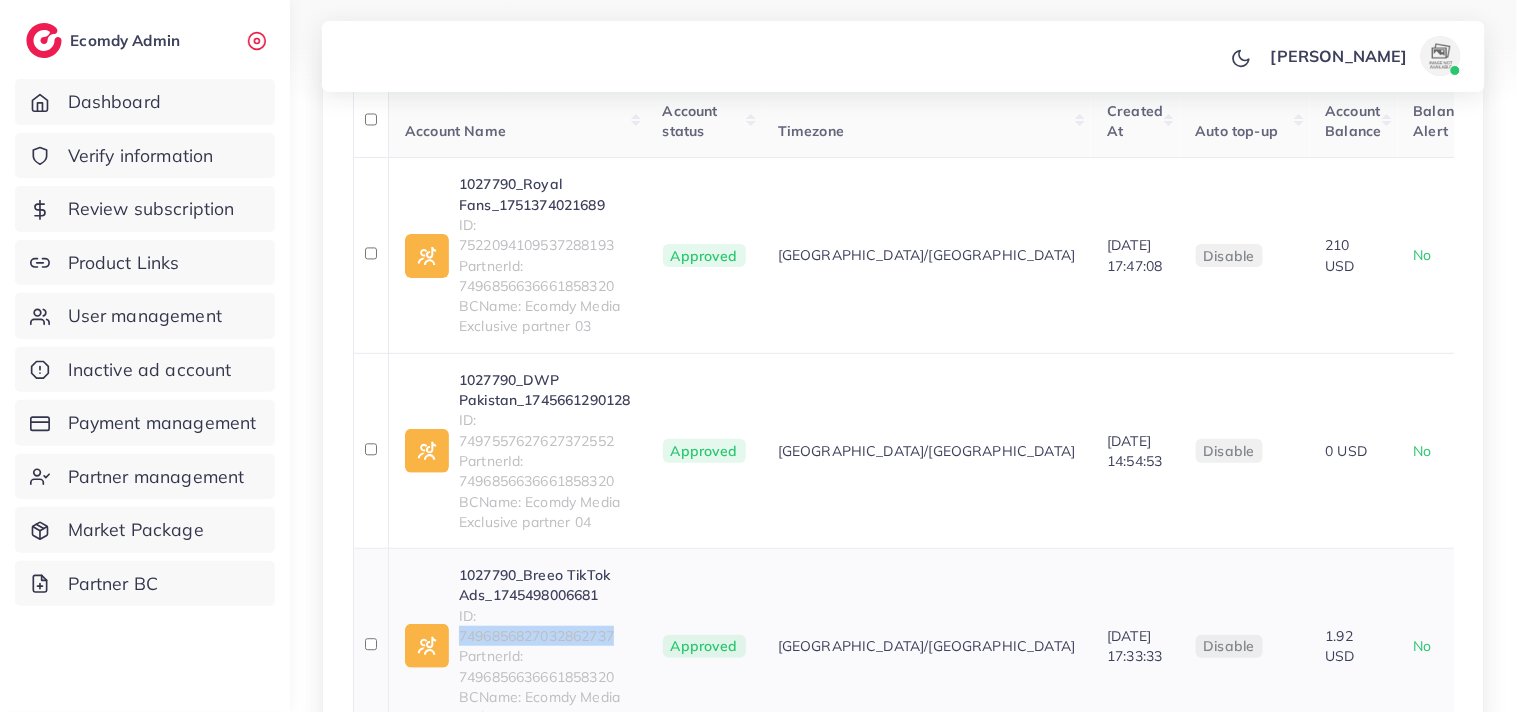 click on "ID: 7496856827032862737" at bounding box center (545, 626) 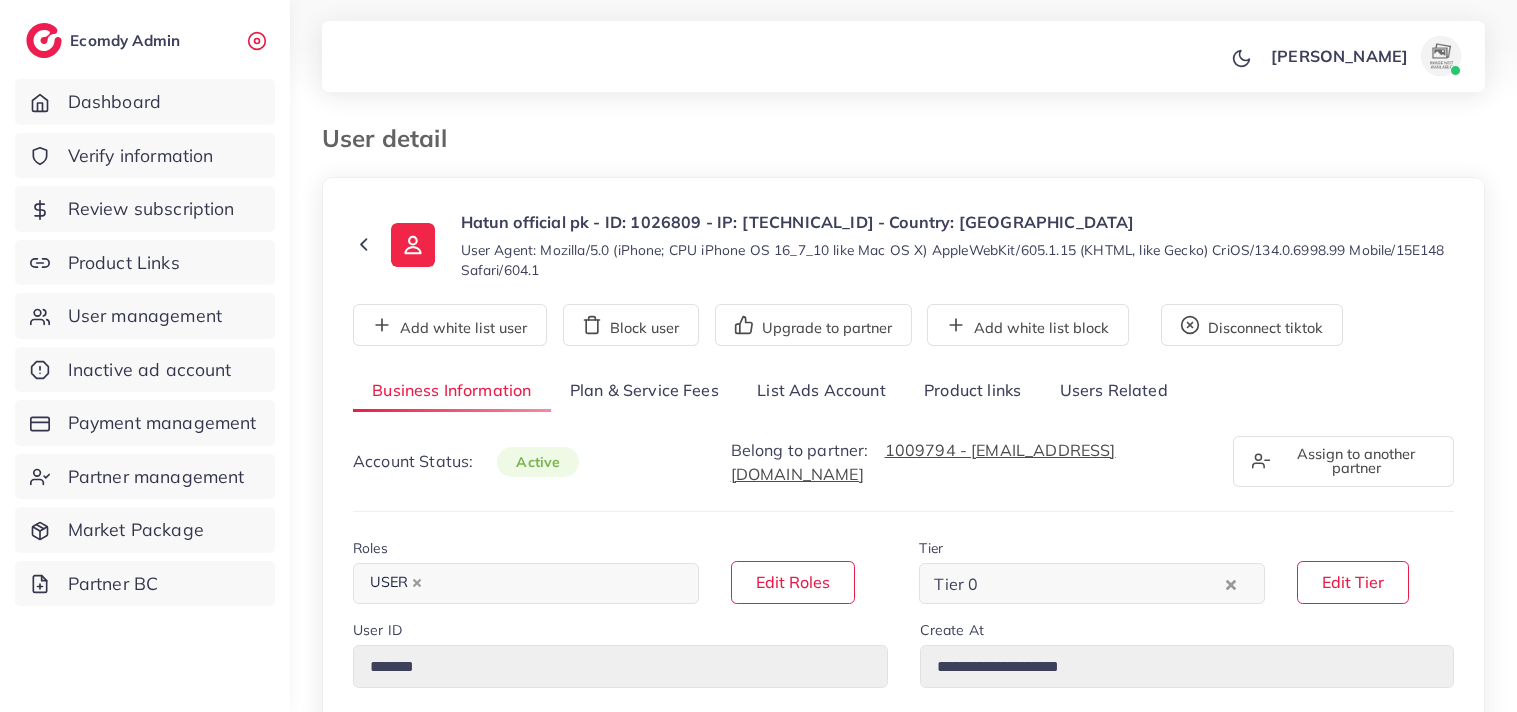 select on "********" 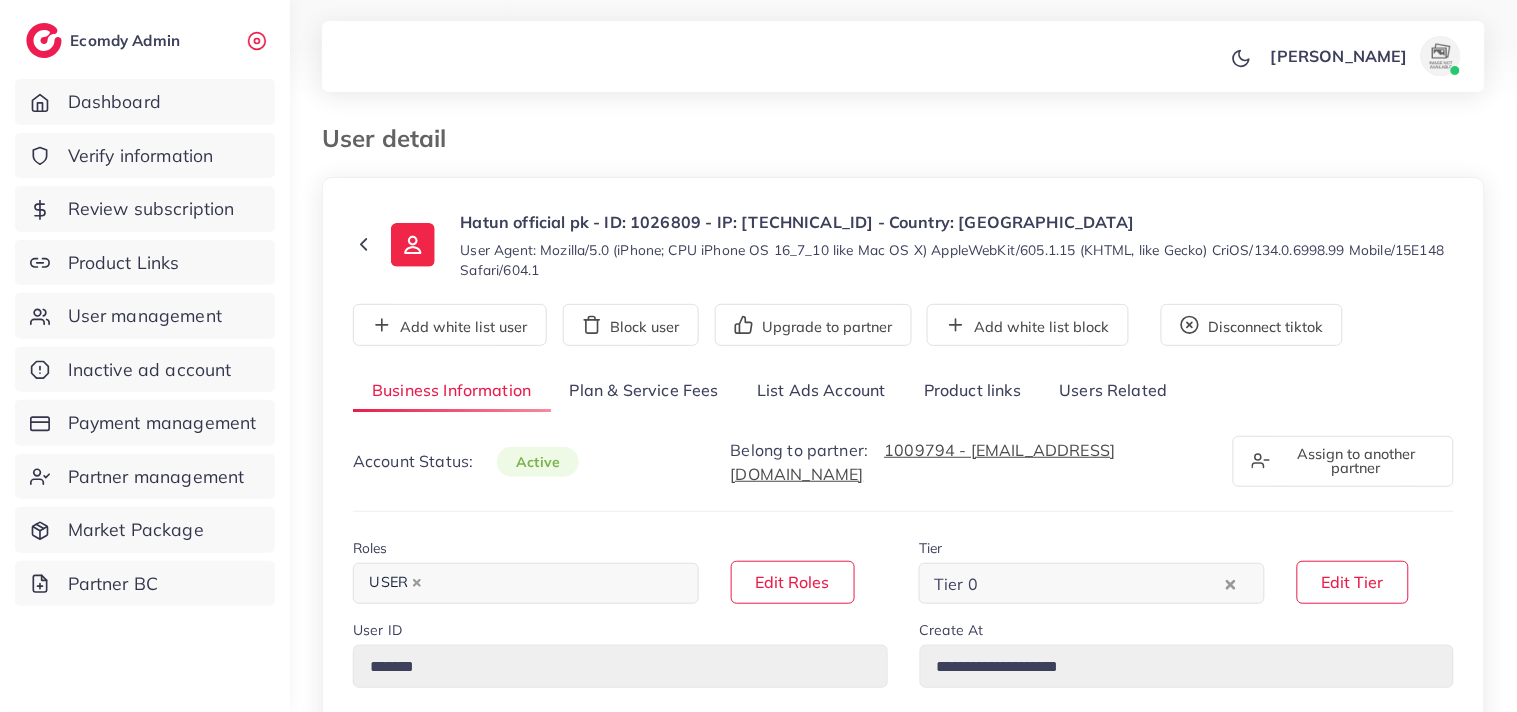 click on "List Ads Account" at bounding box center (821, 391) 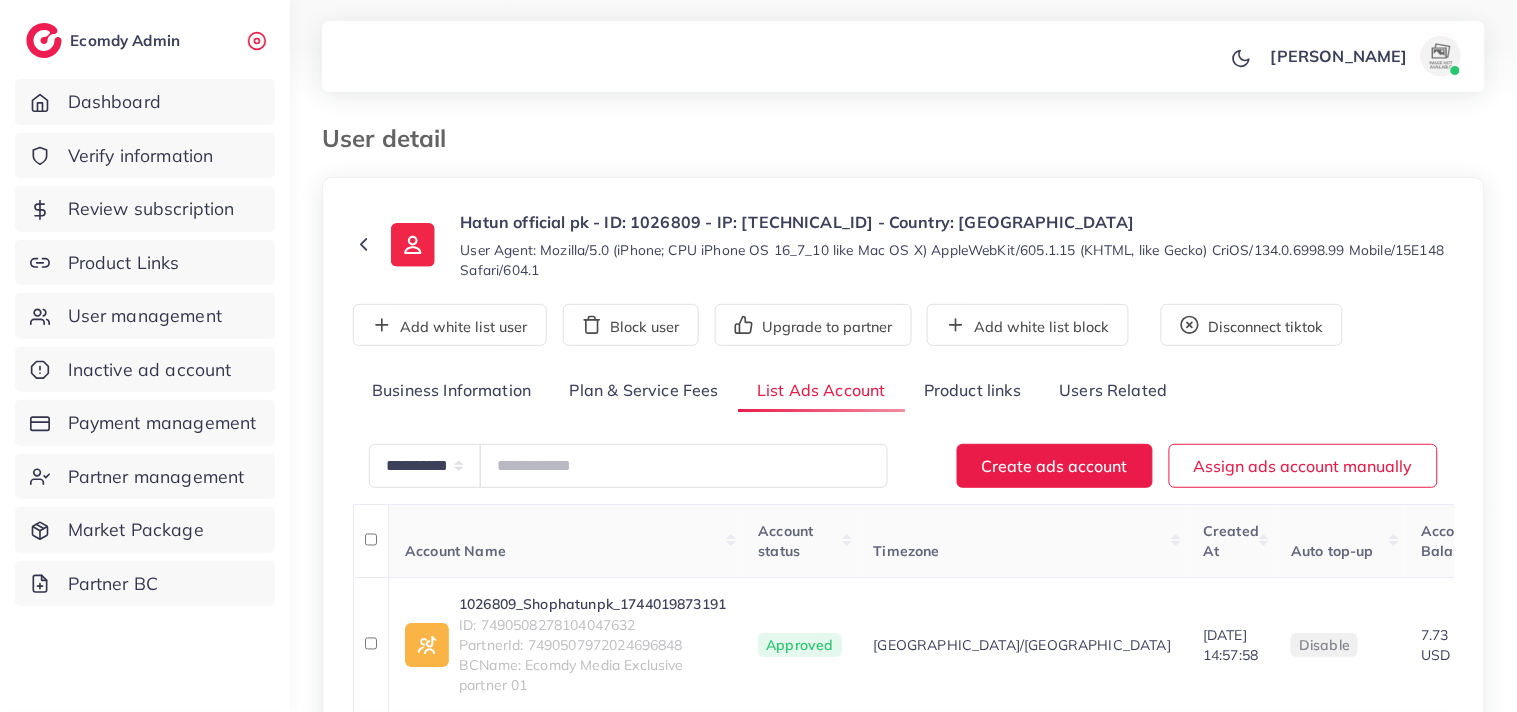 click on "**********" at bounding box center (903, 434) 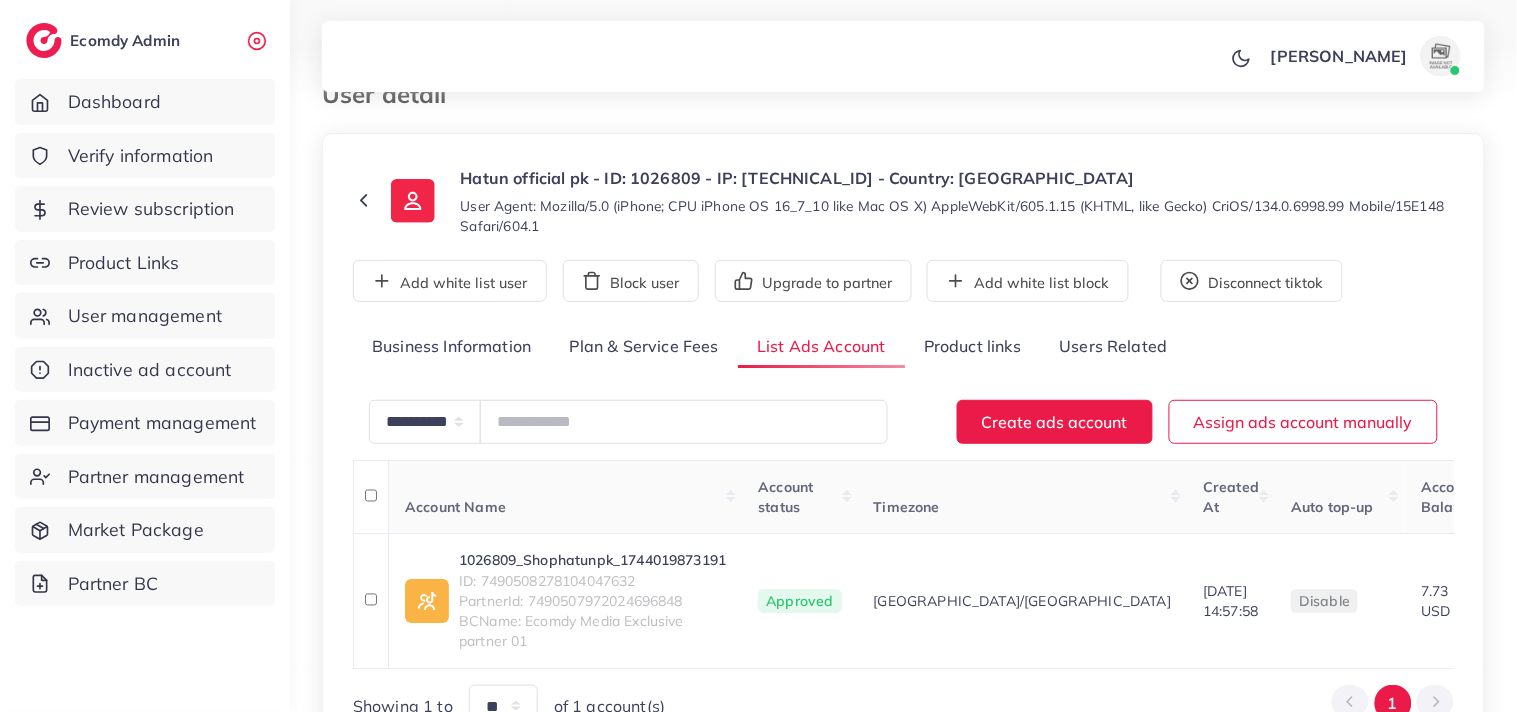 scroll, scrollTop: 211, scrollLeft: 0, axis: vertical 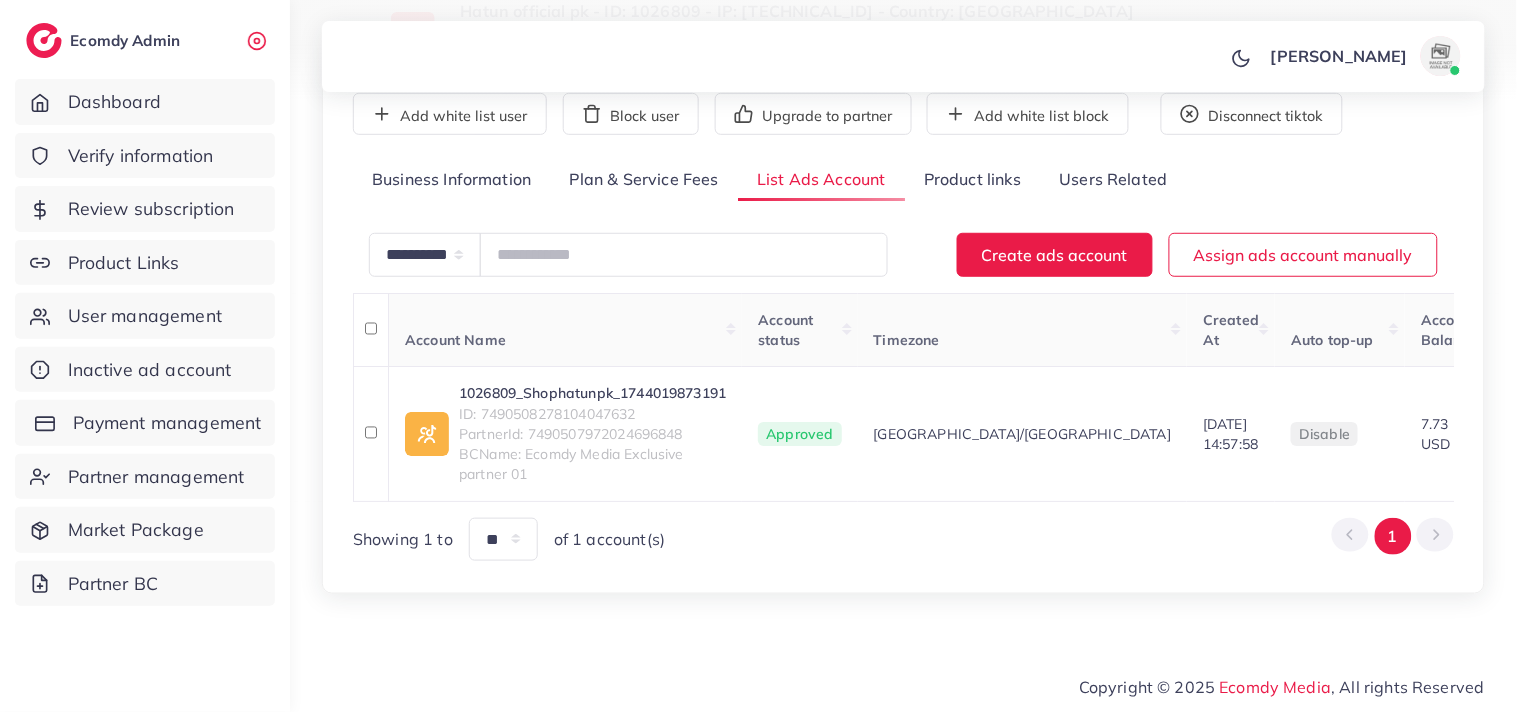 click on "Payment management" at bounding box center [167, 423] 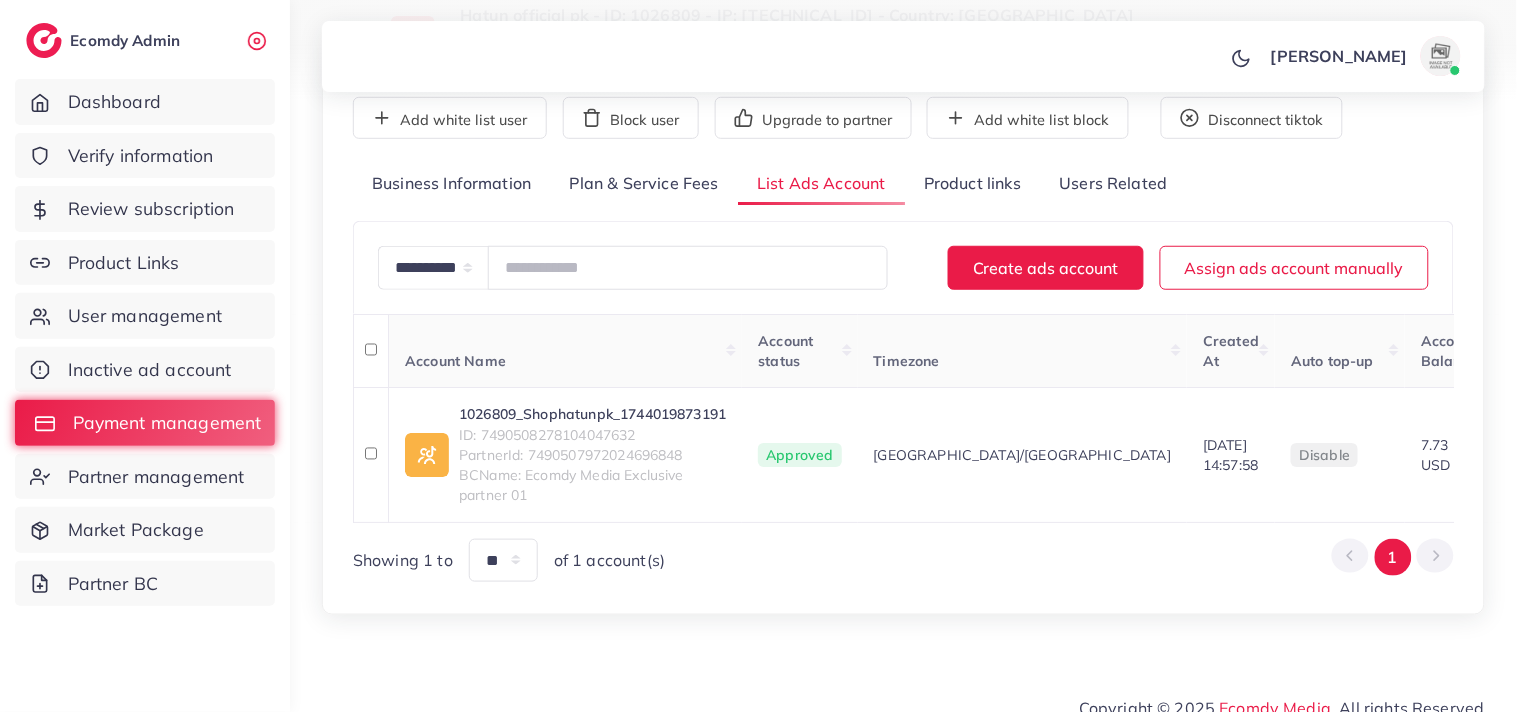 scroll, scrollTop: 0, scrollLeft: 0, axis: both 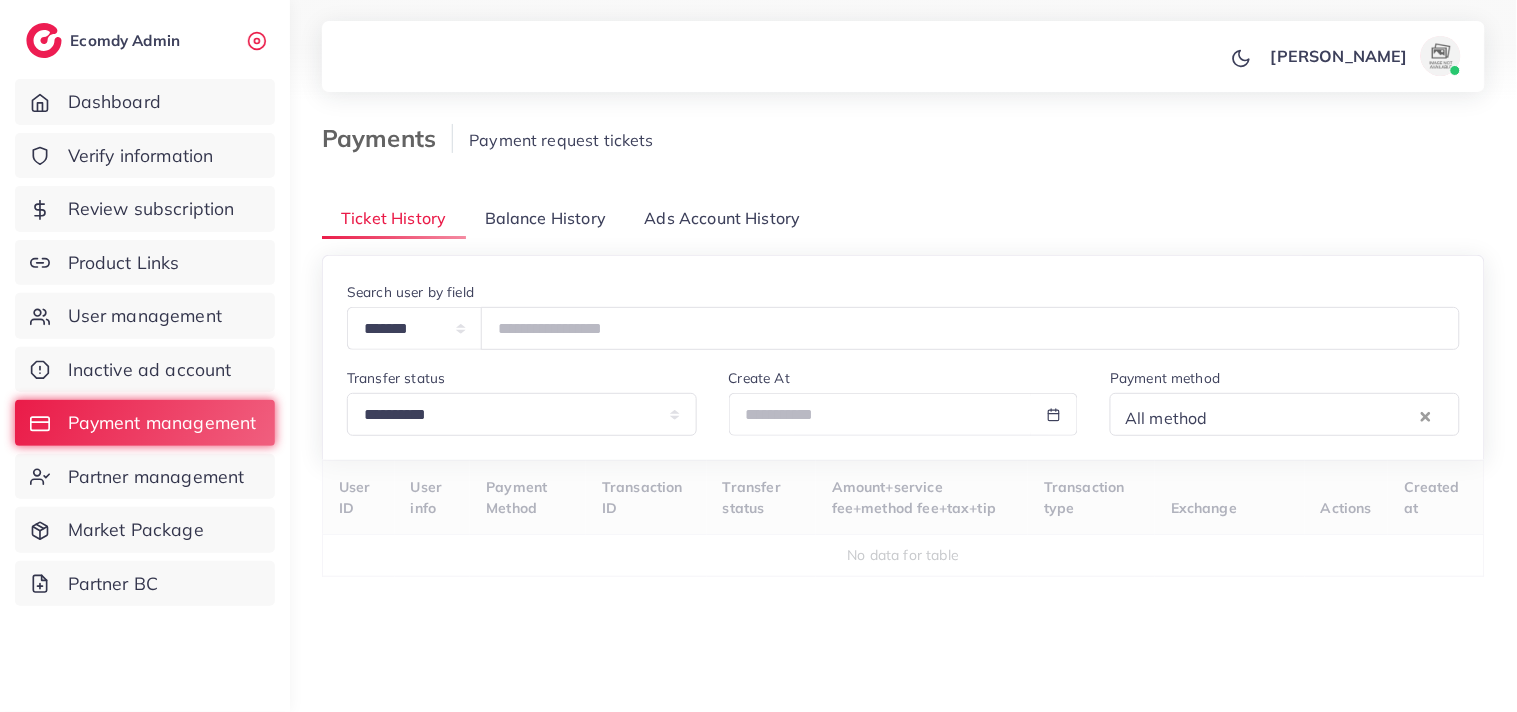 click on "Balance History" at bounding box center [545, 218] 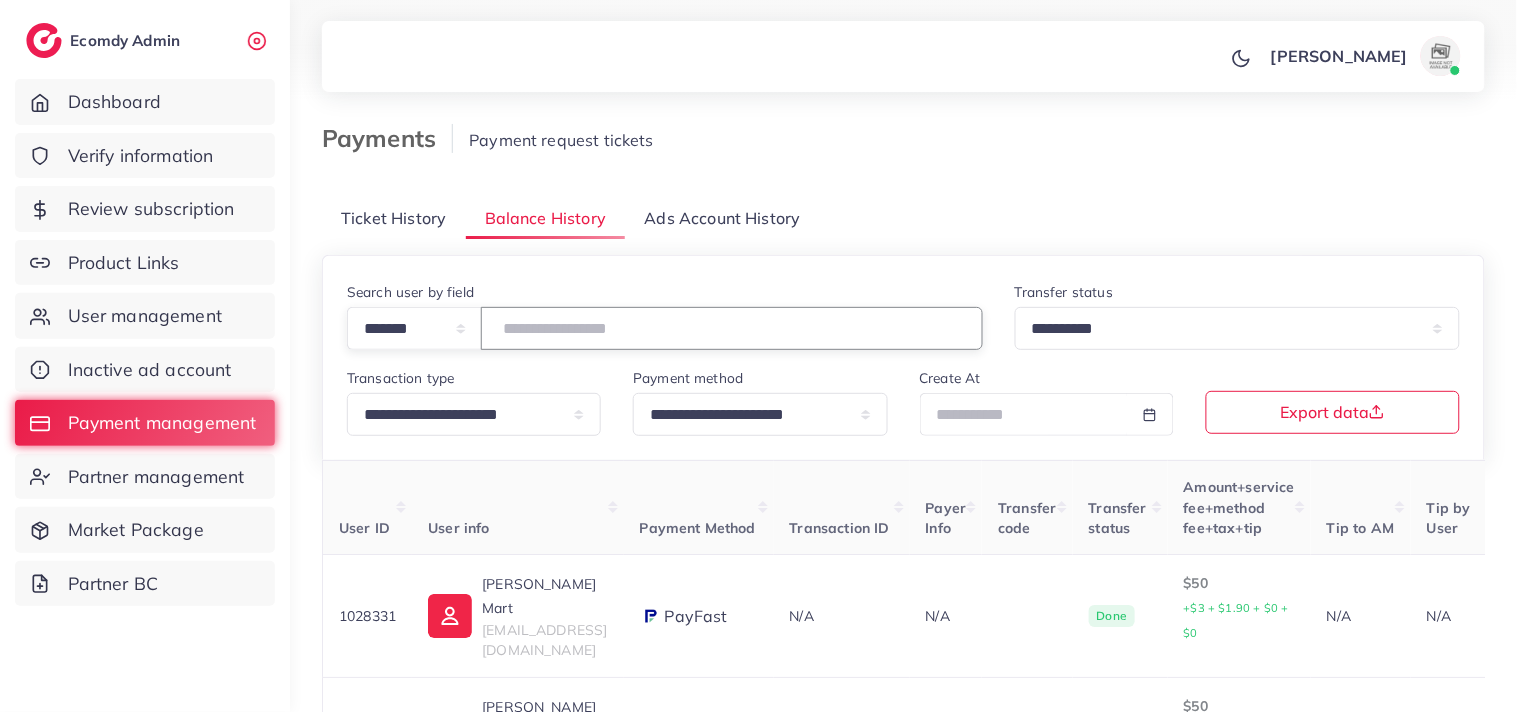 click at bounding box center (732, 328) 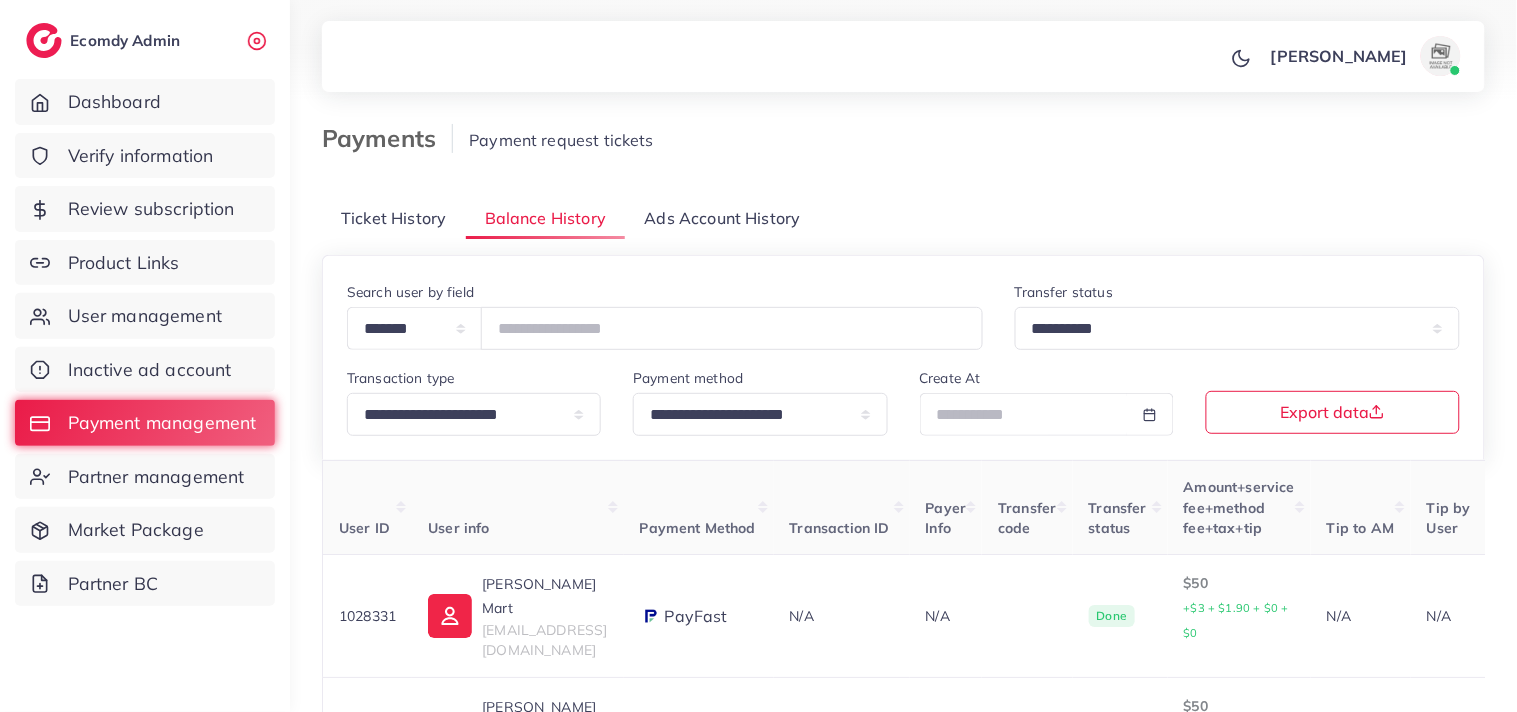 click on "Payments   Payment request tickets" at bounding box center (903, 152) 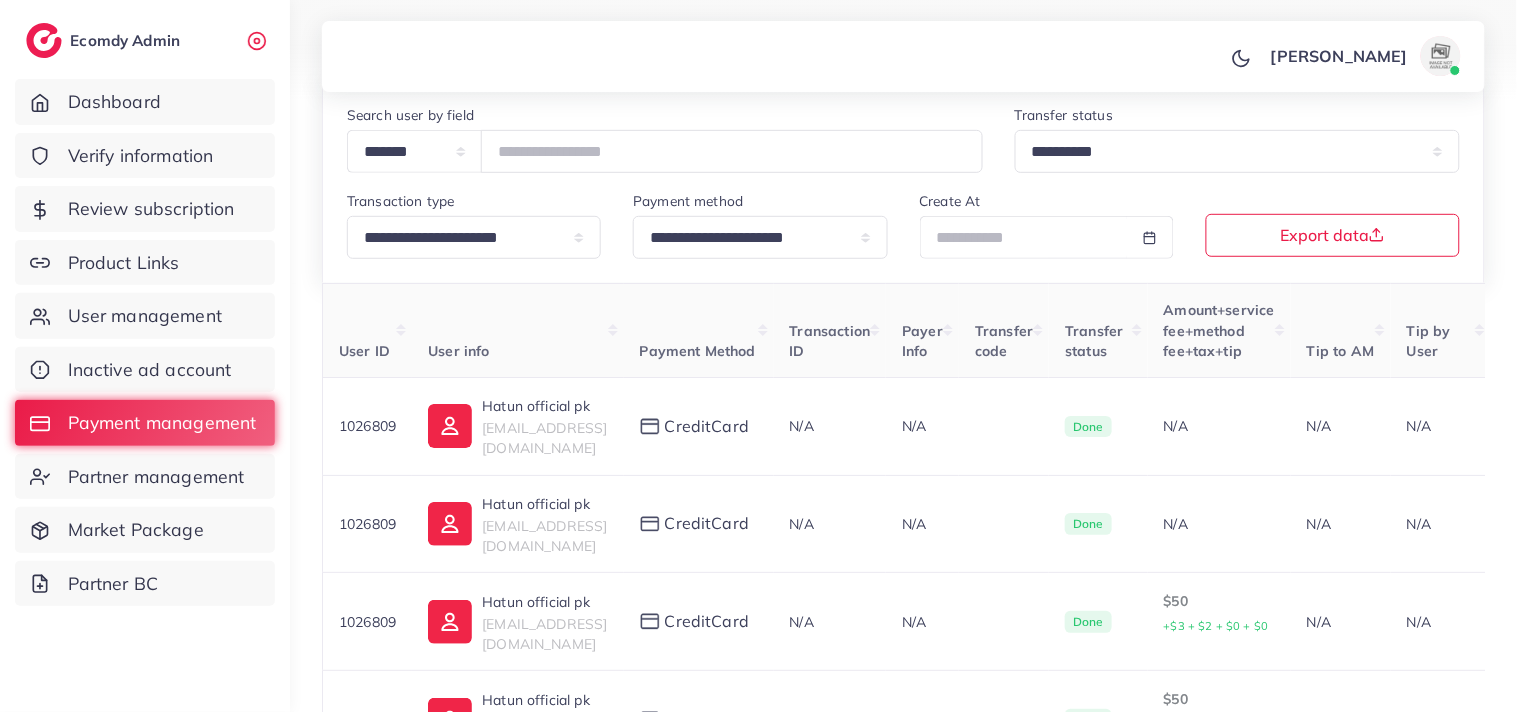 scroll, scrollTop: 222, scrollLeft: 0, axis: vertical 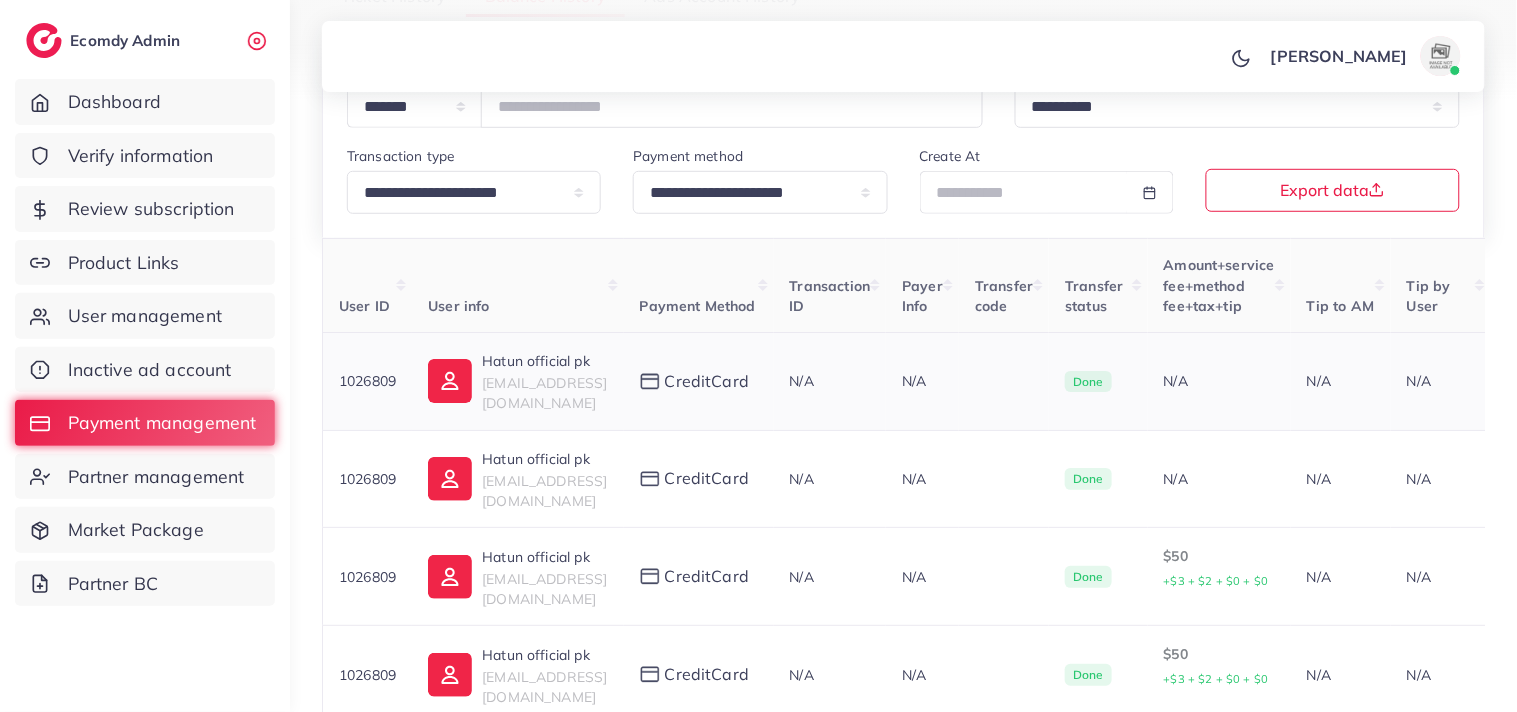 click on "N/A" at bounding box center (922, 382) 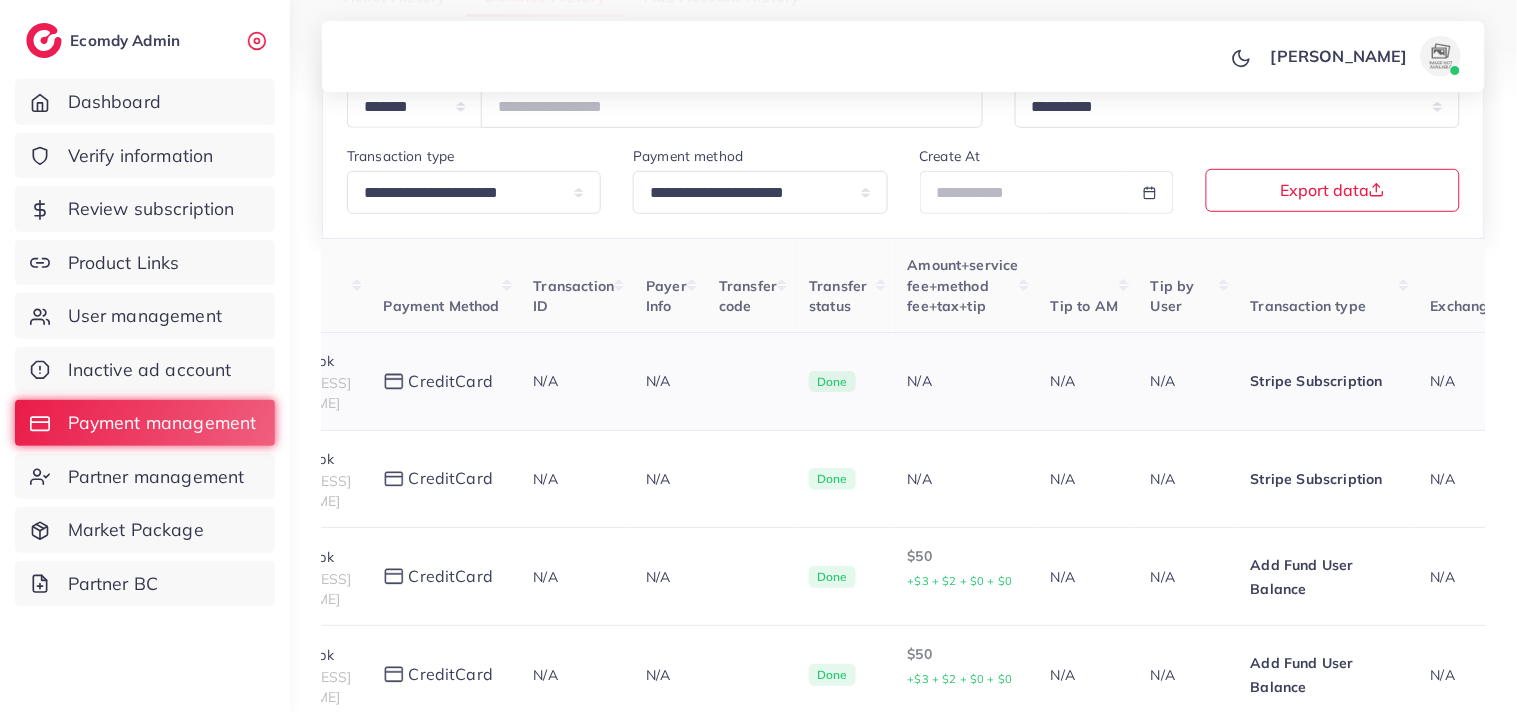 scroll, scrollTop: 0, scrollLeft: 311, axis: horizontal 